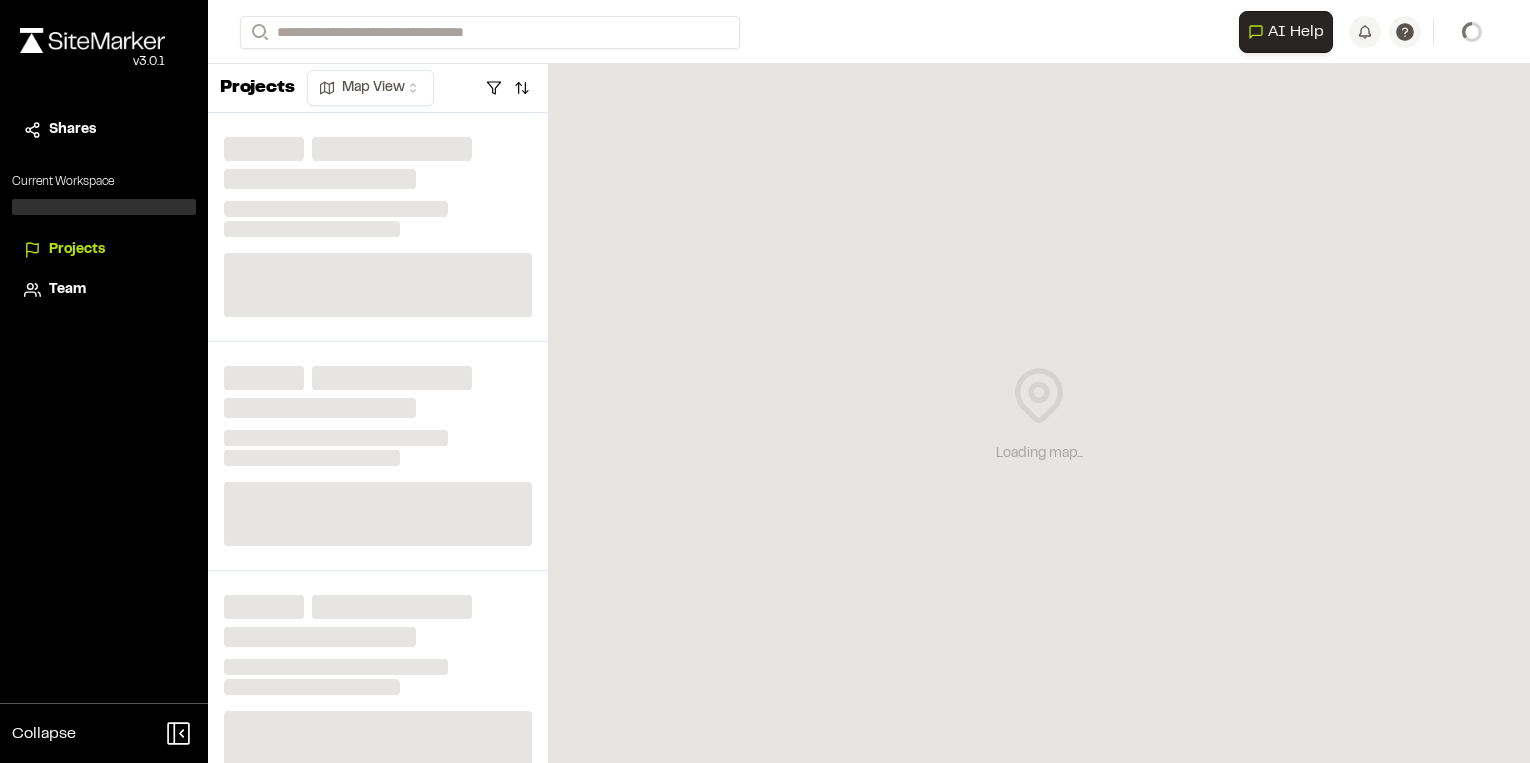 scroll, scrollTop: 0, scrollLeft: 0, axis: both 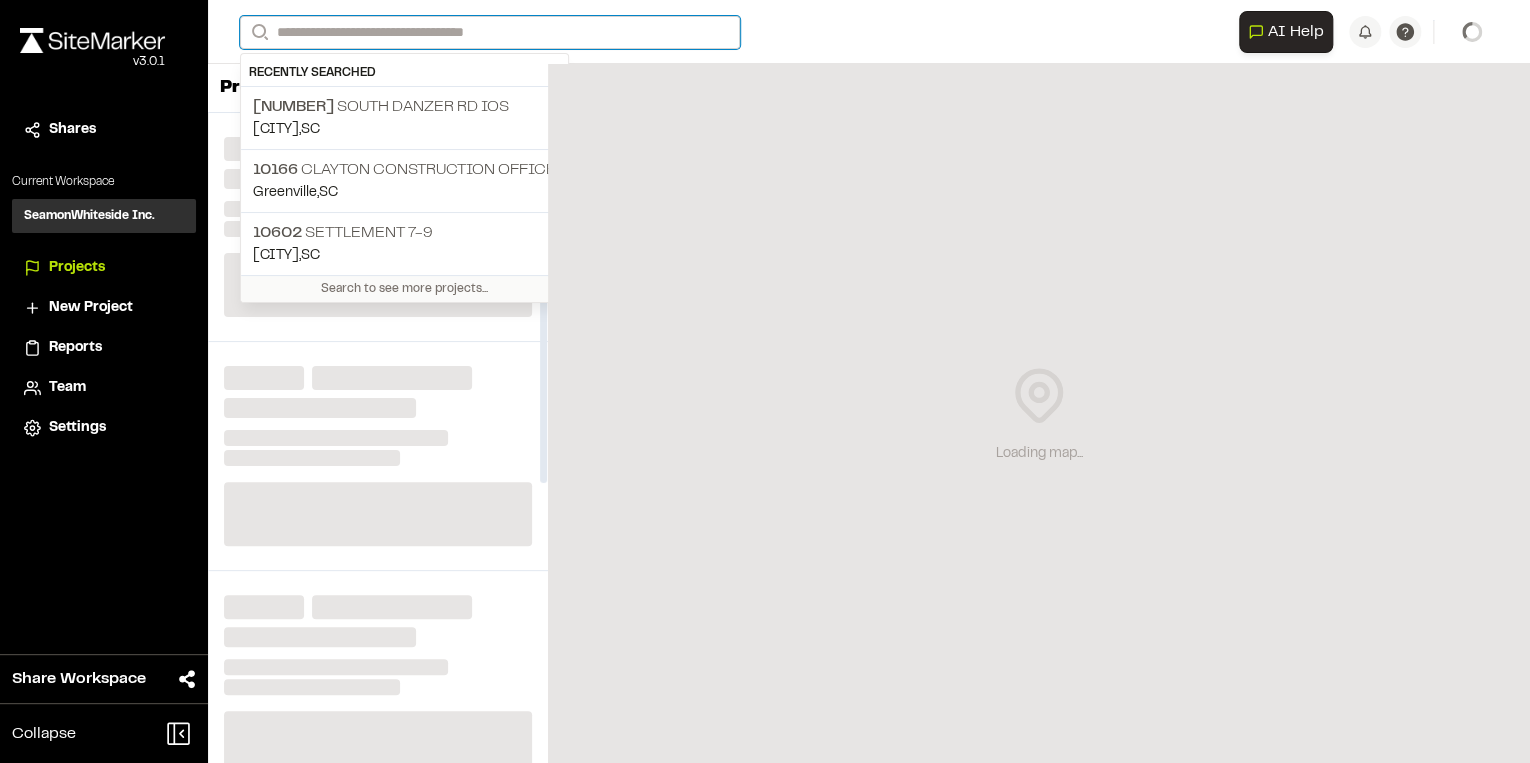 click on "Search" at bounding box center [490, 32] 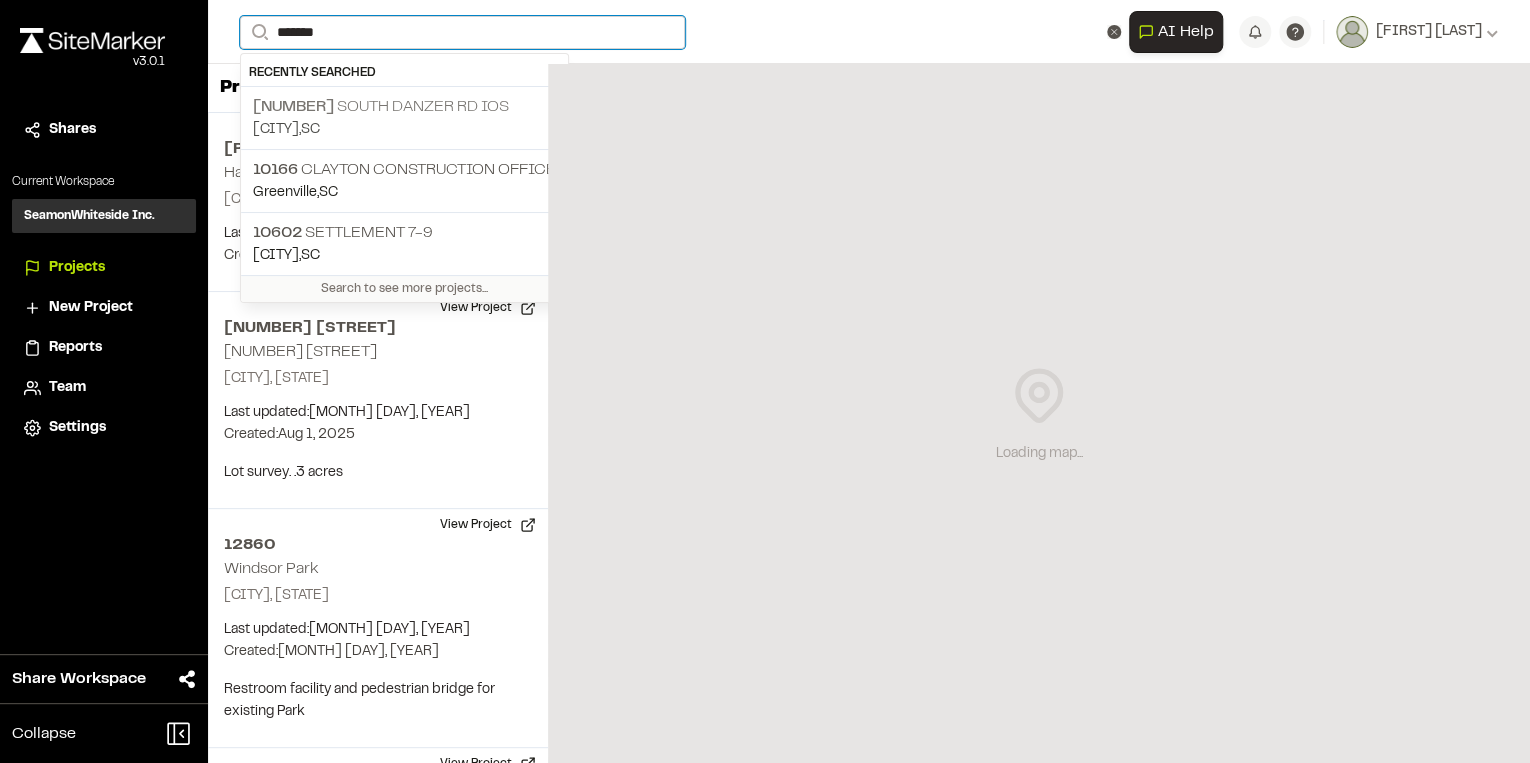 type on "*******" 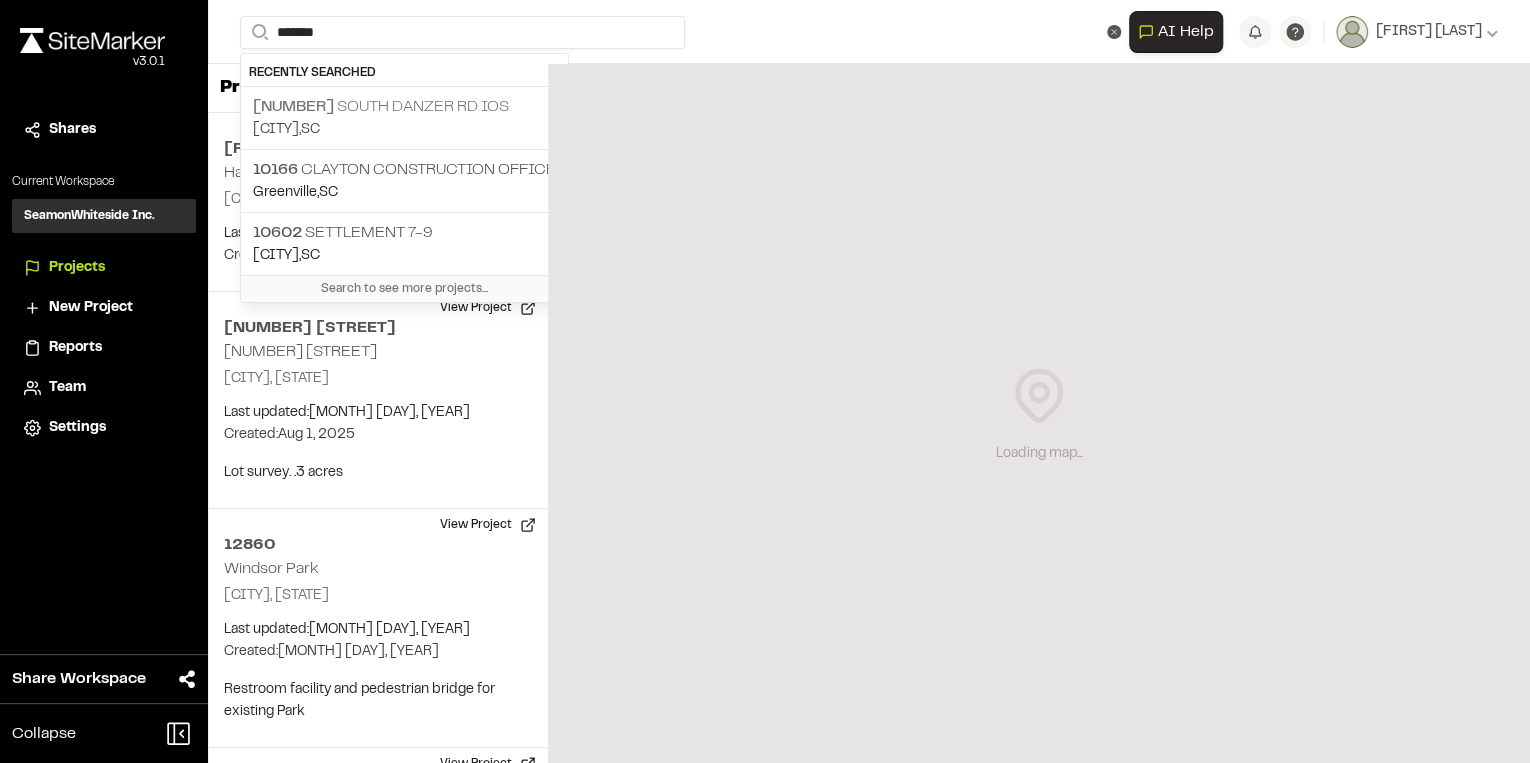 drag, startPoint x: 401, startPoint y: 120, endPoint x: 471, endPoint y: 105, distance: 71.5891 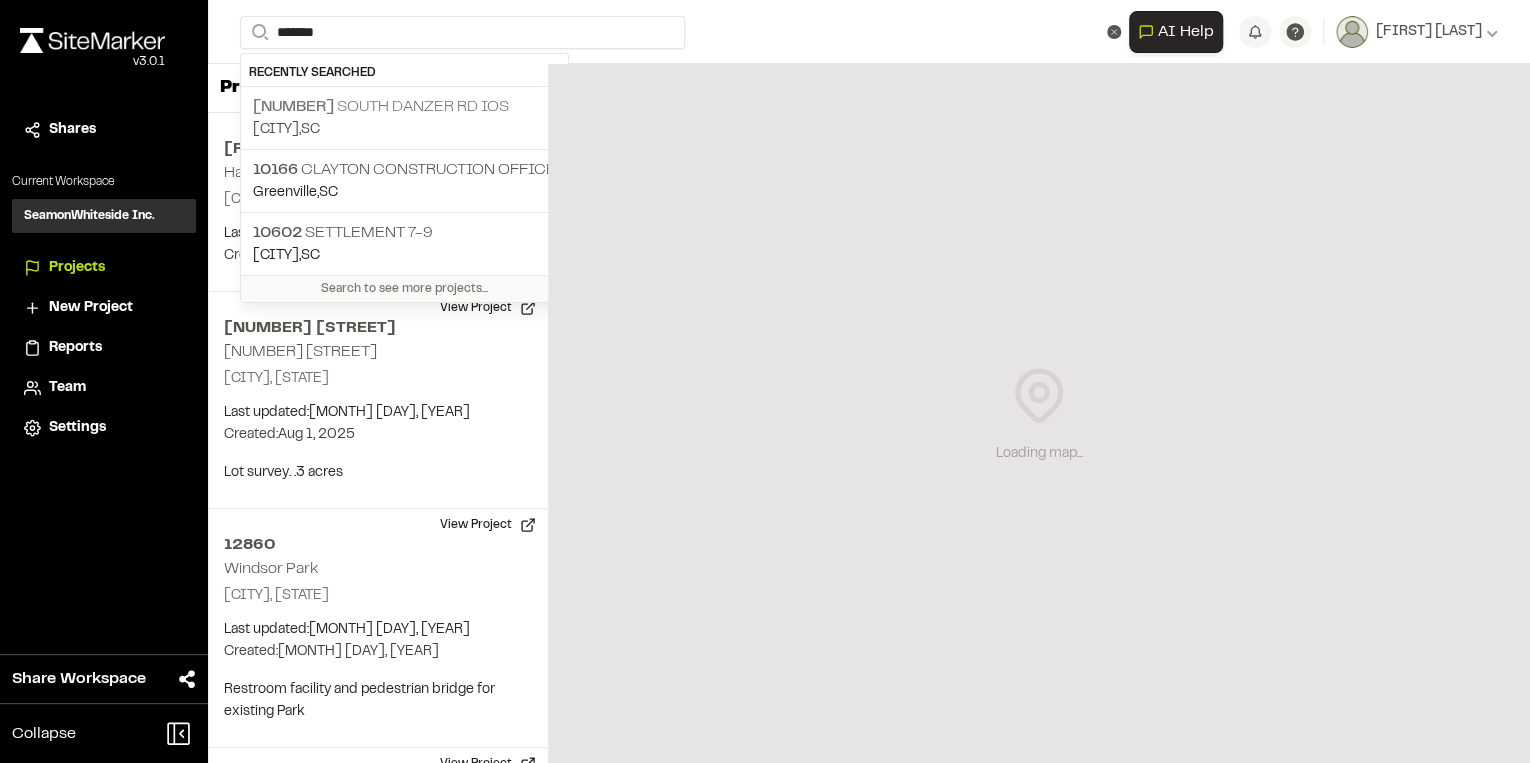 click on "[CITY],  [STATE]" at bounding box center [404, 130] 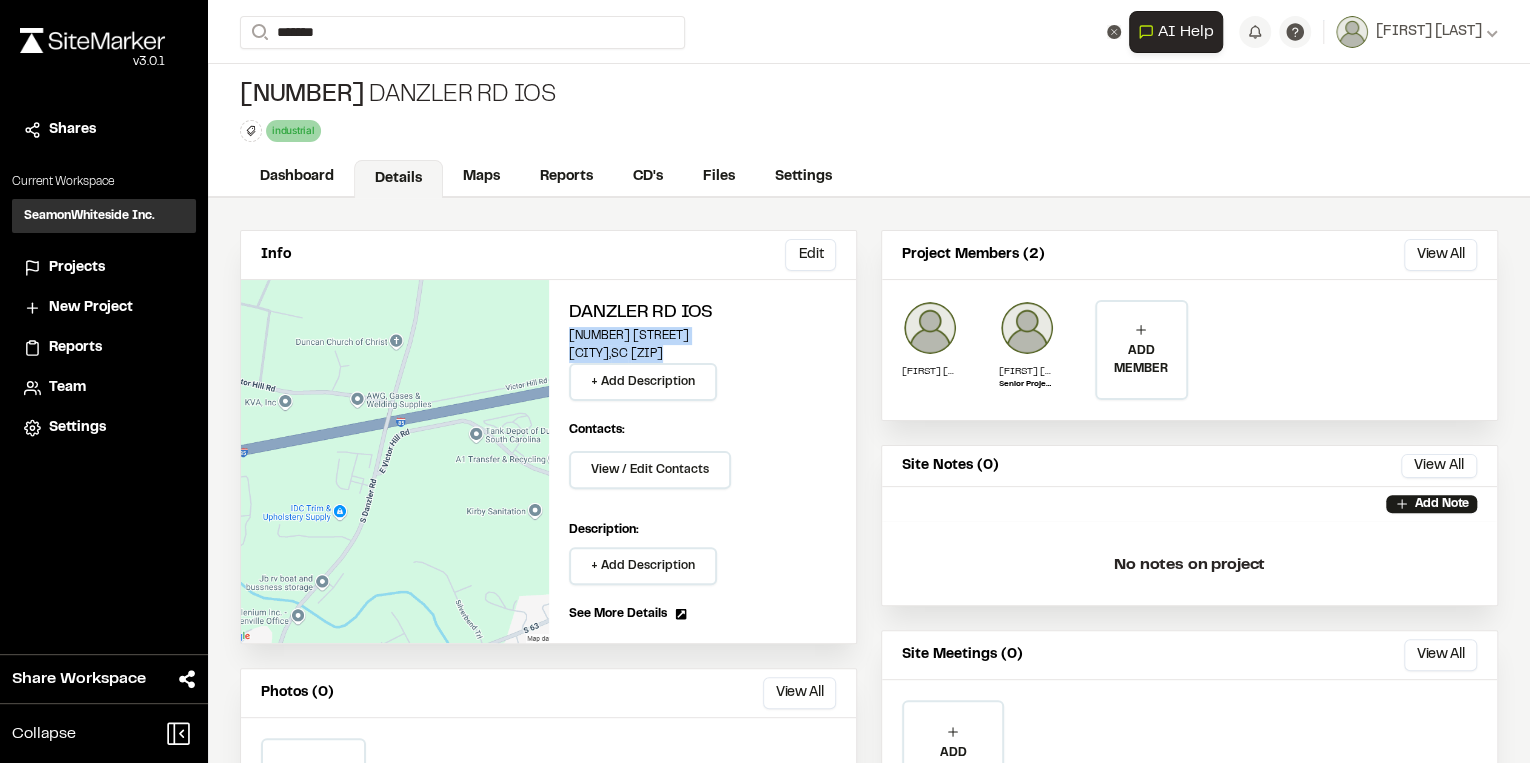 drag, startPoint x: 676, startPoint y: 344, endPoint x: 568, endPoint y: 332, distance: 108.66462 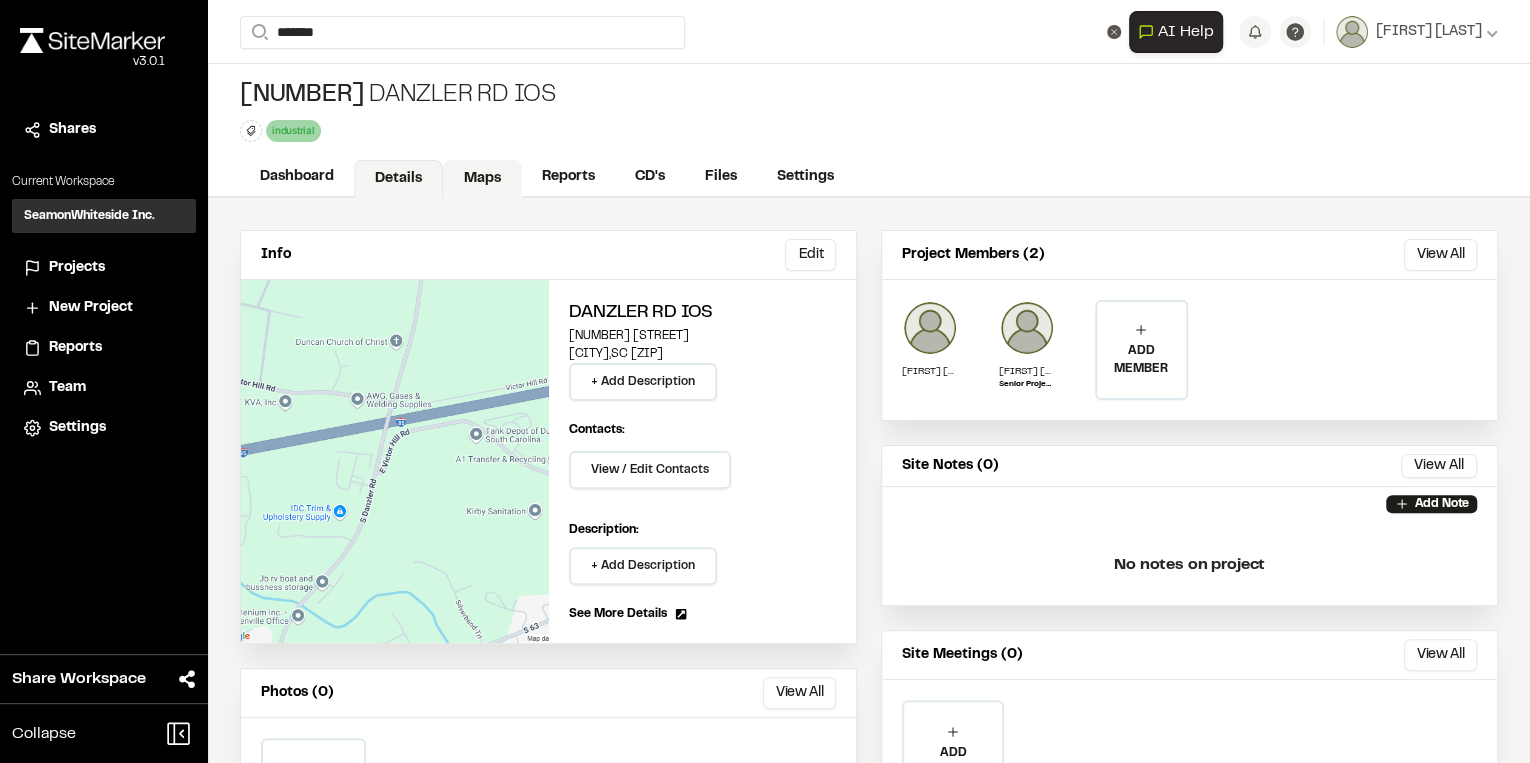 click on "Maps" at bounding box center [482, 179] 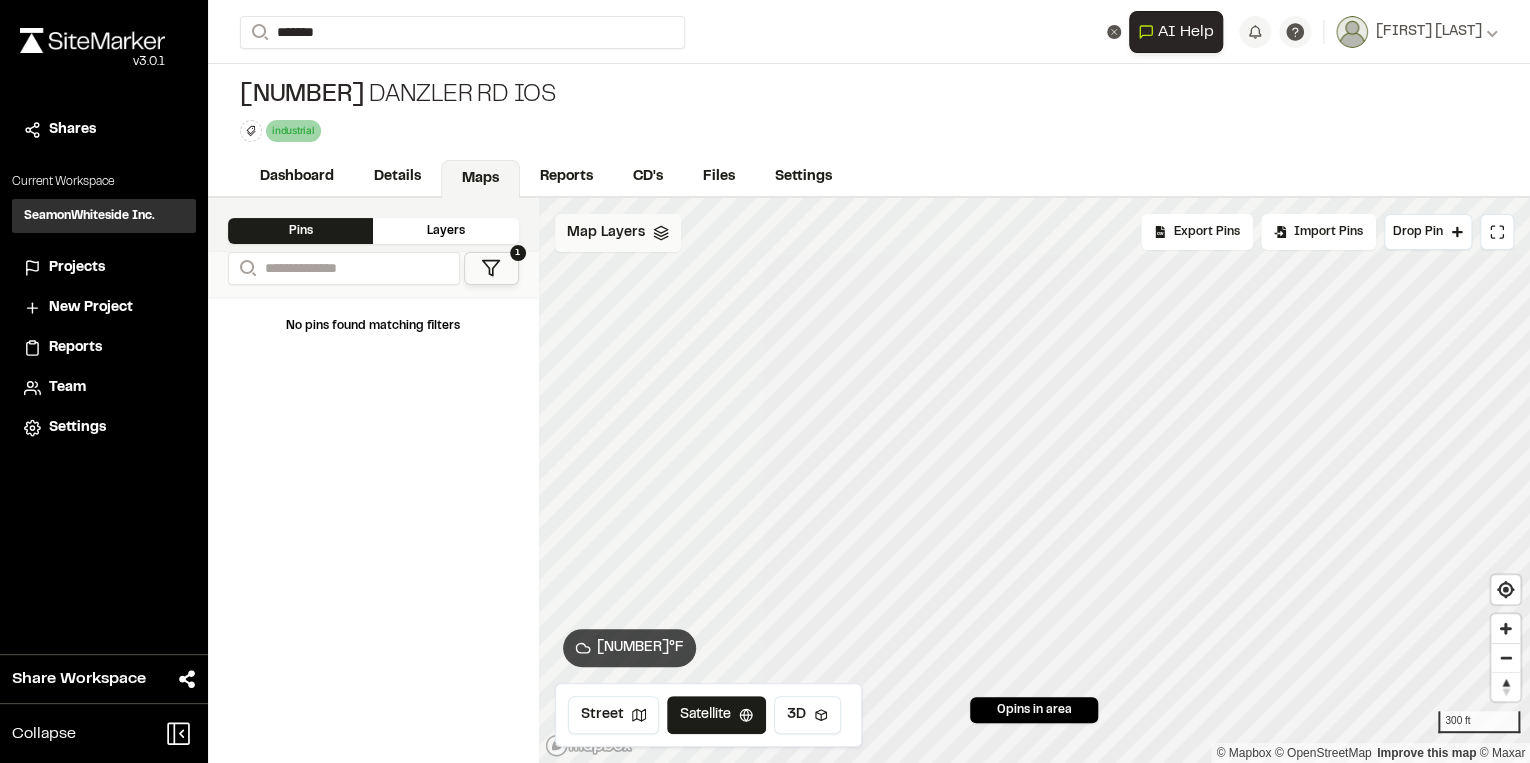 click on "Map Layers" at bounding box center [618, 233] 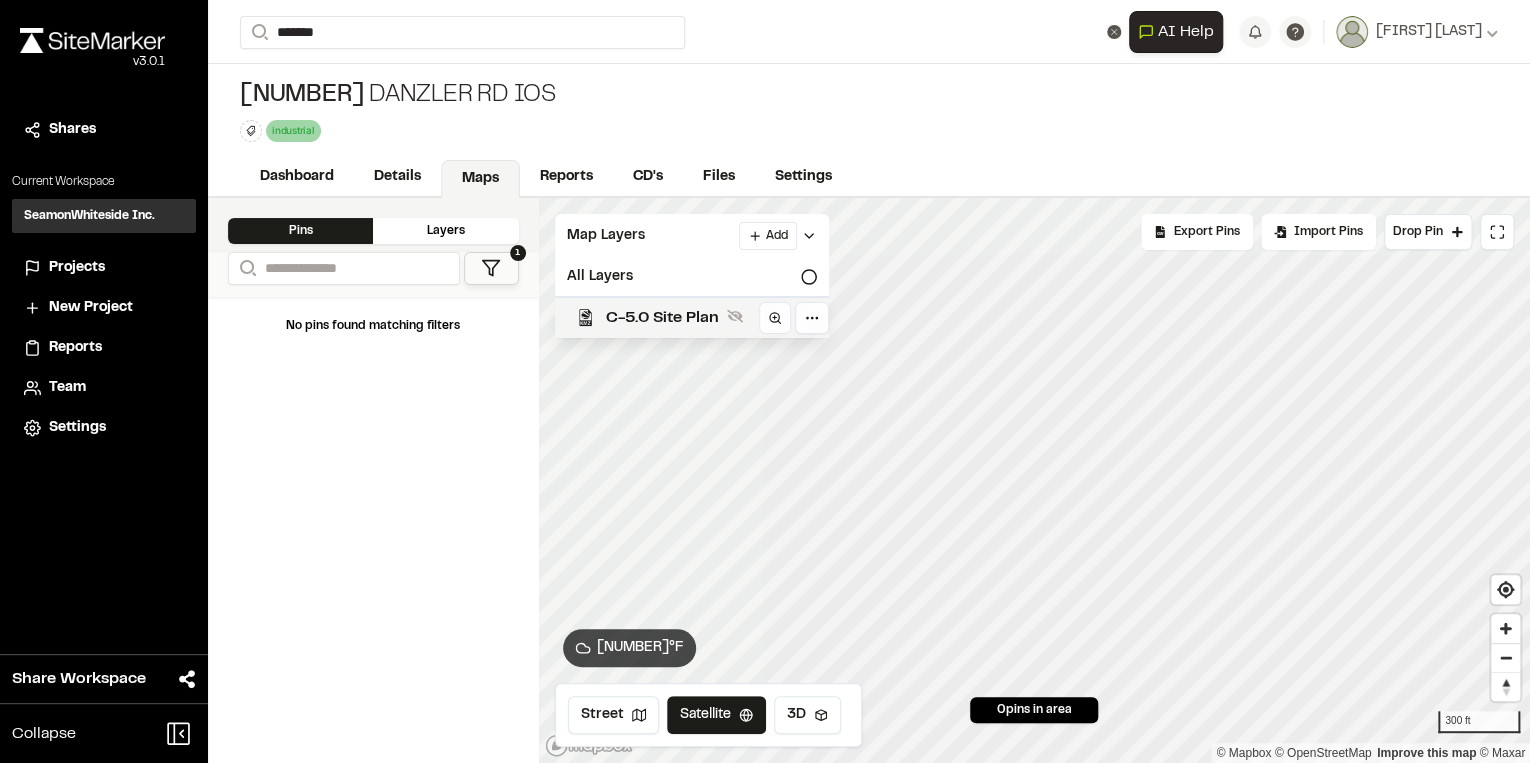 drag, startPoint x: 607, startPoint y: 248, endPoint x: 620, endPoint y: 320, distance: 73.1642 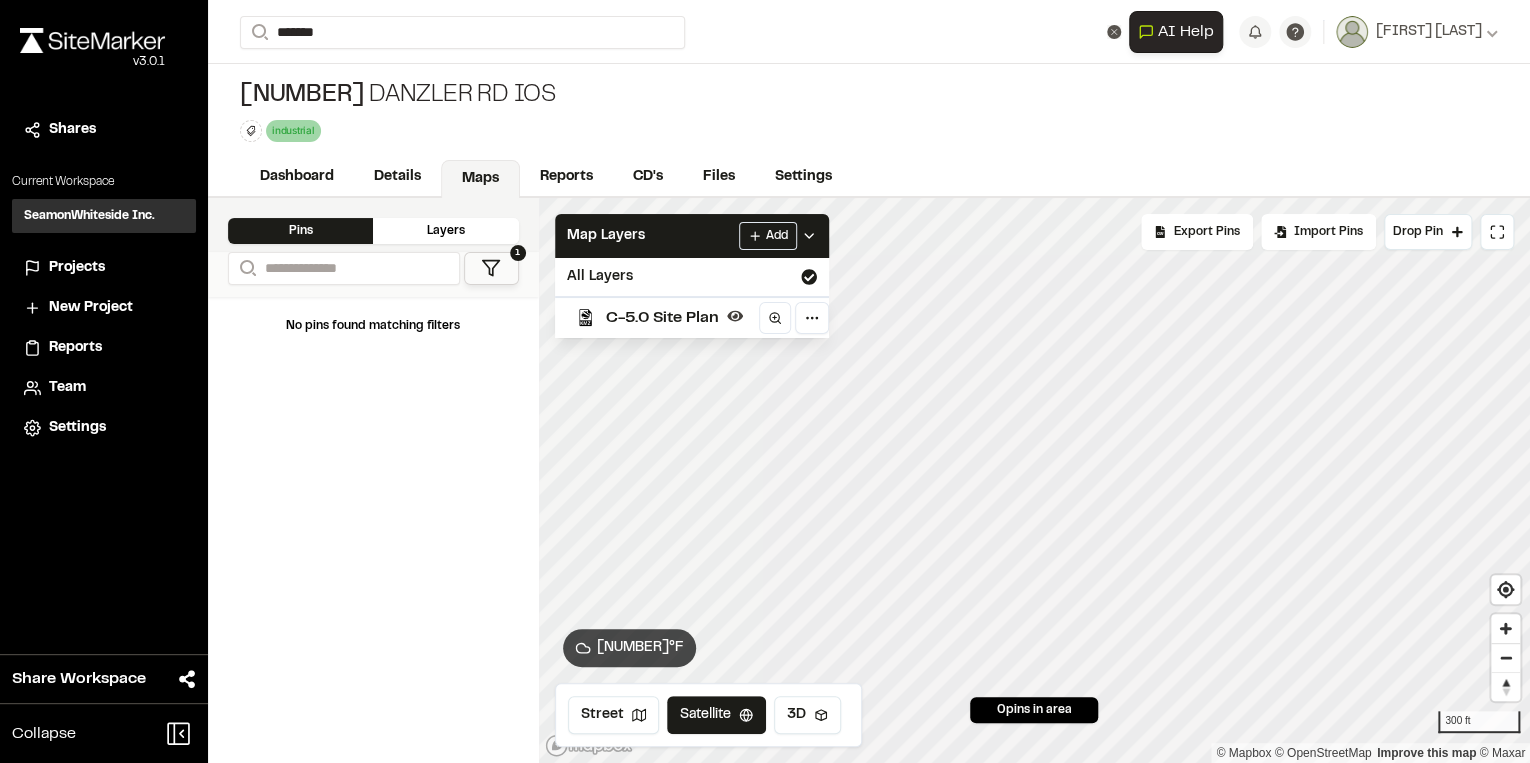 click on "C-5.0 Site Plan" at bounding box center (662, 318) 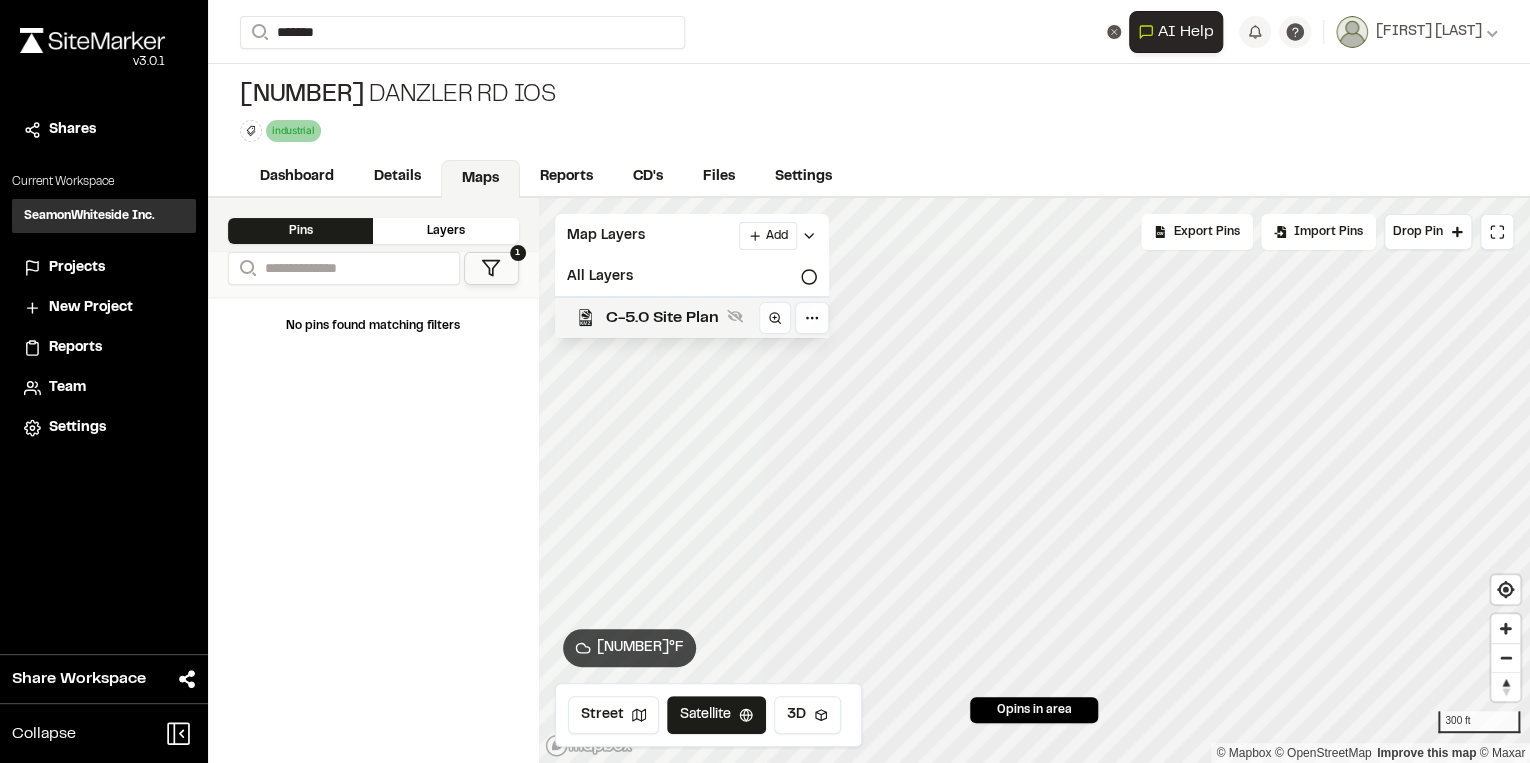 click on "C-5.0 Site Plan" at bounding box center [662, 318] 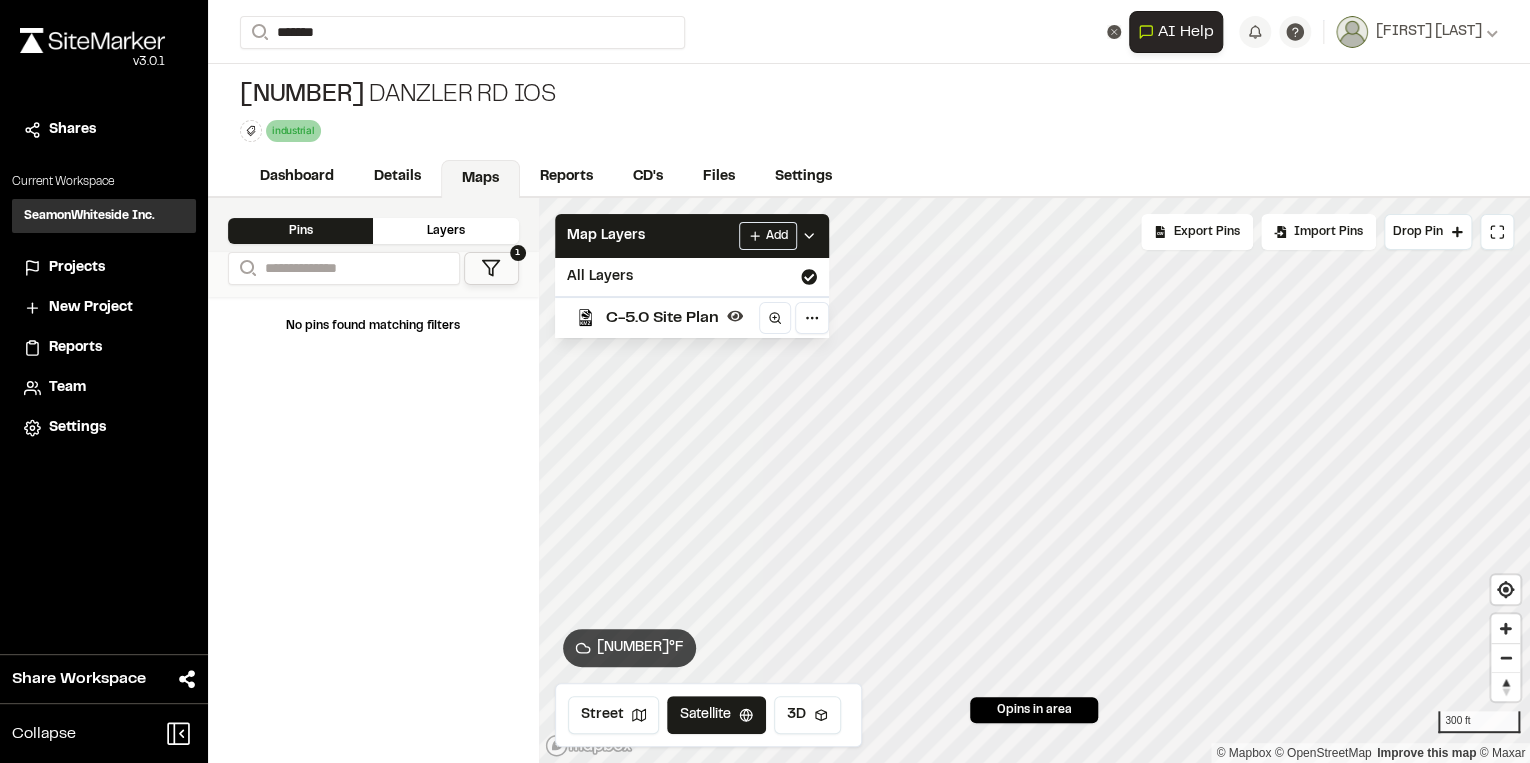 click on "C-5.0 Site Plan" at bounding box center (662, 318) 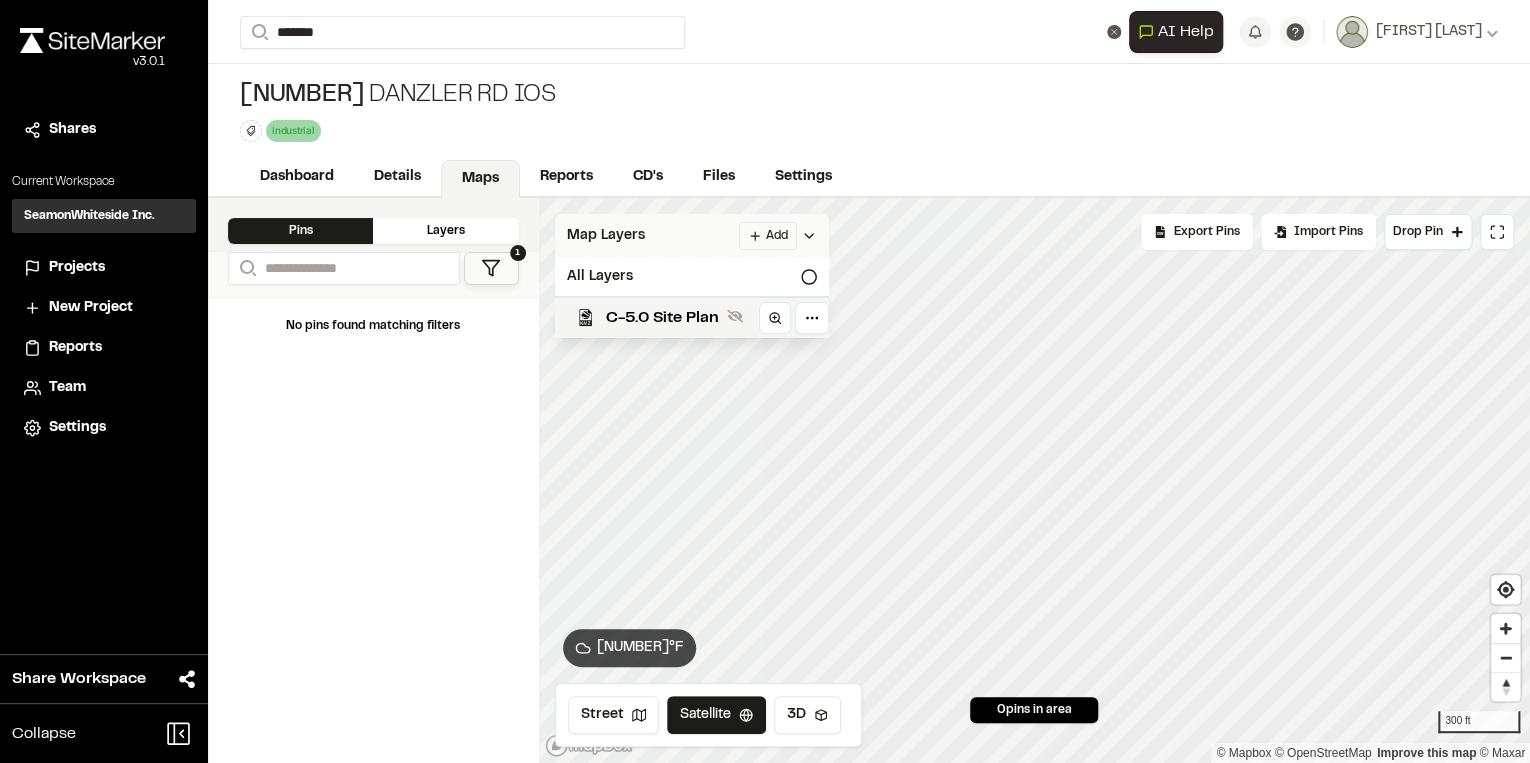 click on "Map Layers Add" at bounding box center [692, 236] 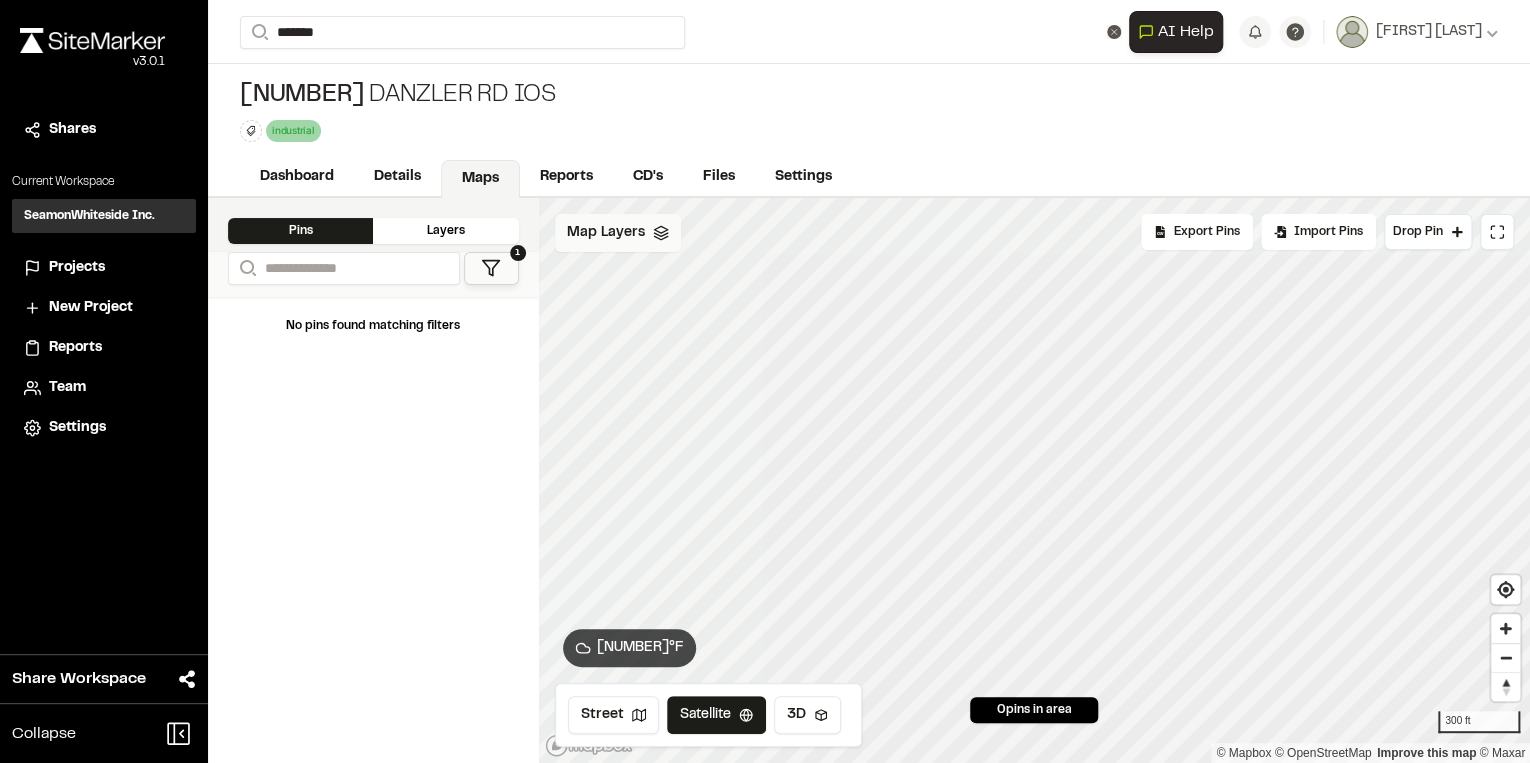 drag, startPoint x: 631, startPoint y: 242, endPoint x: 632, endPoint y: 232, distance: 10.049875 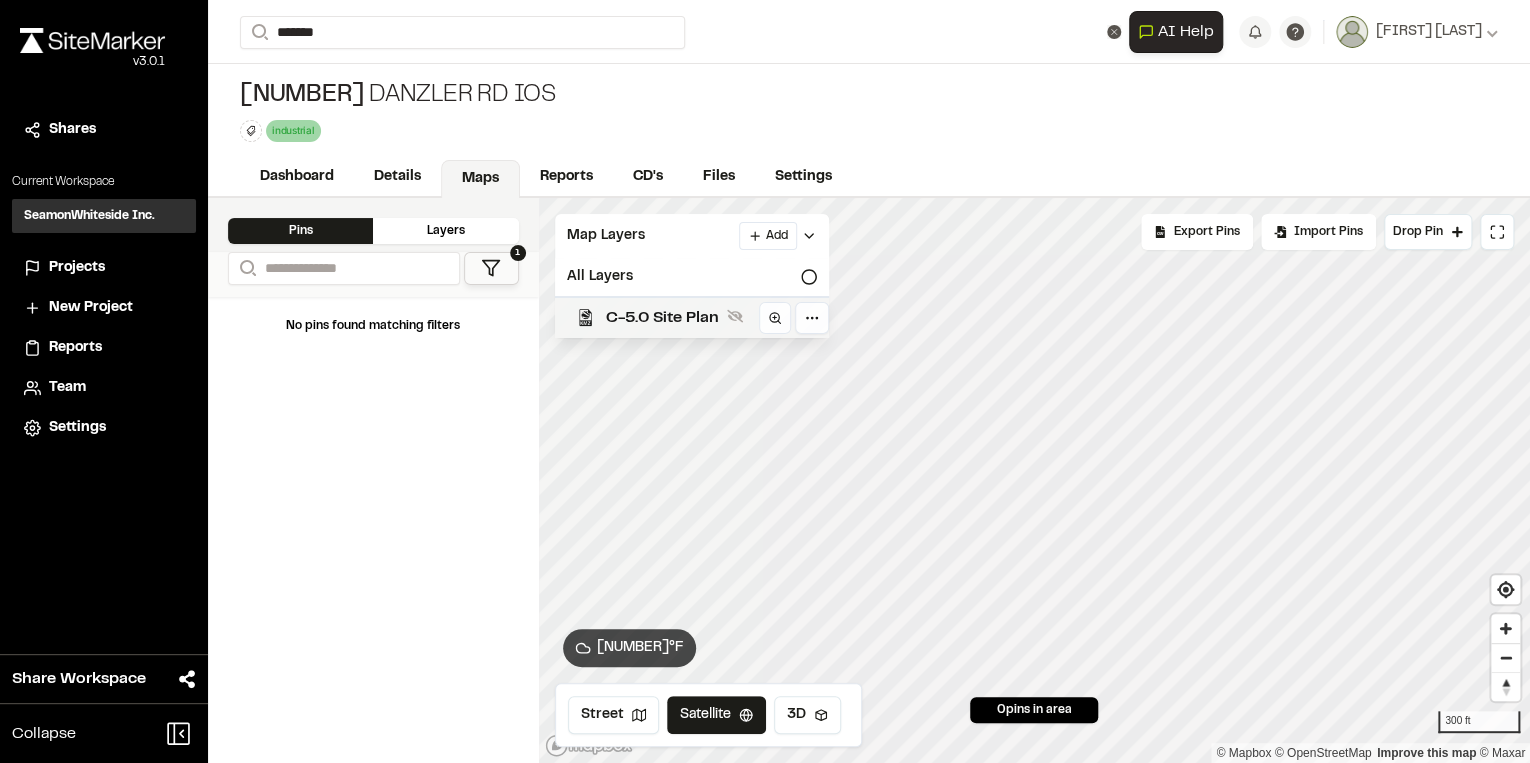 drag, startPoint x: 632, startPoint y: 232, endPoint x: 639, endPoint y: 309, distance: 77.31753 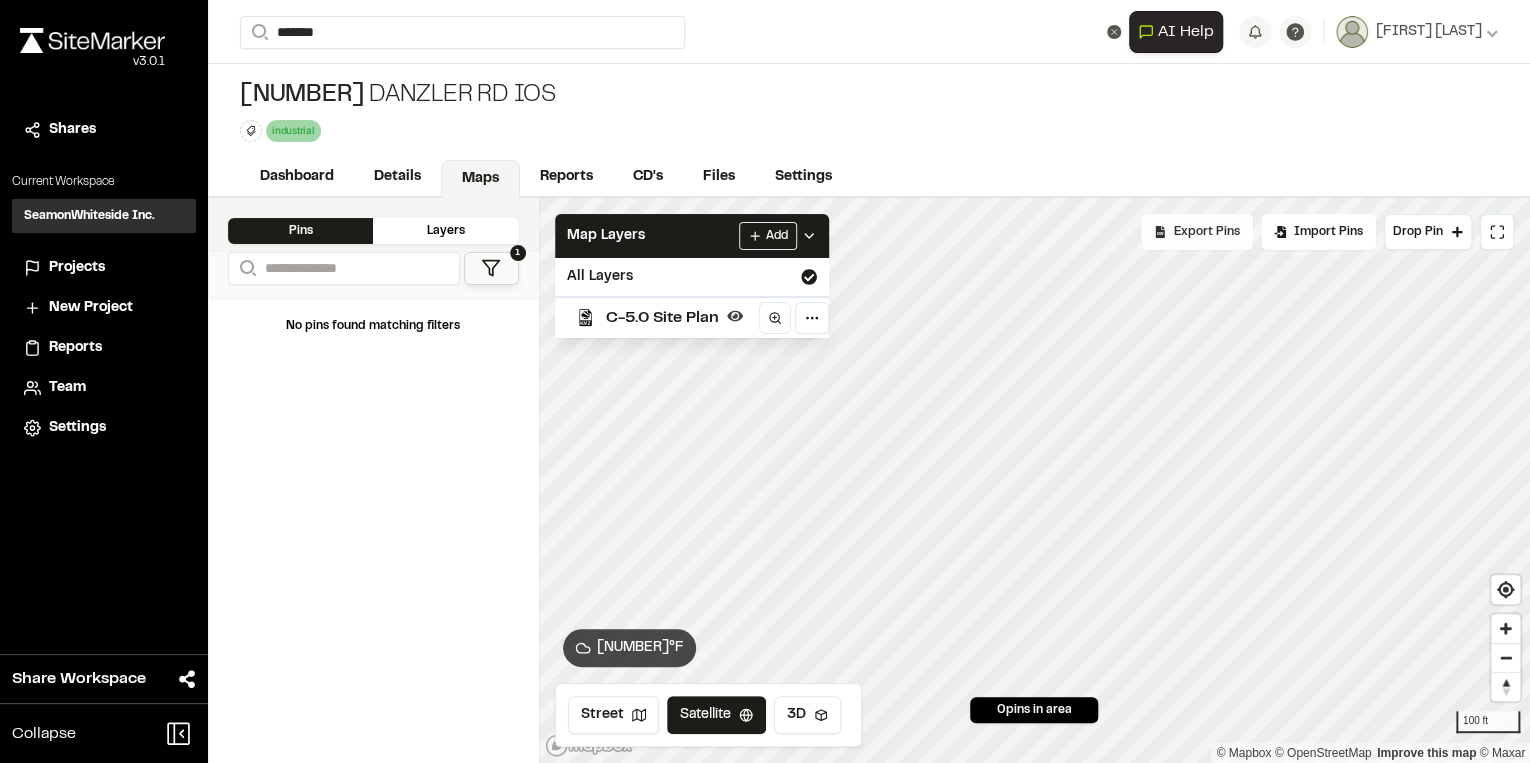 click on "Click to Drop Pin 0  pins in area   Export Pins Available Datums Datums Apply Conversion Select Datum Nearby Datums EPSG:[NUMBER] - NAD83 / North Carolina (US survey foot) EPSG:[NUMBER] - NAD83 / South Carolina (international foot) EPSG:[NUMBER] - WGS 84 / UTM zone 17N EPSG:[NUMBER] - WGS 84 / UTM grid system (northern hemisphere) EPSG:[NUMBER] - WGS 72BE / UTM zone 17N EPSG:[NUMBER] - WGS 72 / UTM zone 17N EPSG:[NUMBER] - NAD83 / BLM 17N (US survey foot) EPSG:[NUMBER] - NAD83 / South Carolina (meter) EPSG:[NUMBER] - NAD83 / North Carolina (meter) EPSG:[NUMBER] - NAD27 / BLM 17N (US survey foot) EPSG:[NUMBER] - NAD27 / South Carolina North EPSG:[NUMBER] - NAD27 / North Carolina EPSG:[NUMBER] - NAD83 / UTM zone 17N EPSG:[NUMBER] - NAD27 / UTM zone 17N EPSG:[NUMBER] - WGS 84 (G2296) EPSG:[NUMBER] - WGS 84 (G2296) EPSG:[NUMBER] - WGS 84 (G2296) EPSG:[NUMBER] - NSIDC Authalic Sphere EPSG:[NUMBER] - Hughes 1980 EPSG:[NUMBER] - IGS20 EPSG:[NUMBER] - IGS20 EPSG:[NUMBER] - IGS20 EPSG:[NUMBER] - ITRF2020 EPSG:[NUMBER] - ITRF2020 EPSG:[NUMBER] - ITRF2020 EPSG:[NUMBER] - WGS 84 (G2139) Nearby Datums  (" at bounding box center [1035, 480] 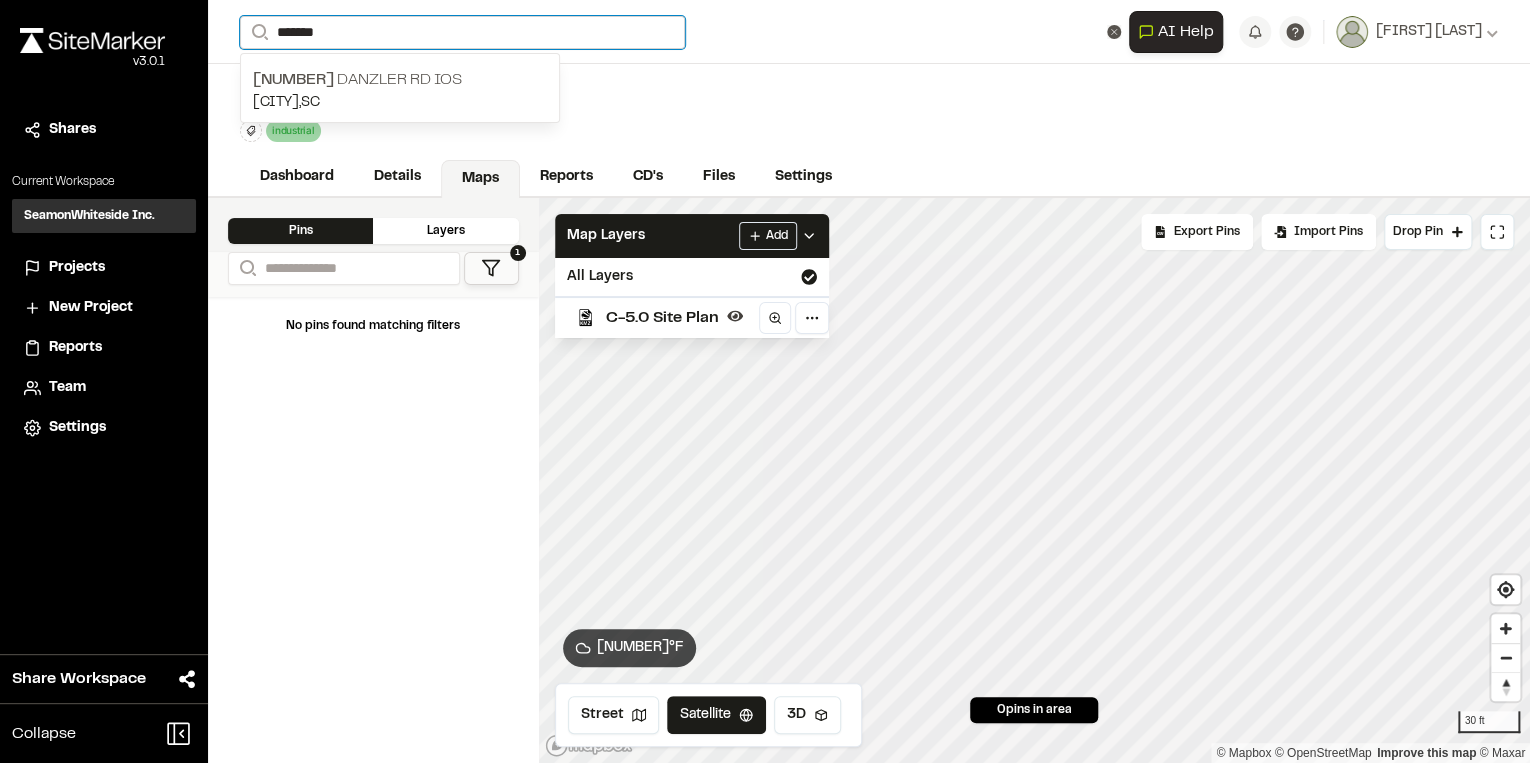 drag, startPoint x: 338, startPoint y: 38, endPoint x: 171, endPoint y: 20, distance: 167.96725 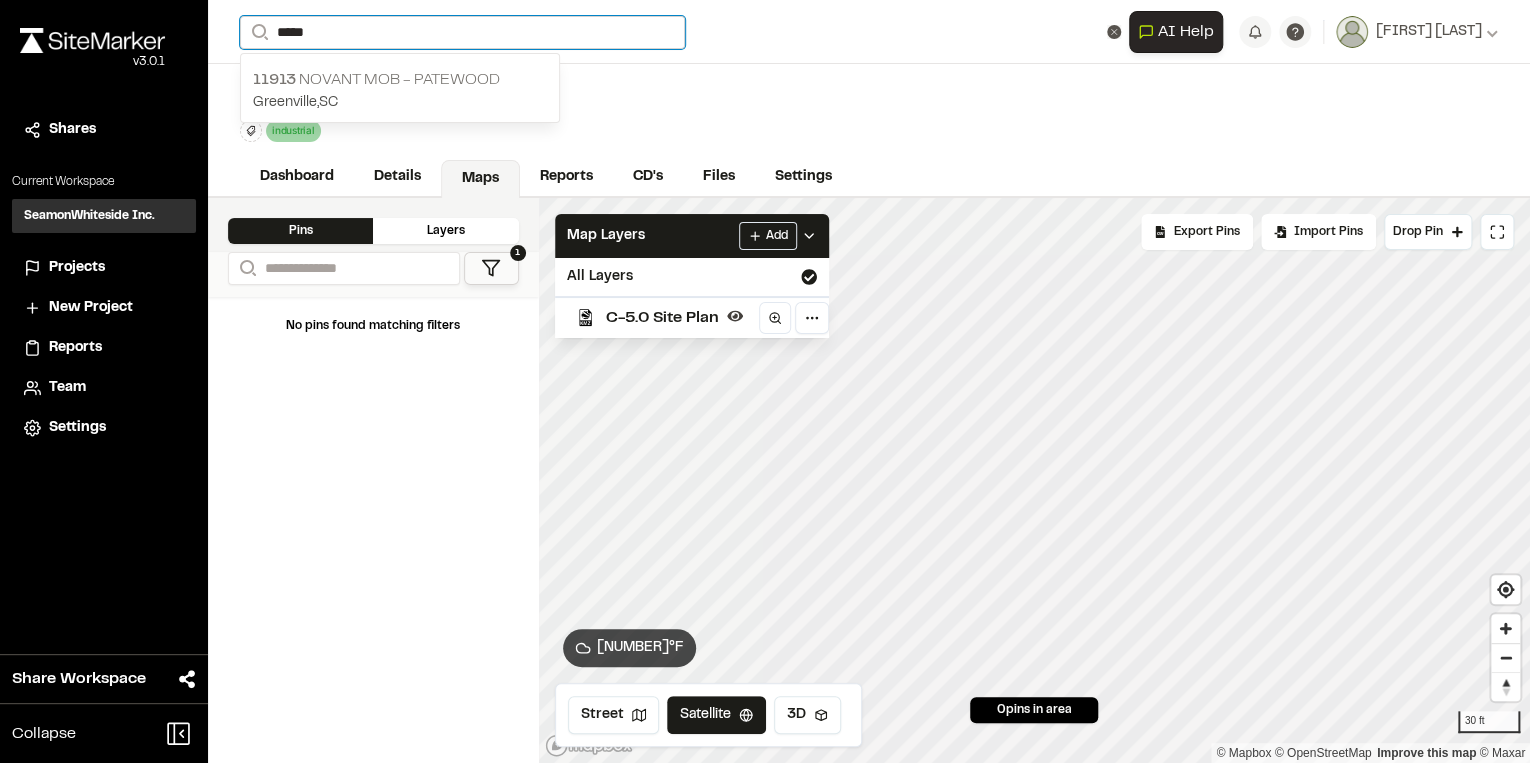 type on "*****" 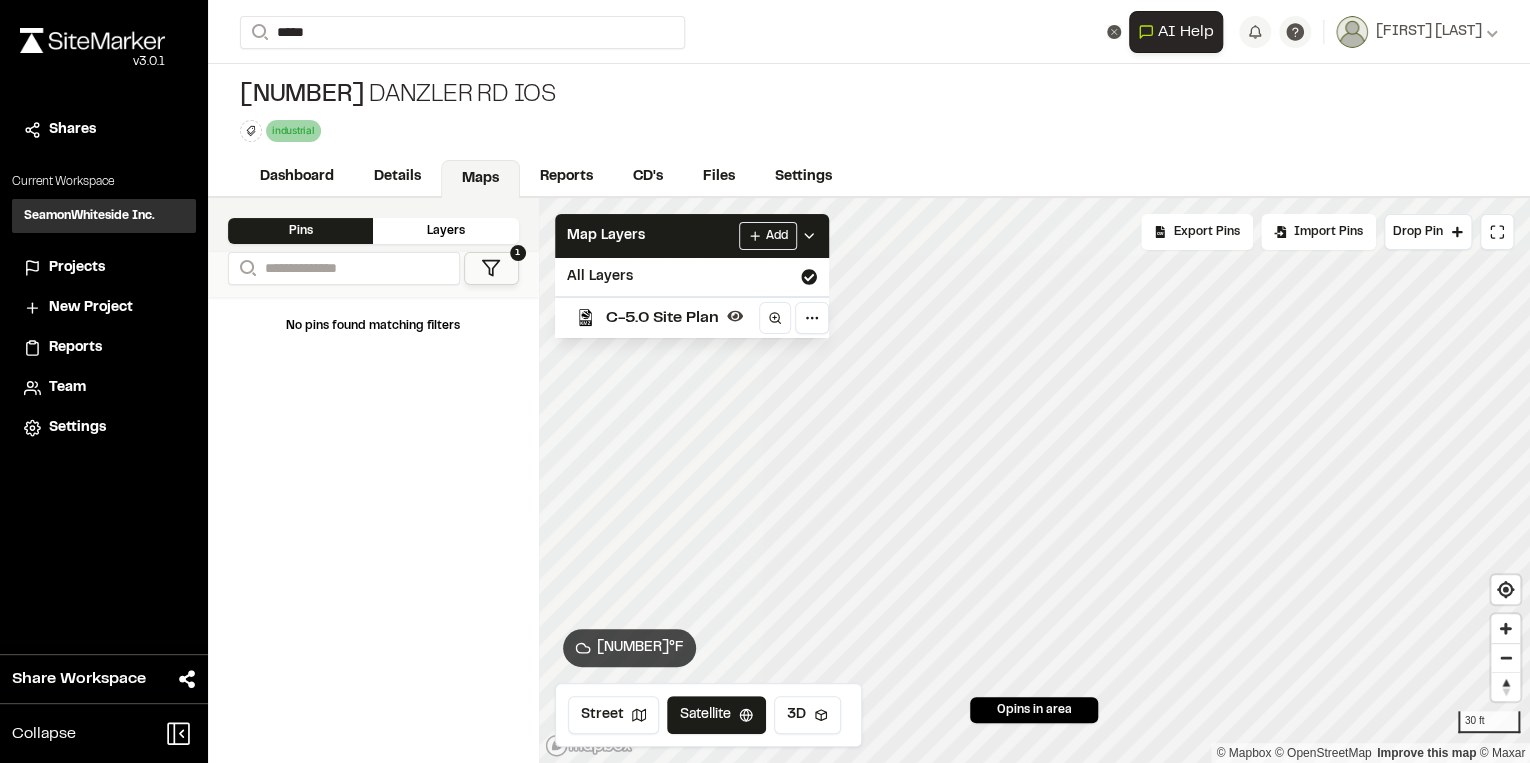 click on "[NUMBER] [NAME] - [NAME]" at bounding box center (400, 80) 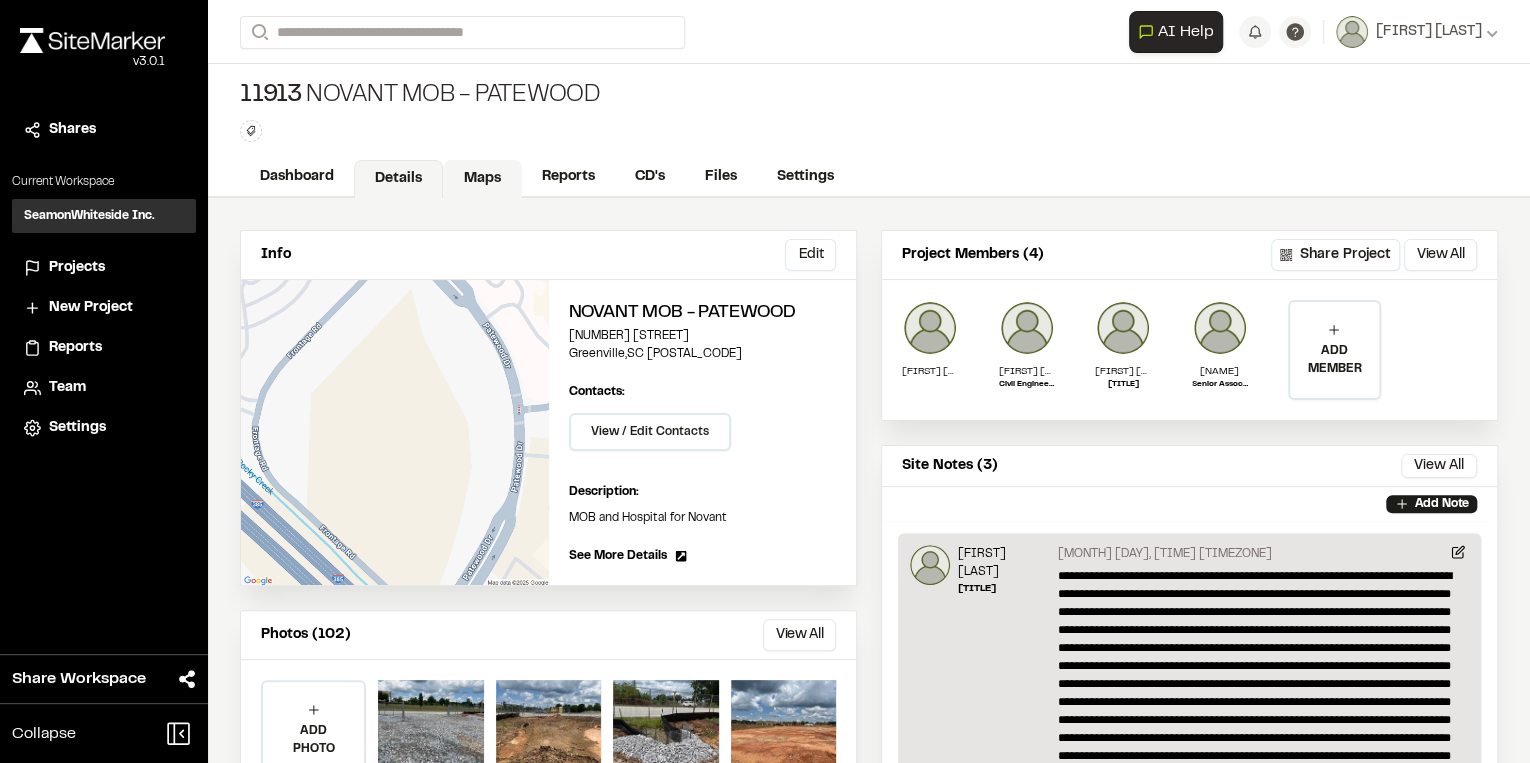 click on "Maps" at bounding box center (482, 179) 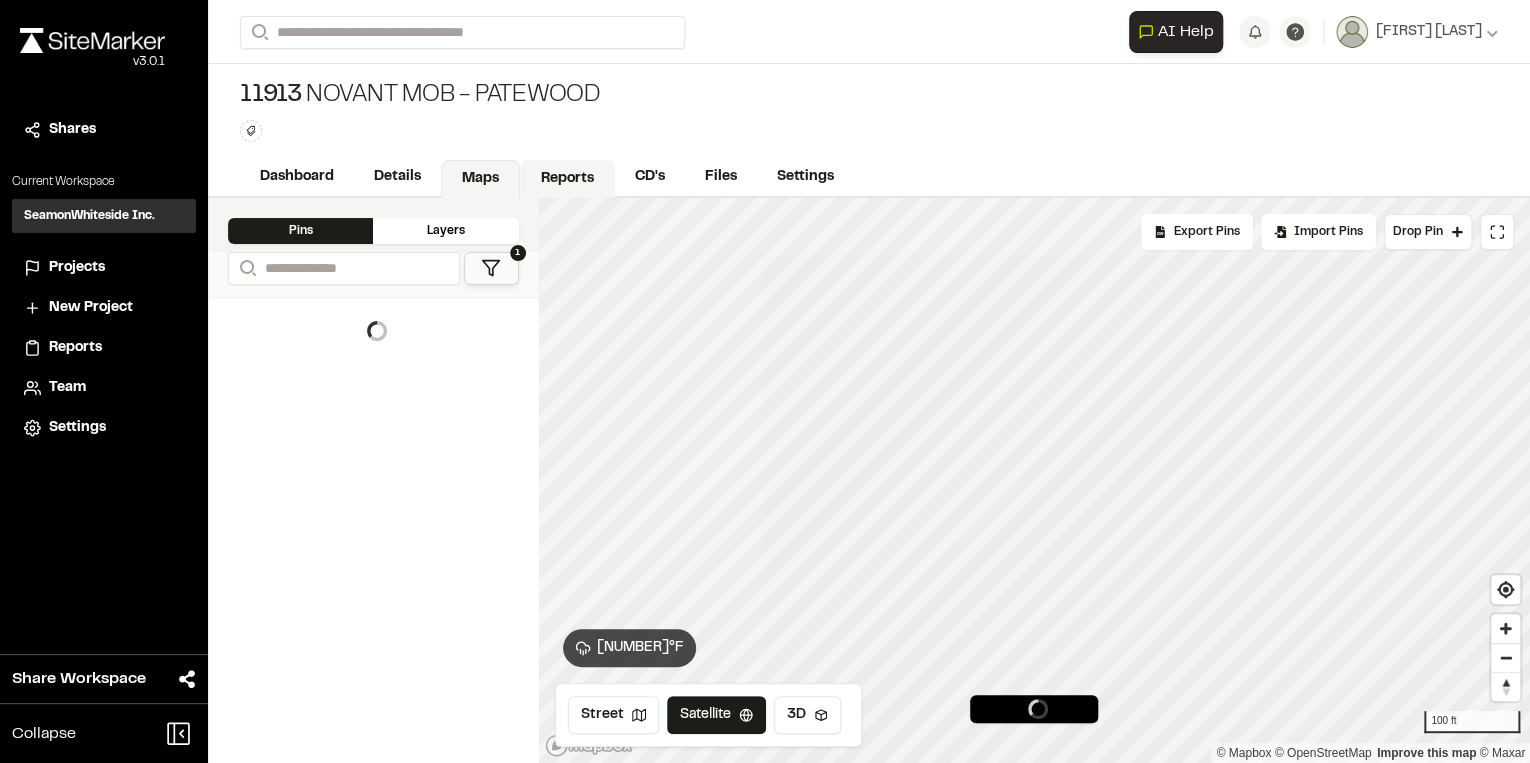click on "Reports" at bounding box center [567, 179] 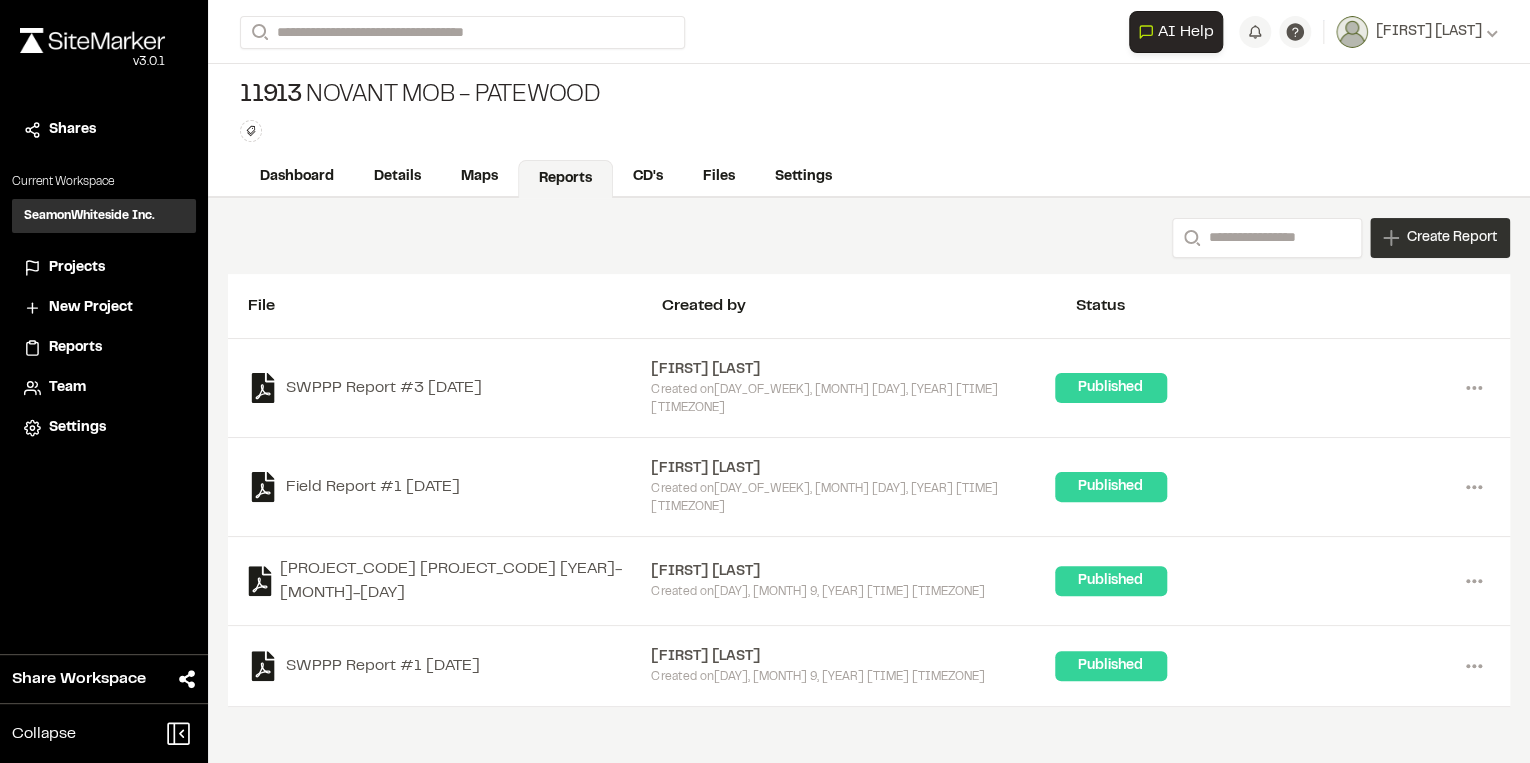 click on "Create Report" at bounding box center [1452, 238] 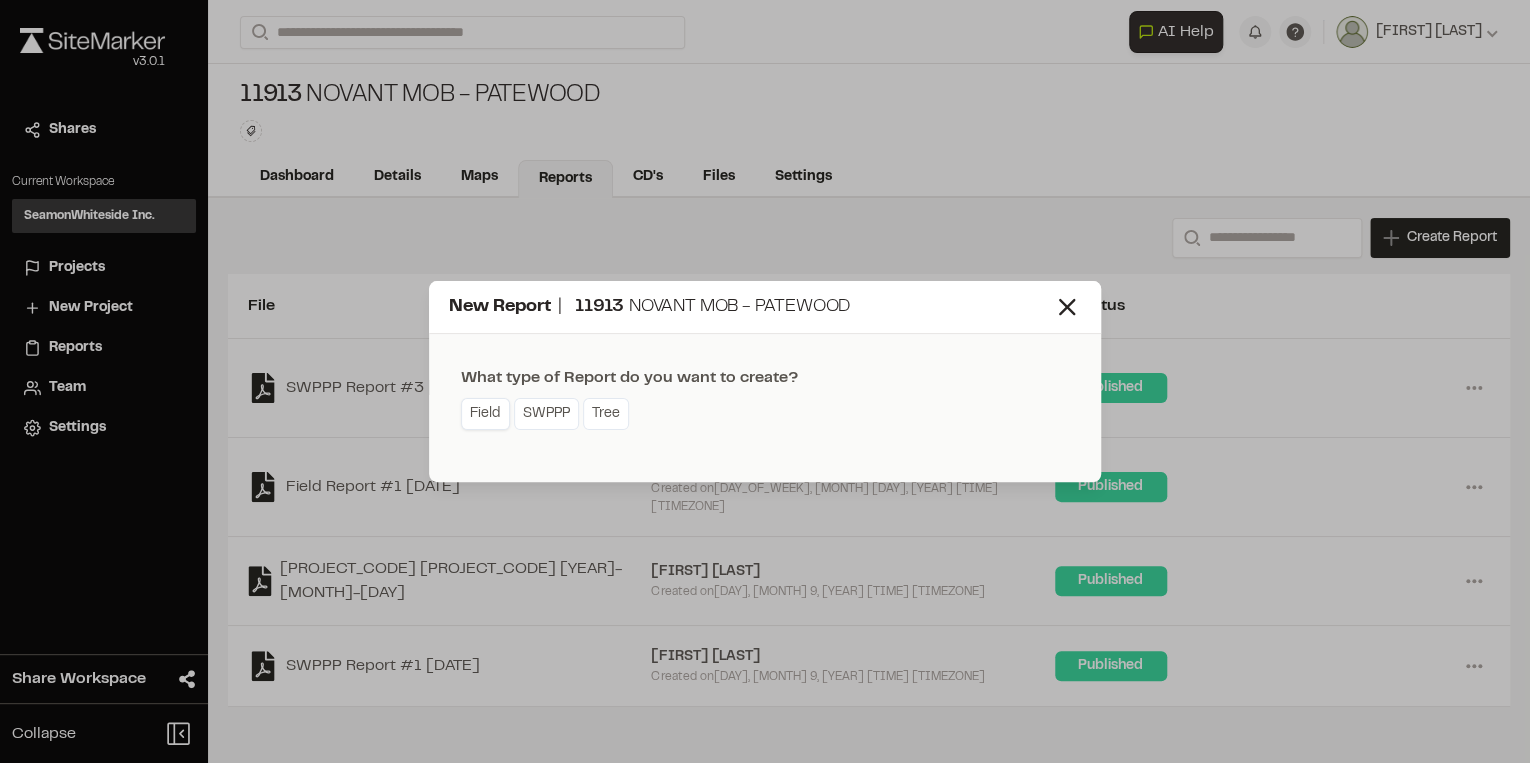 click on "Field" at bounding box center [485, 414] 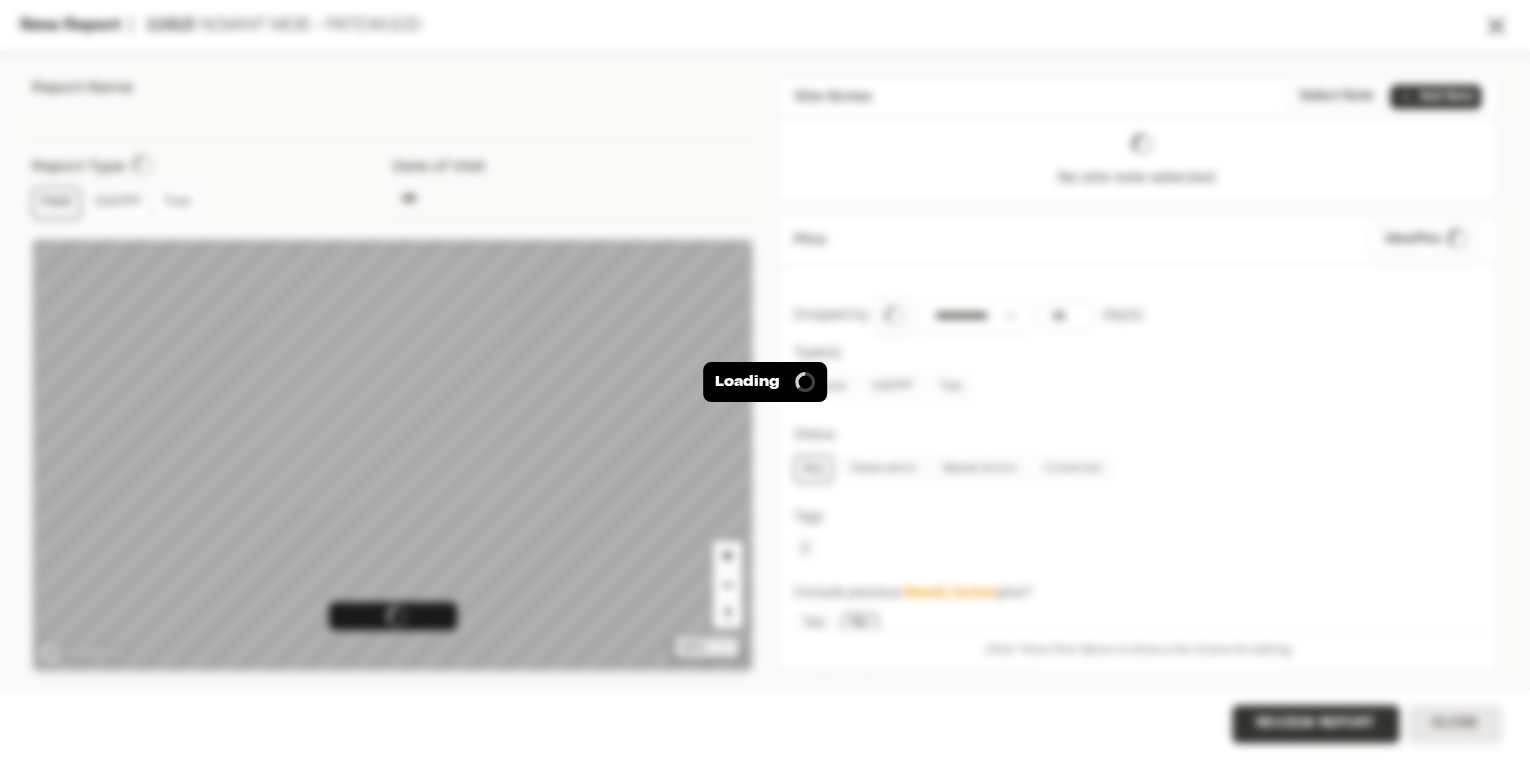 type on "**********" 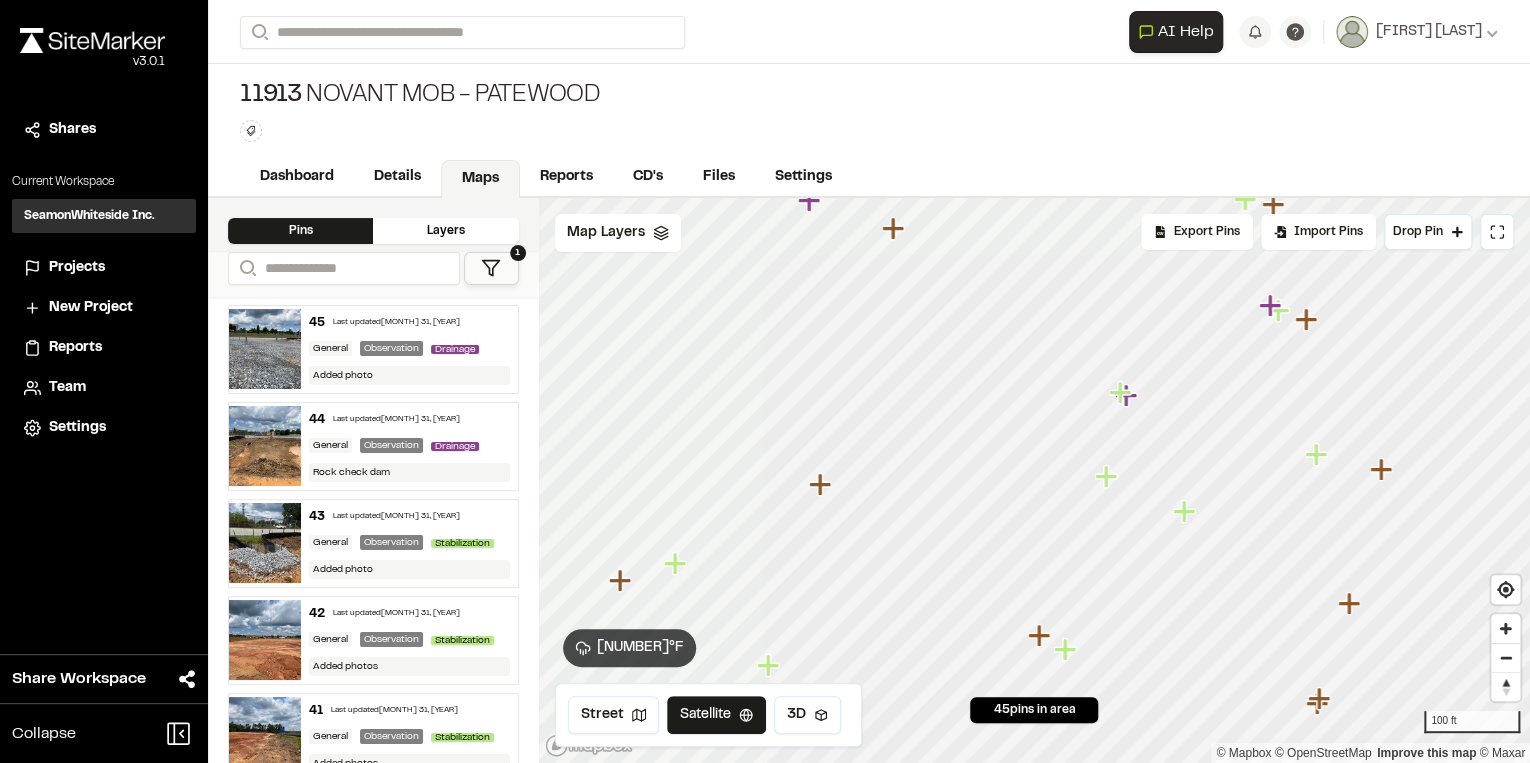 drag, startPoint x: 567, startPoint y: 172, endPoint x: 953, endPoint y: 176, distance: 386.02072 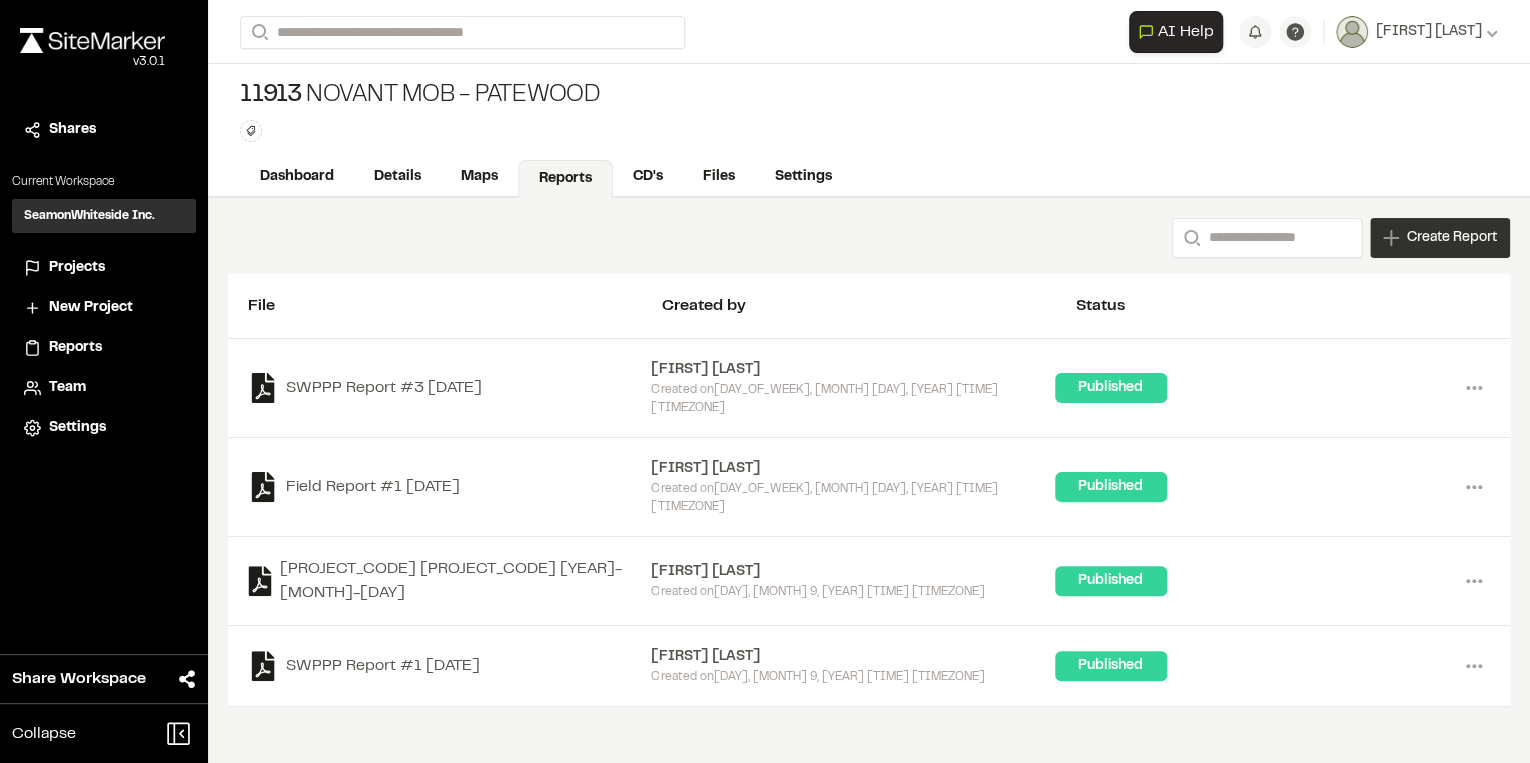 click on "Create Report" at bounding box center [1452, 238] 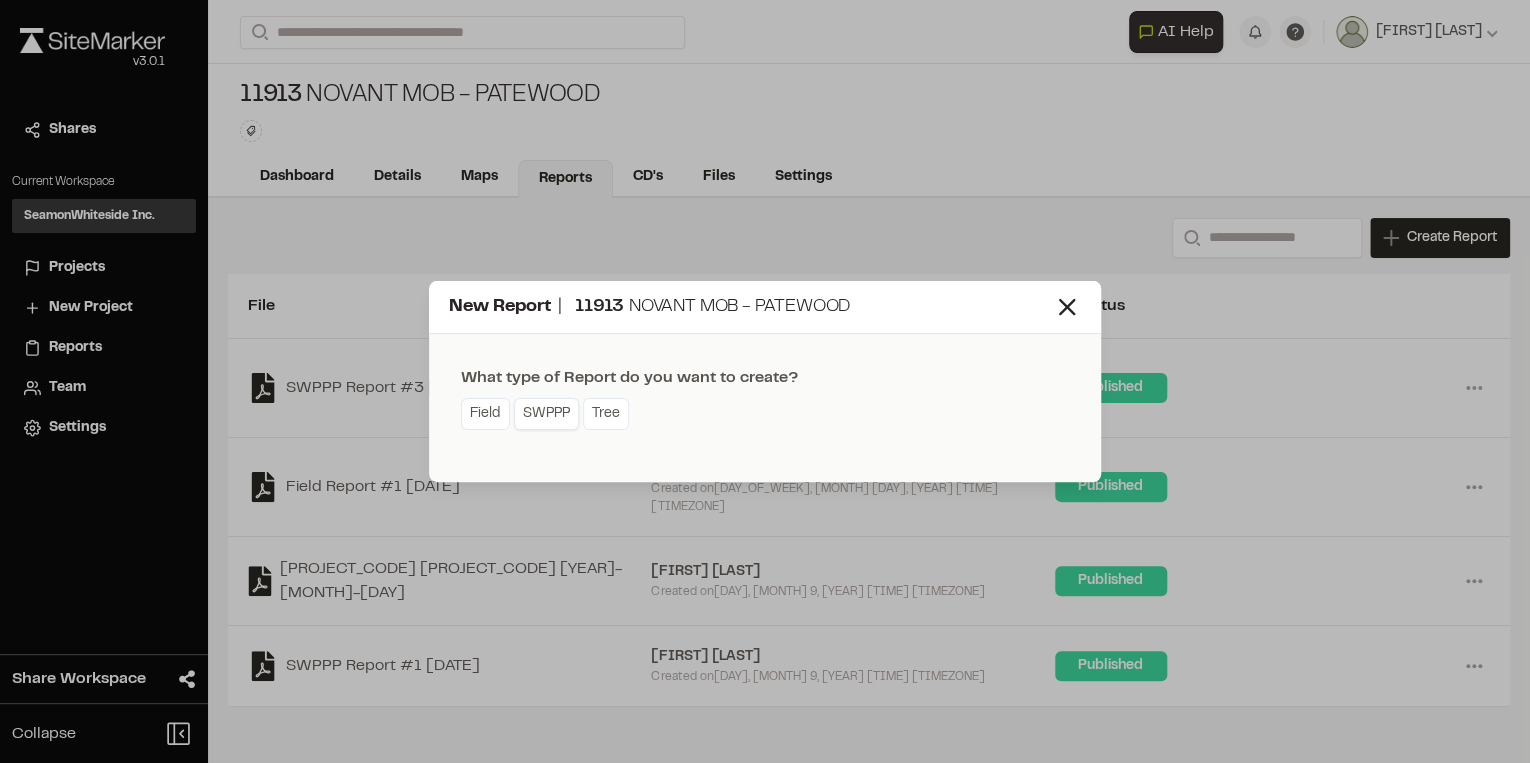 click on "SWPPP" at bounding box center (546, 414) 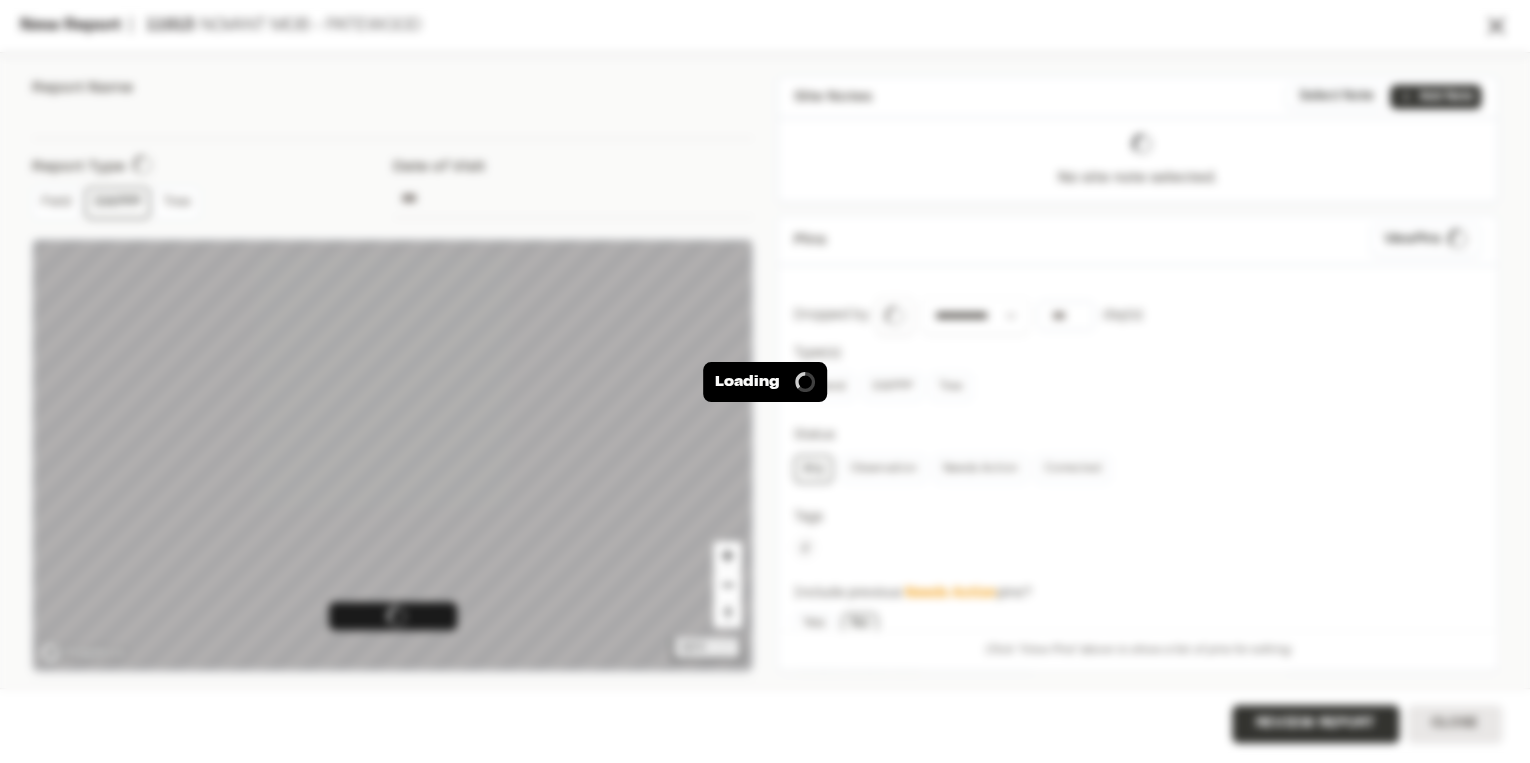 type on "**********" 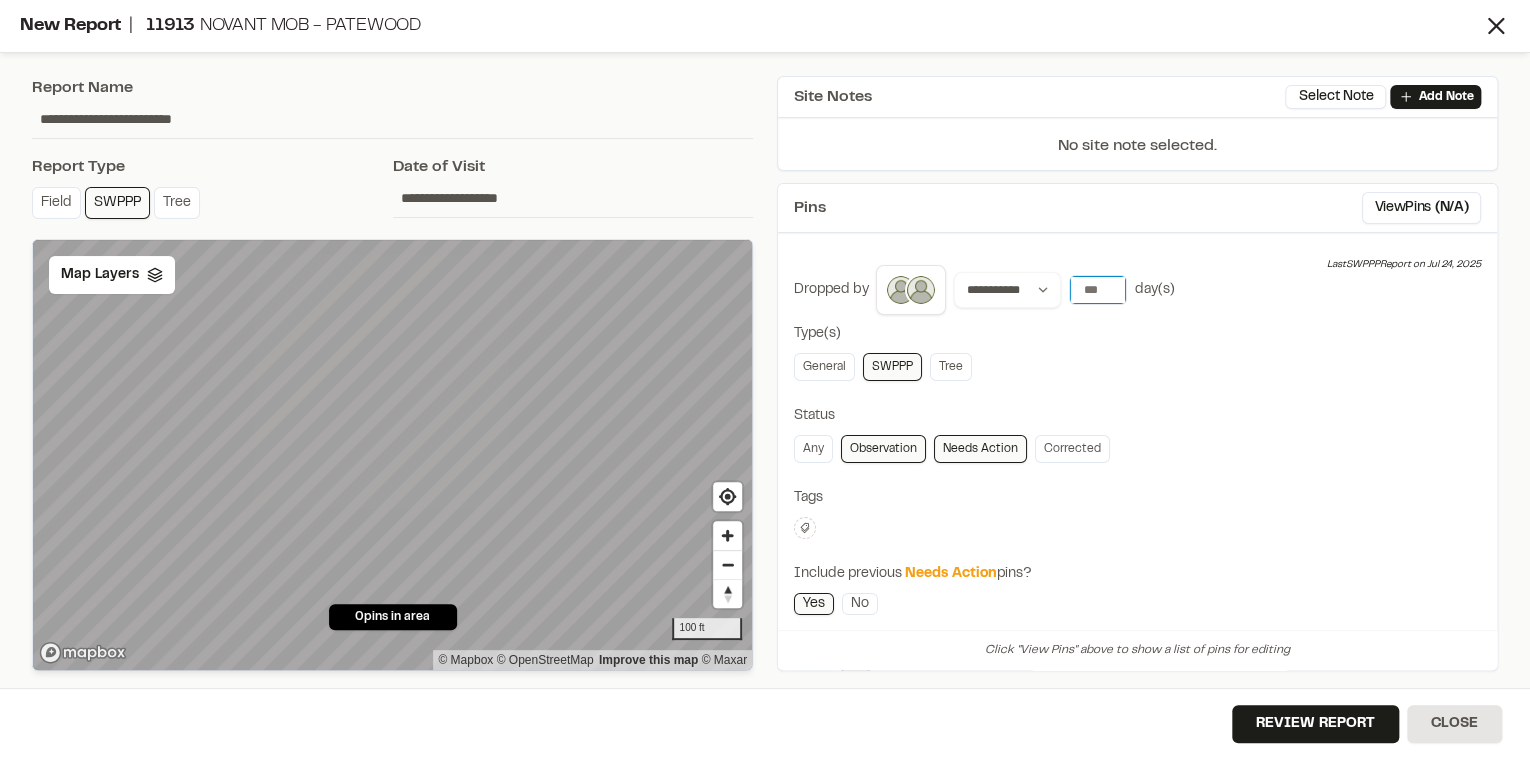 click on "**" at bounding box center (1098, 290) 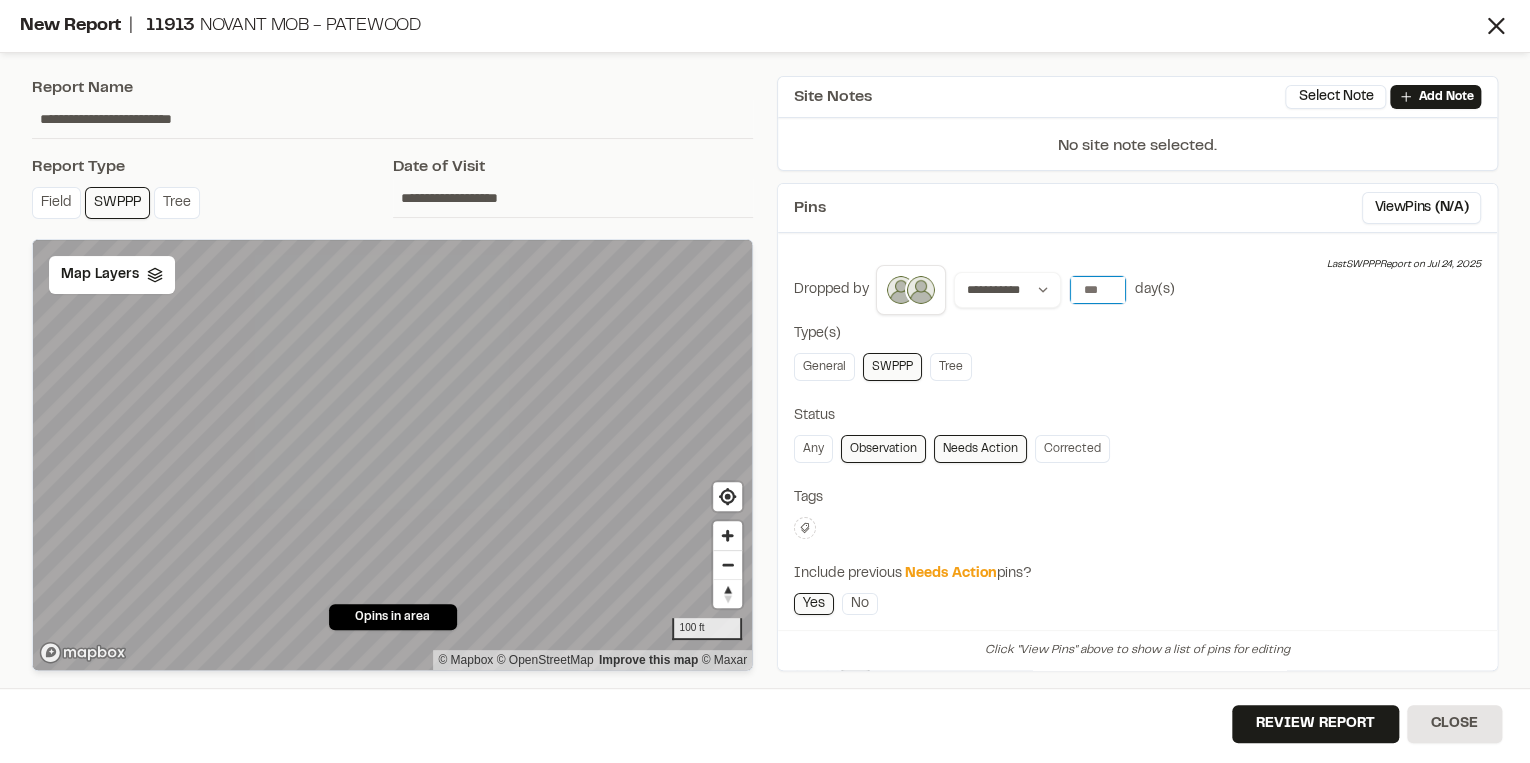 click on "**" at bounding box center (1098, 290) 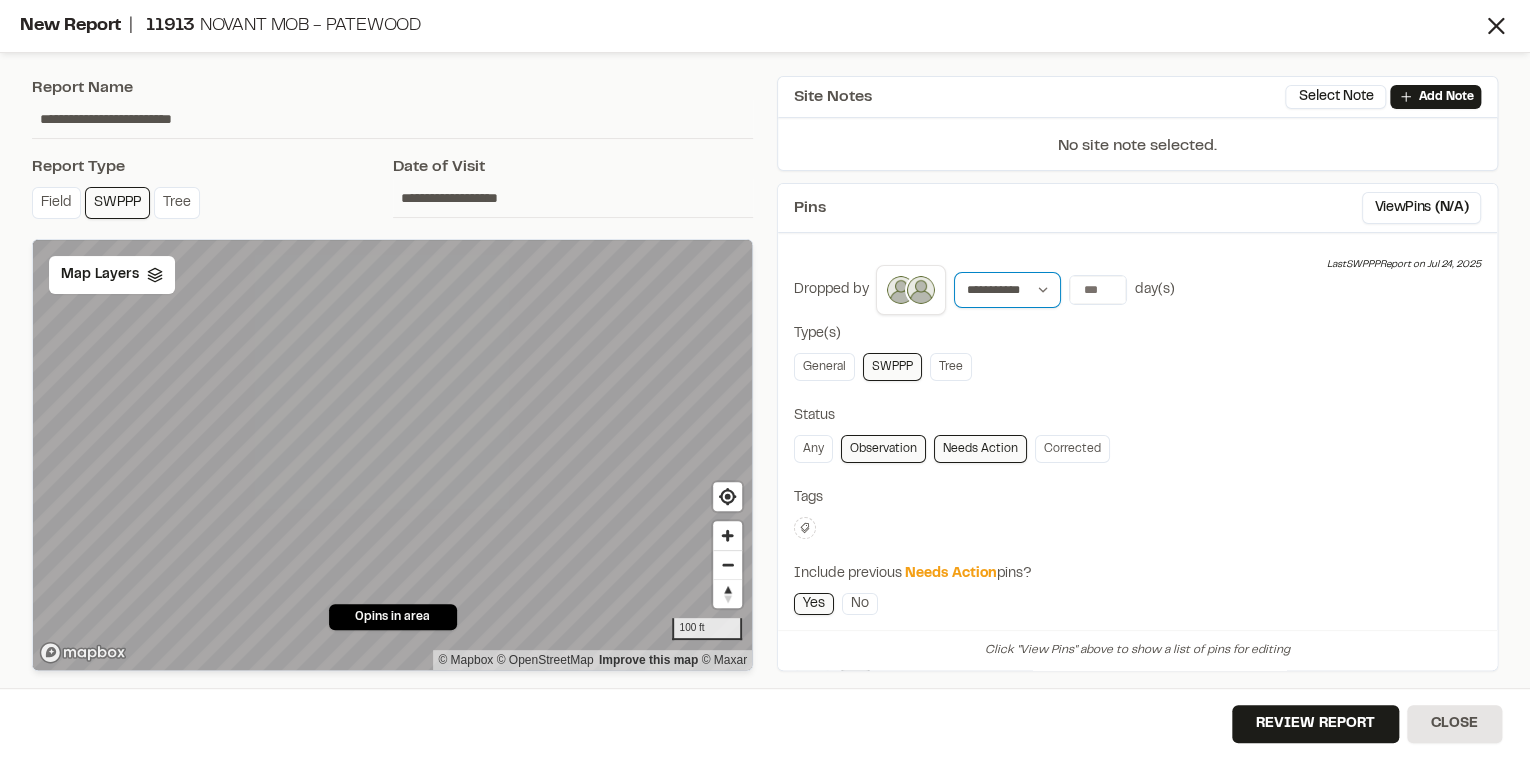 click on "**********" at bounding box center [1007, 290] 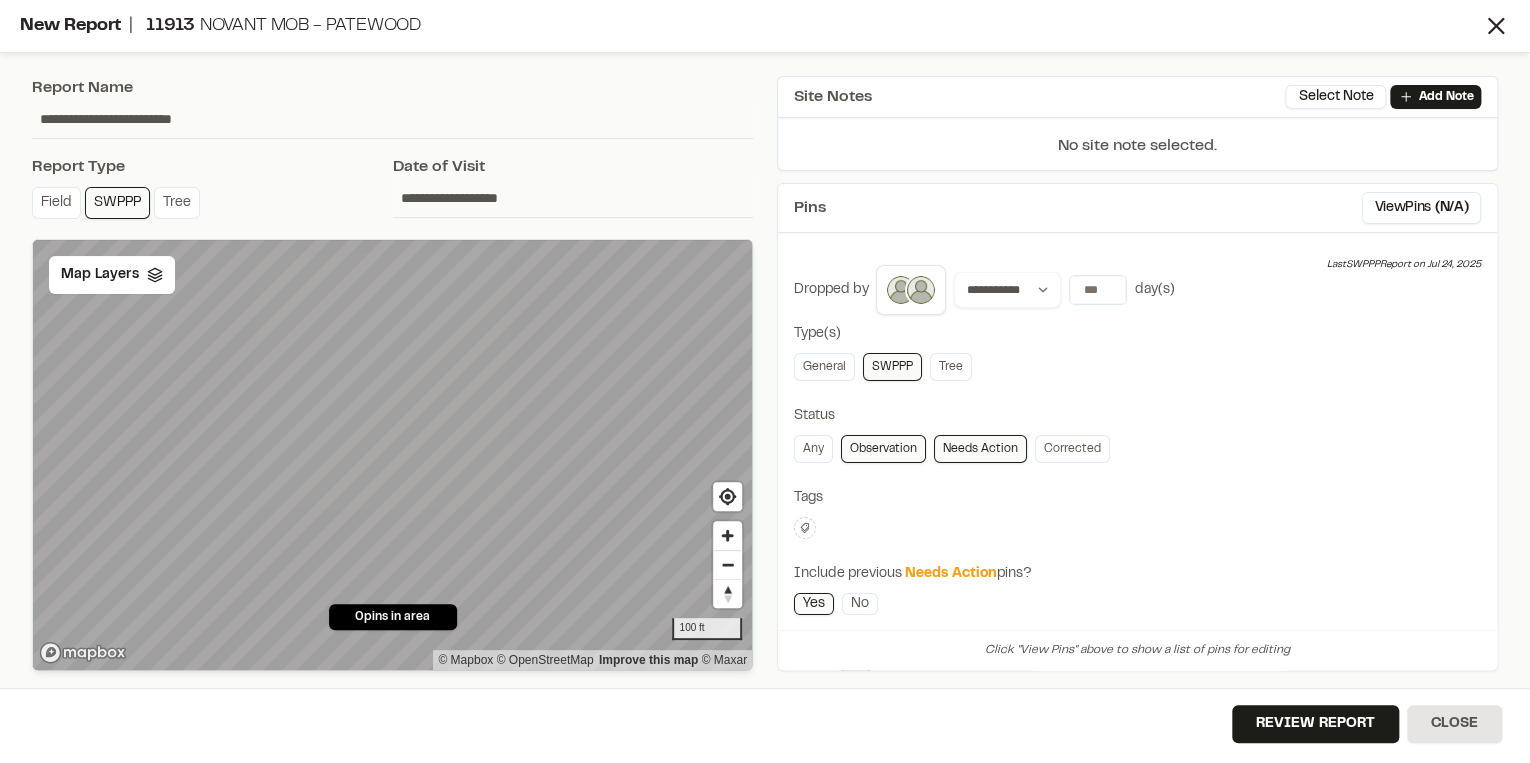 click on "Type(s)" at bounding box center (1137, 334) 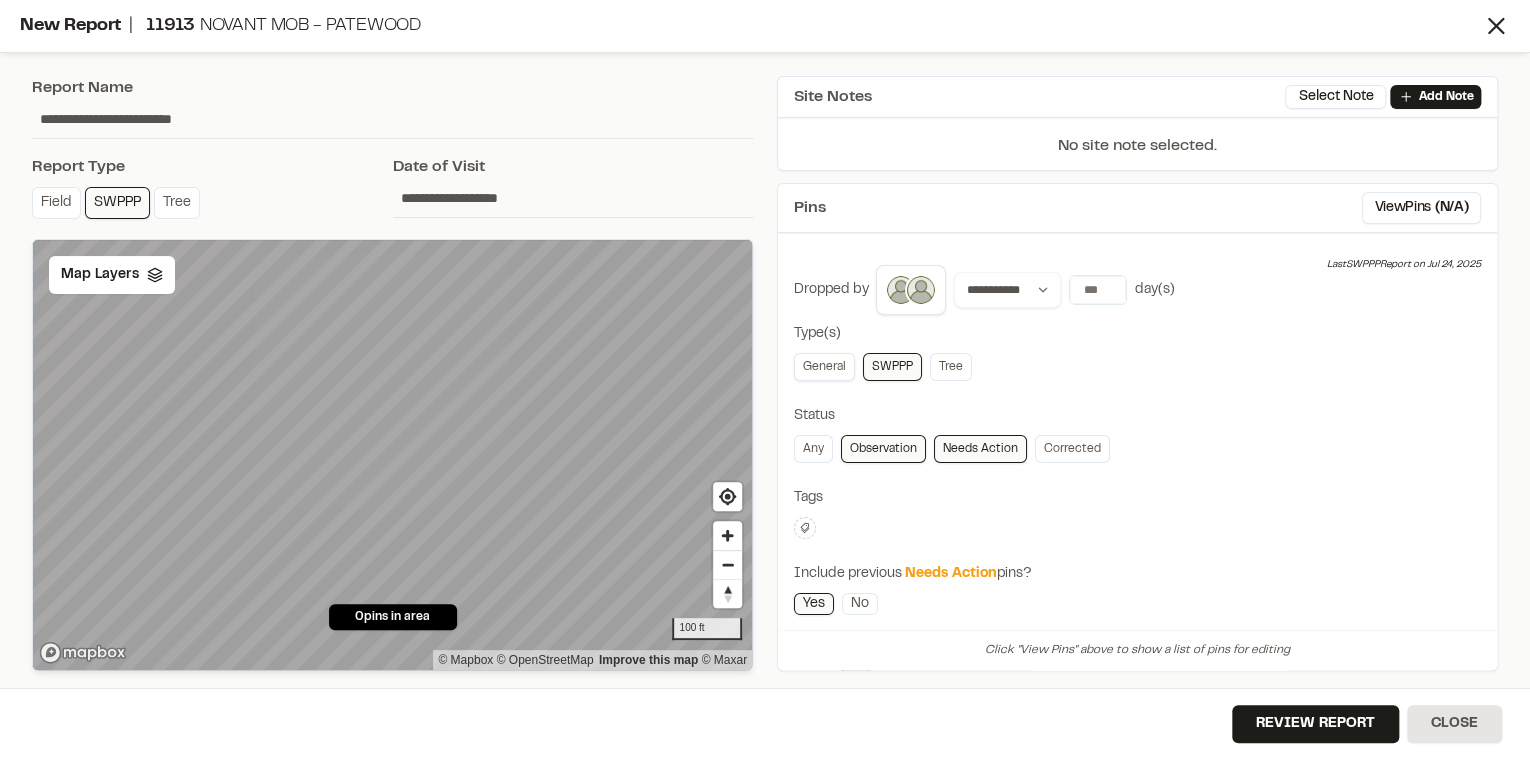 click on "General" at bounding box center [824, 367] 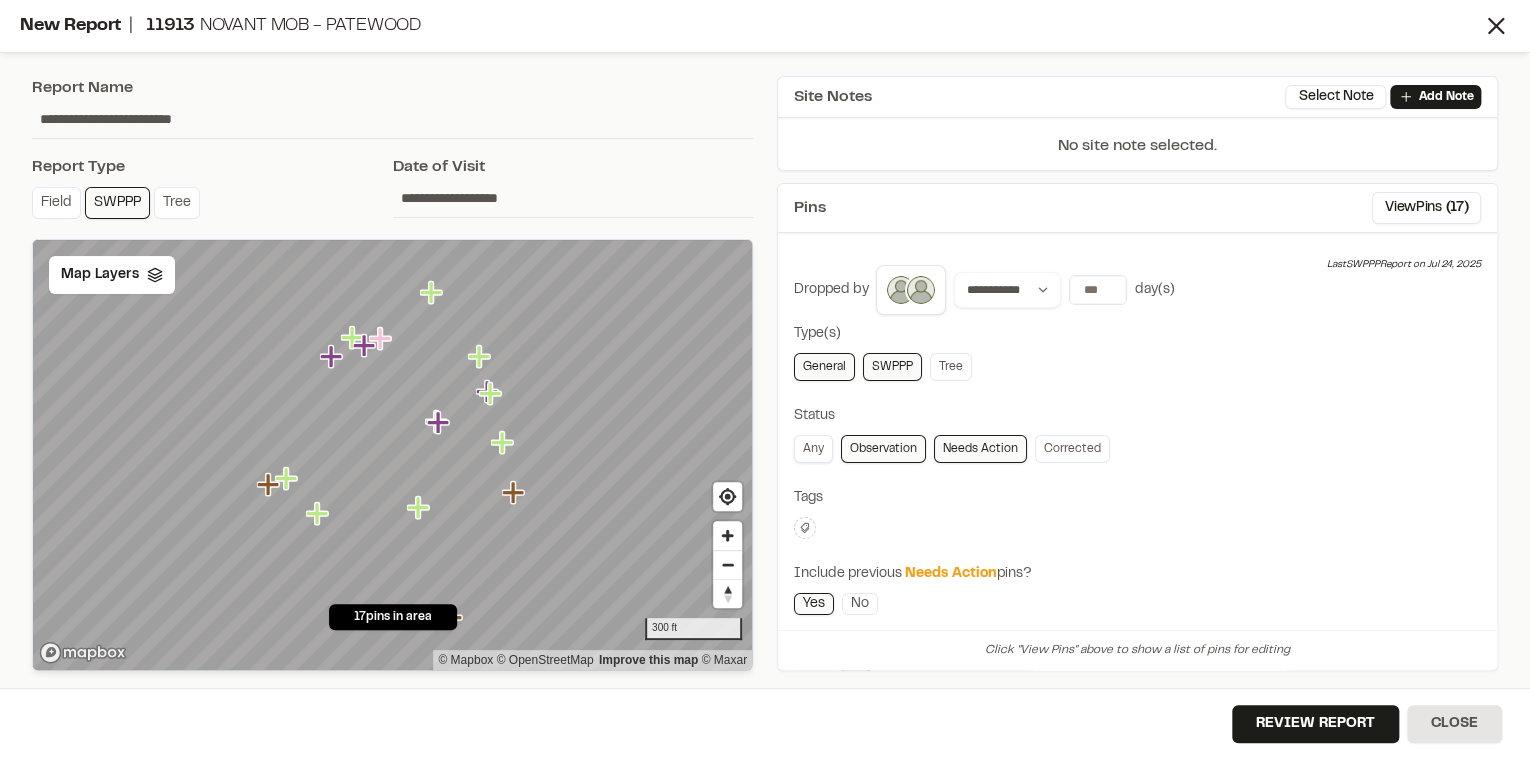 click on "Any" at bounding box center [813, 449] 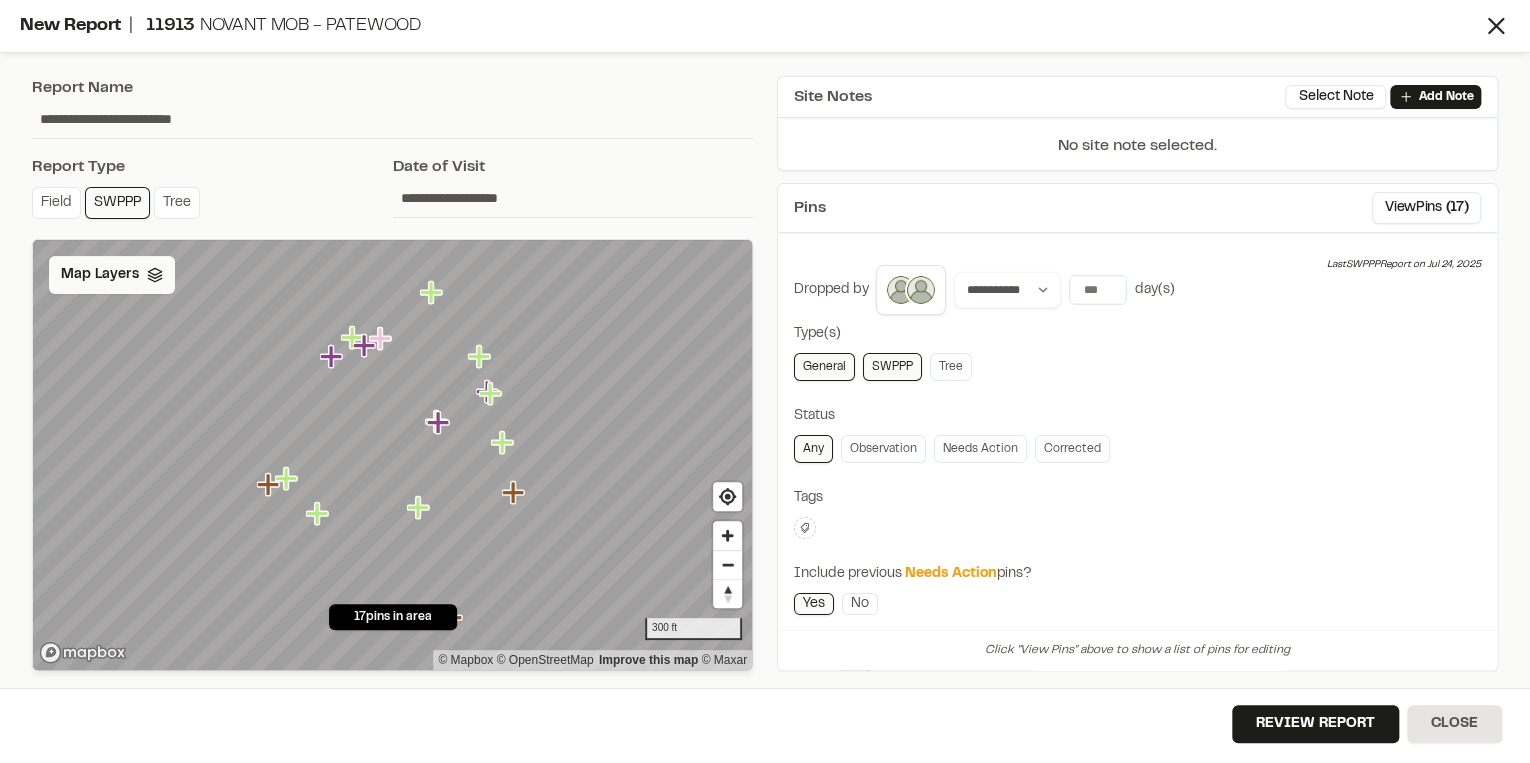 click on "Map Layers" at bounding box center (112, 275) 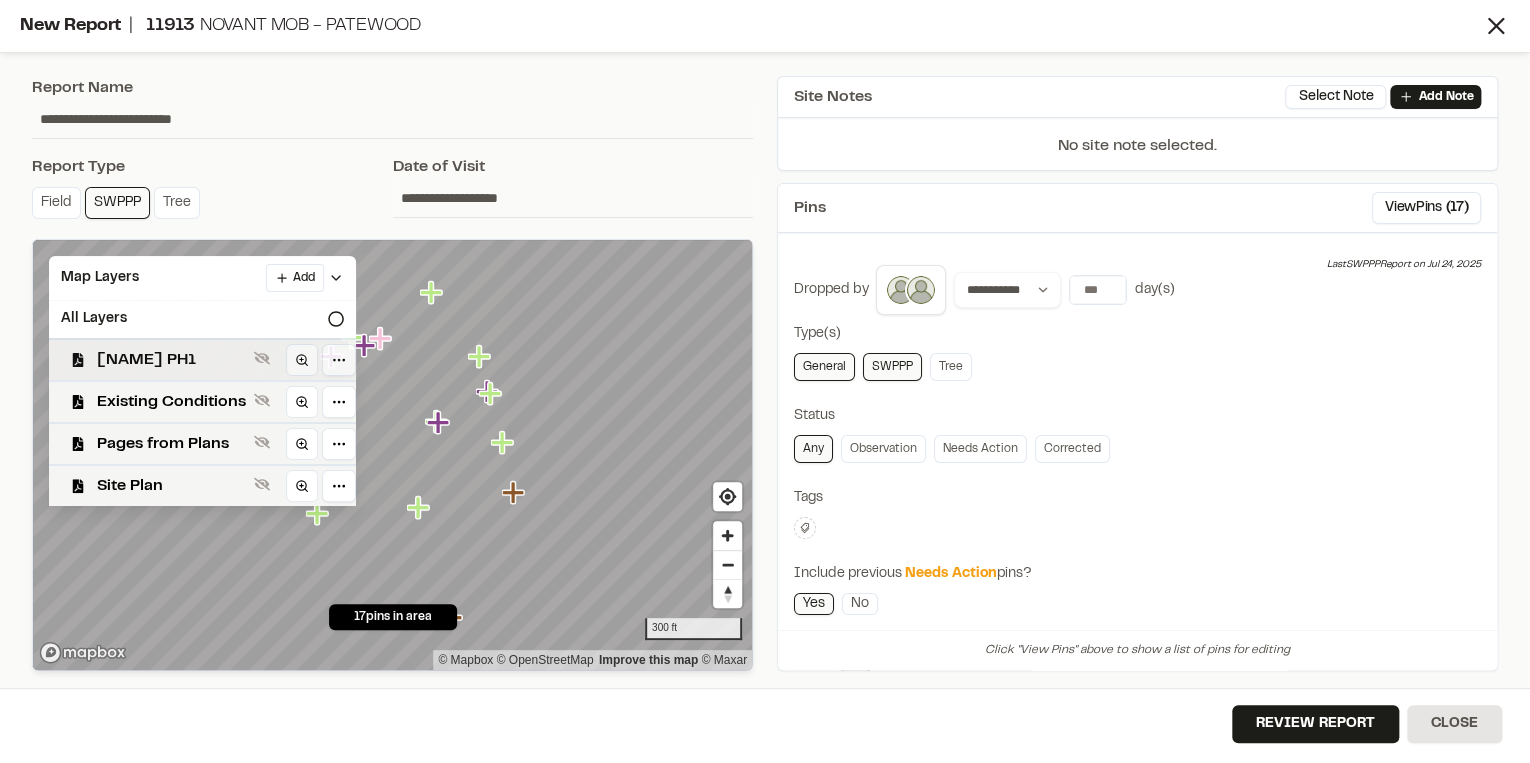 click on "[NAME] PH1" at bounding box center [171, 360] 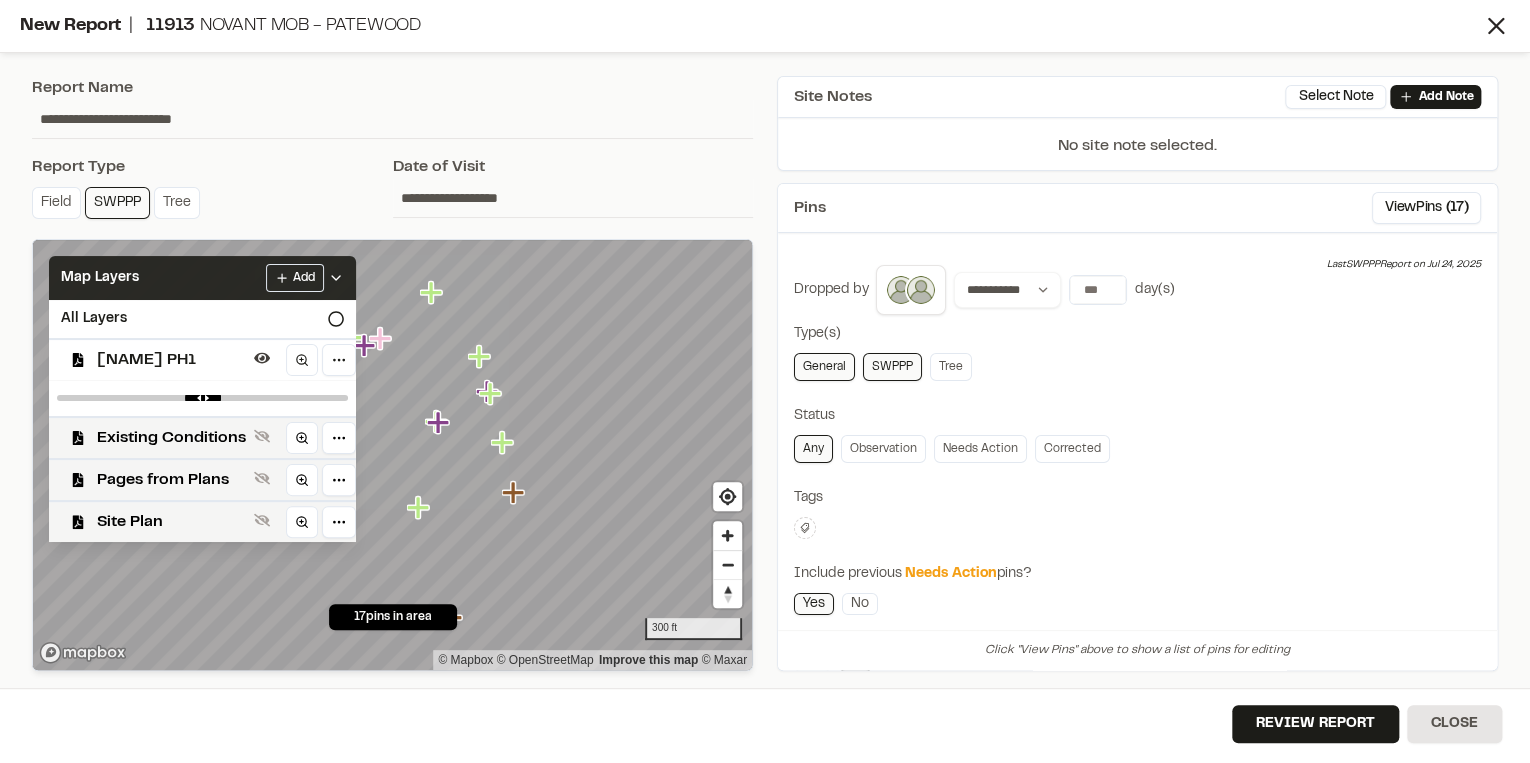 click on "Map Layers Add" at bounding box center [202, 278] 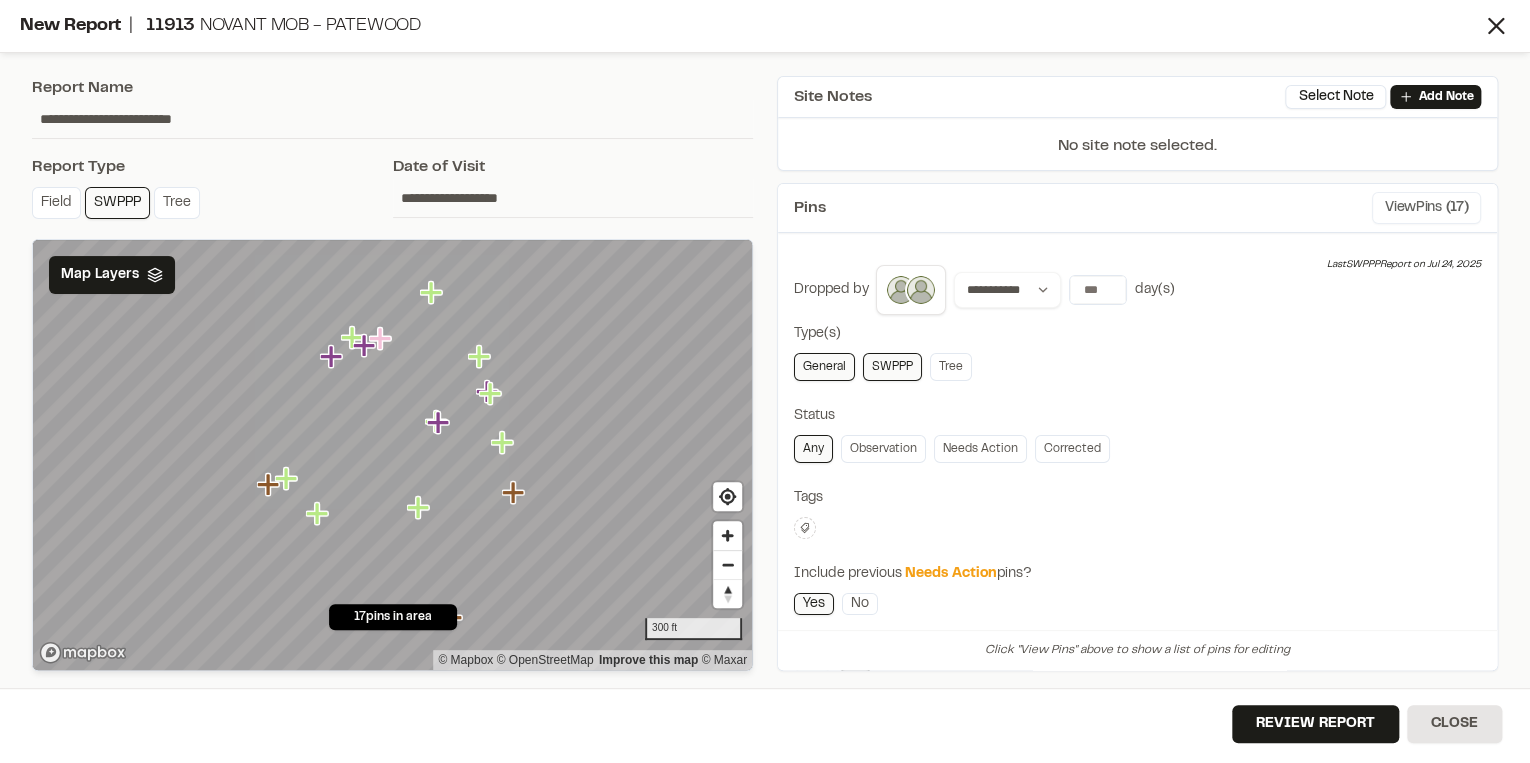 click on "View Pins ( [NUMBER] )" at bounding box center [1426, 208] 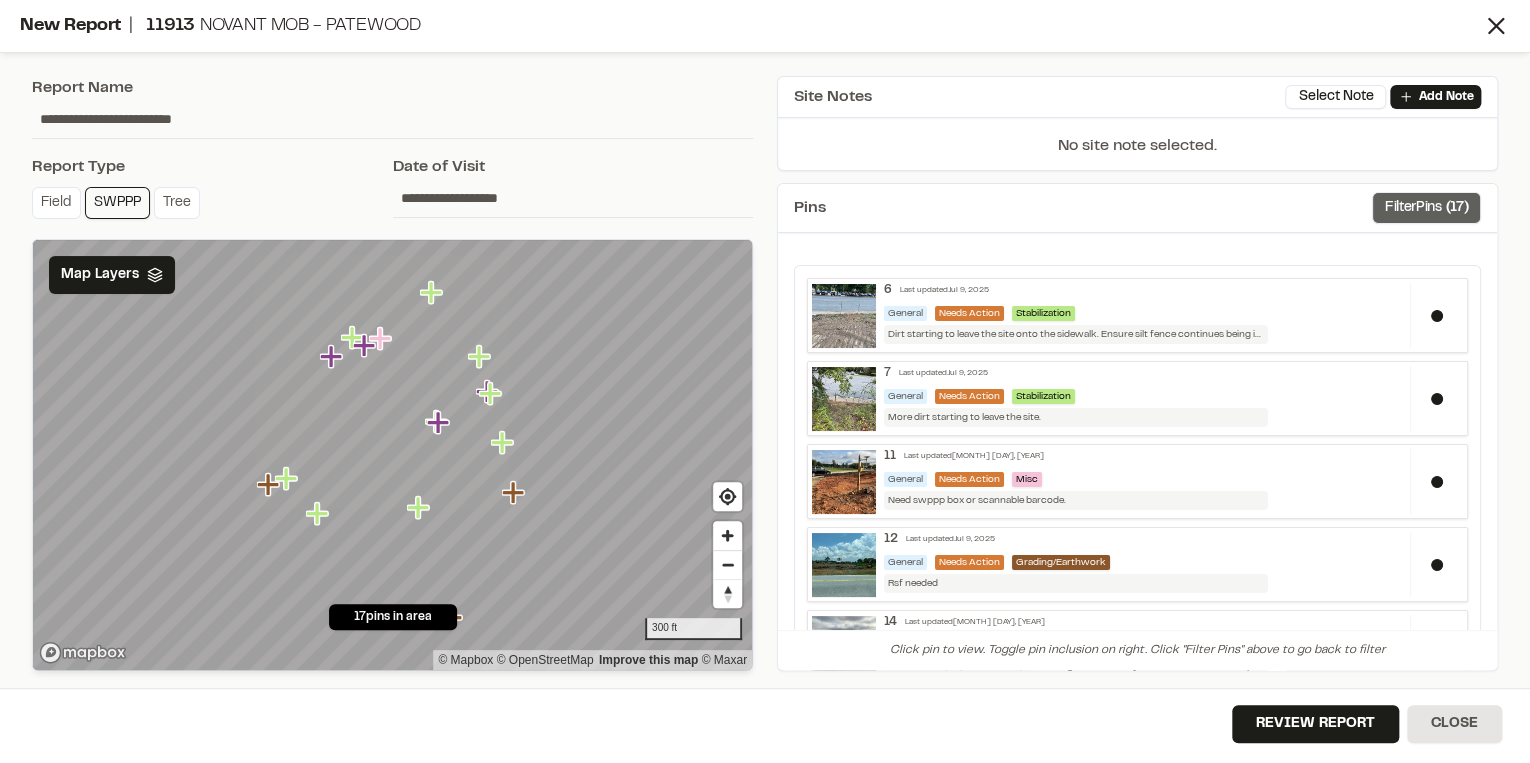 click on "( 17 )" at bounding box center (1456, 208) 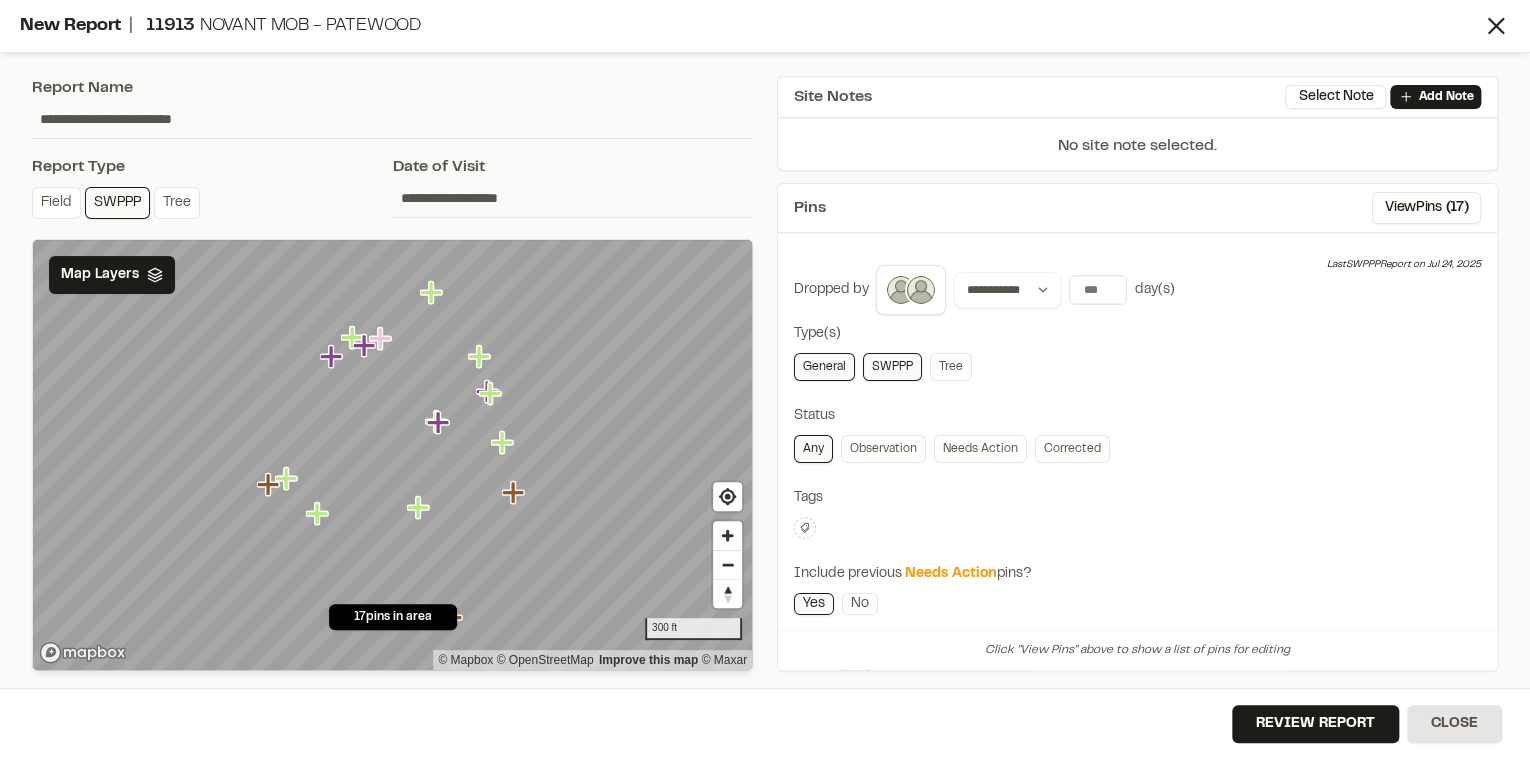 drag, startPoint x: 1191, startPoint y: 477, endPoint x: 1219, endPoint y: 522, distance: 53 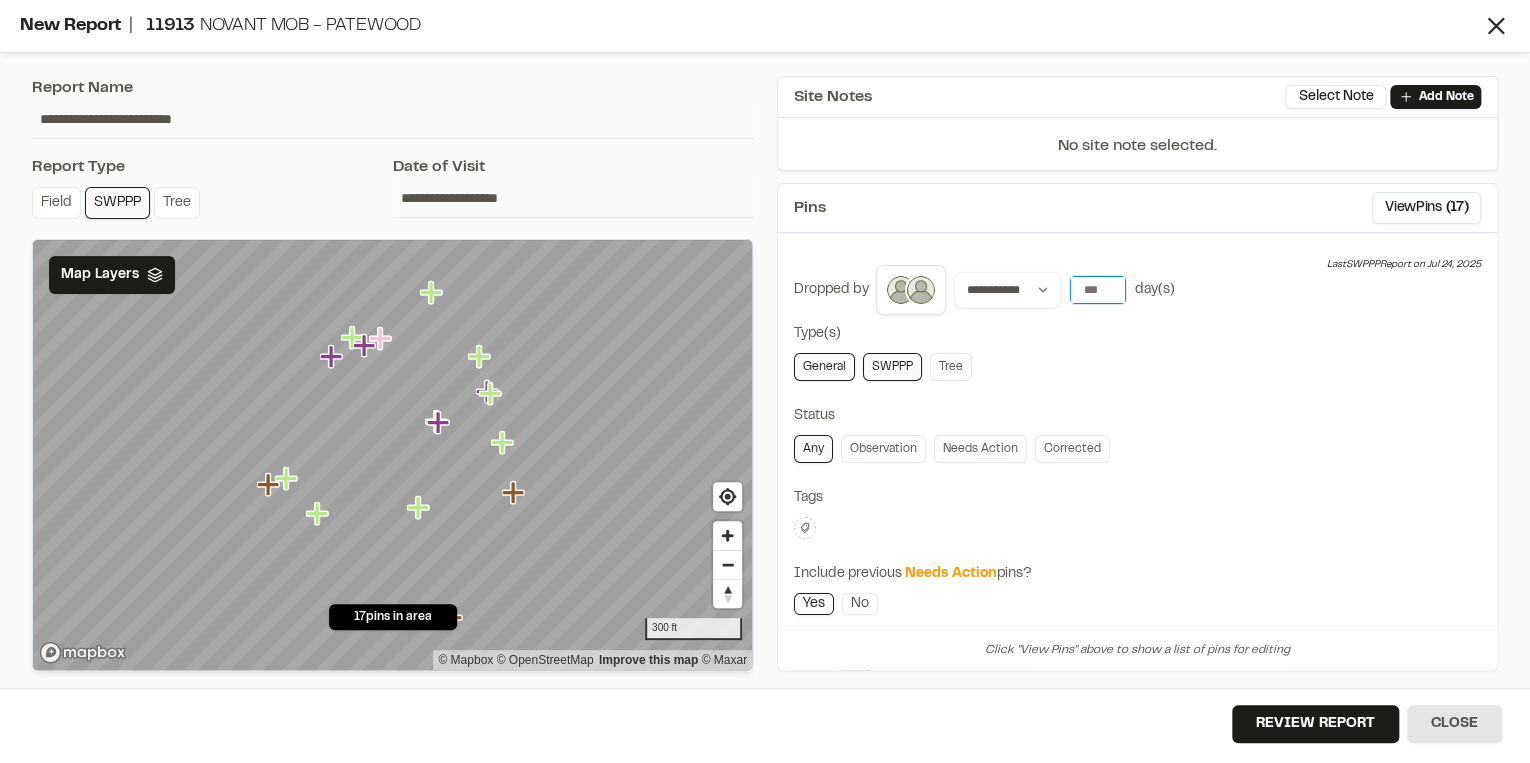 click on "*" at bounding box center [1098, 290] 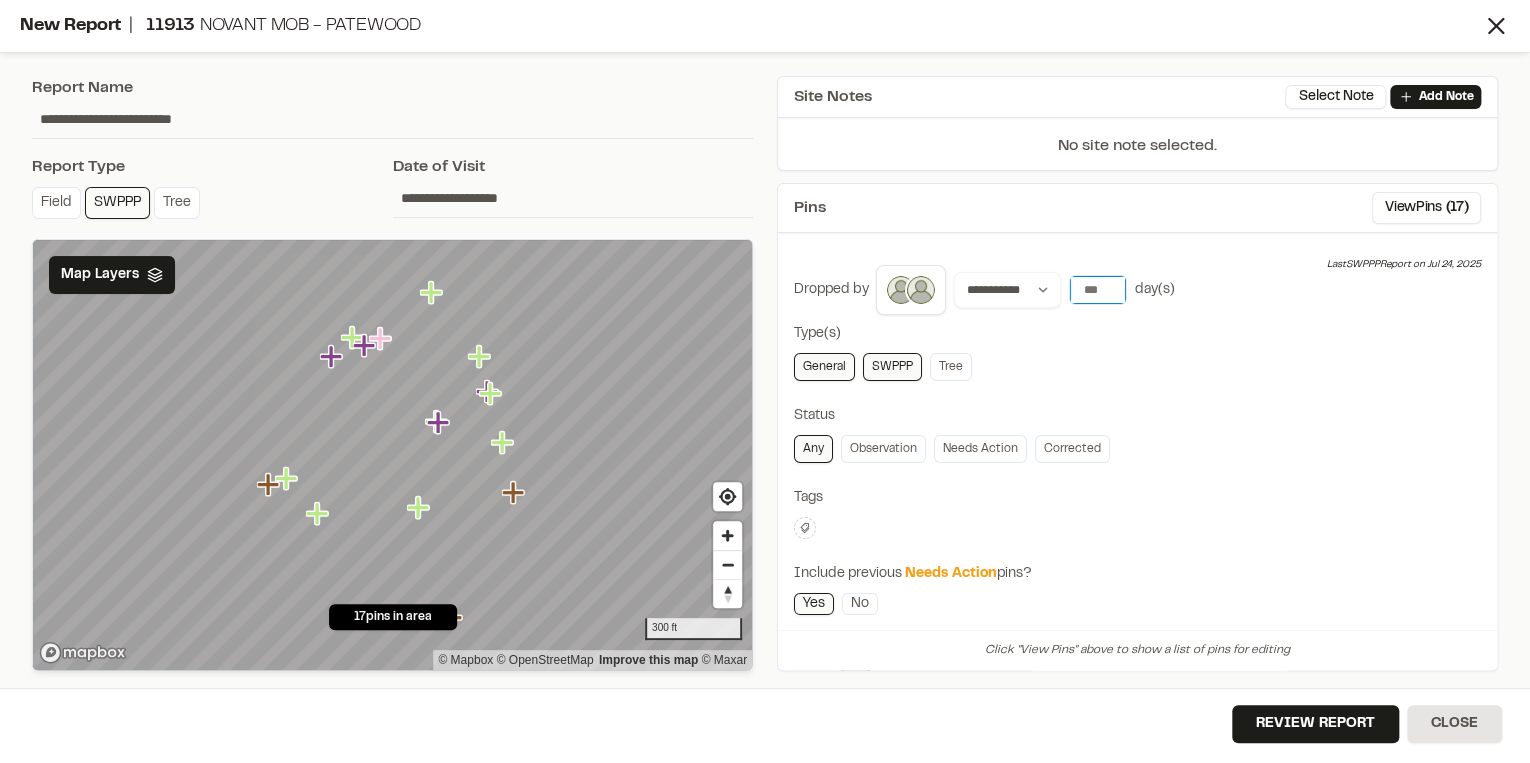 drag, startPoint x: 1092, startPoint y: 285, endPoint x: 1044, endPoint y: 285, distance: 48 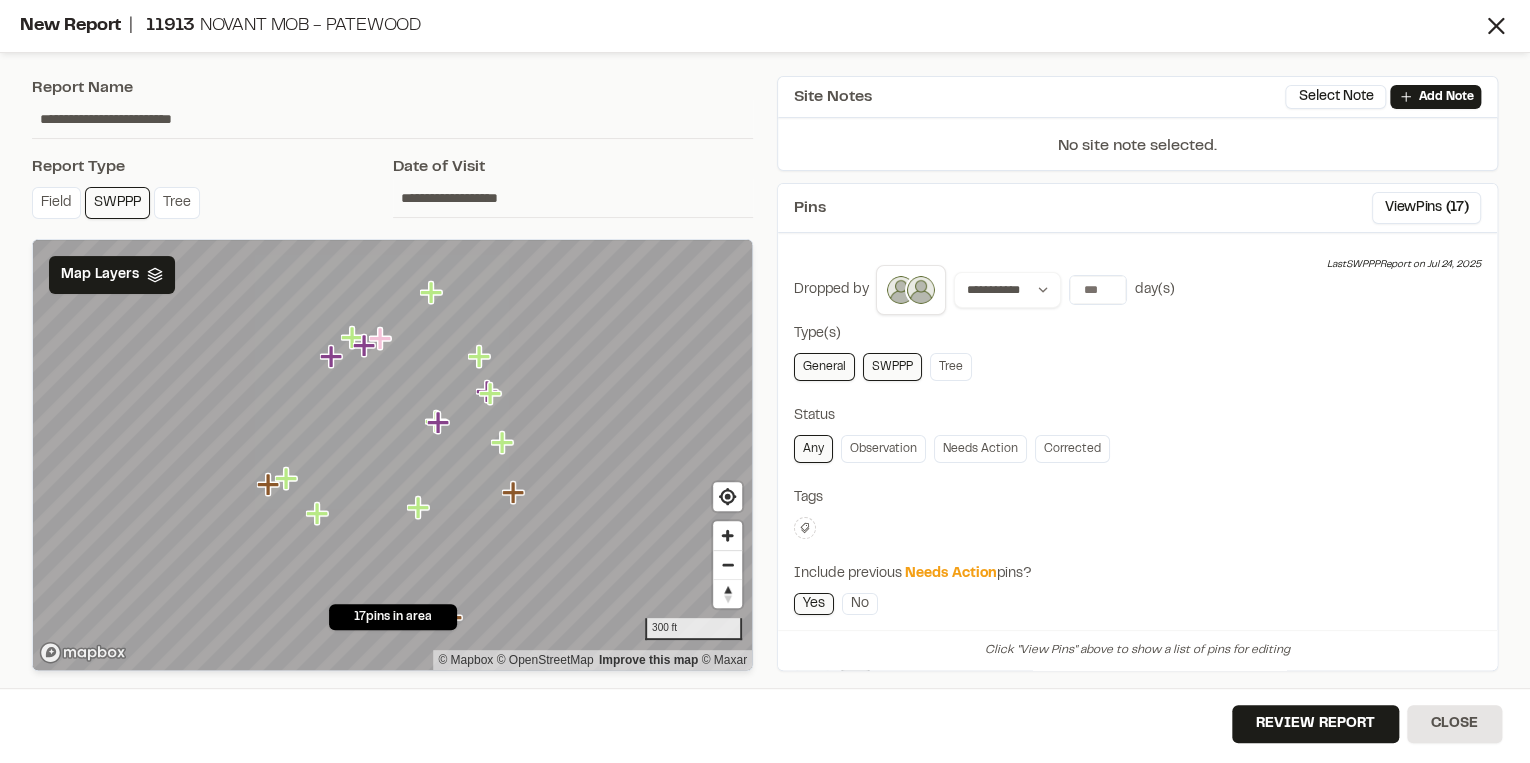 click on "**********" at bounding box center (1137, 610) 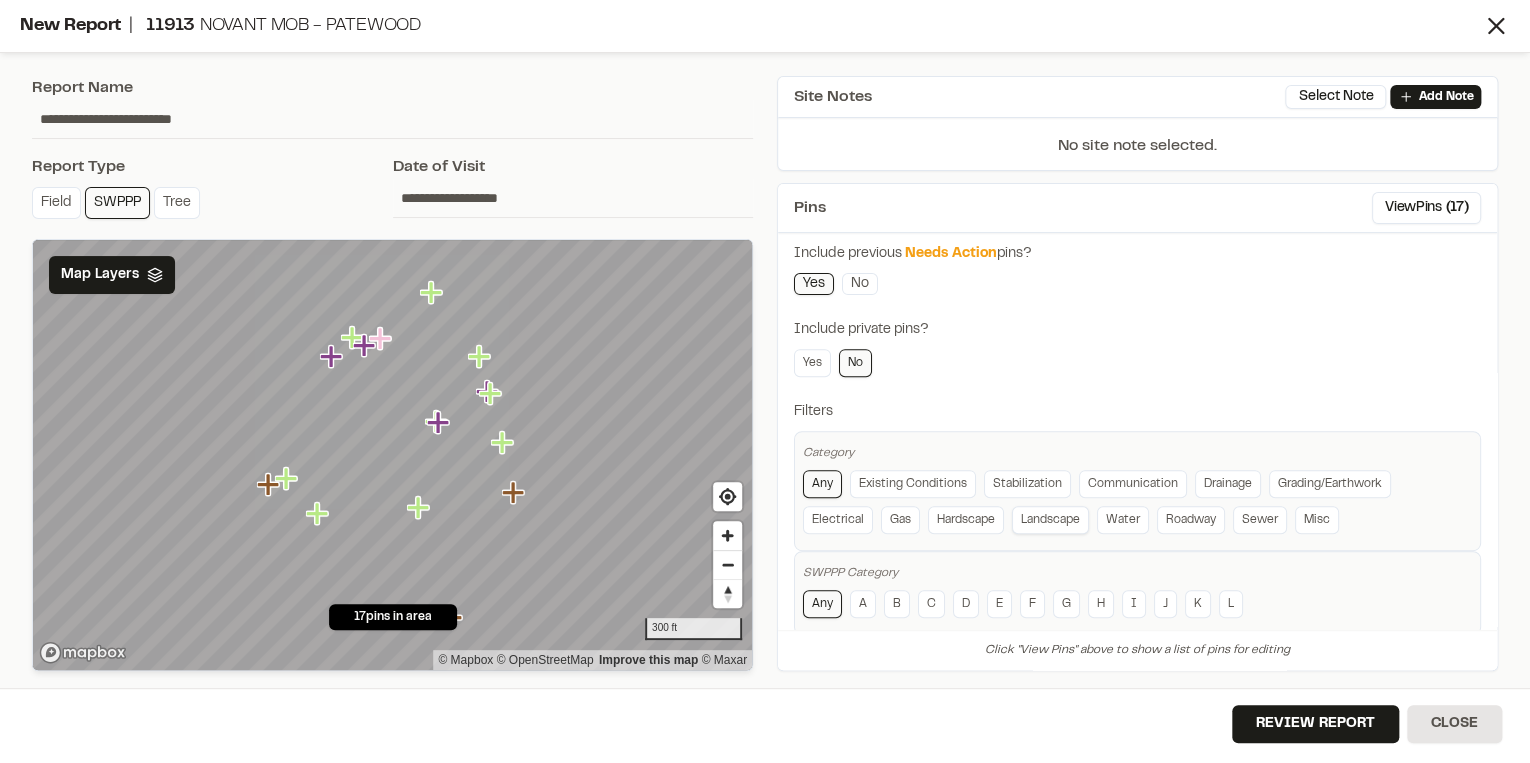 scroll, scrollTop: 346, scrollLeft: 0, axis: vertical 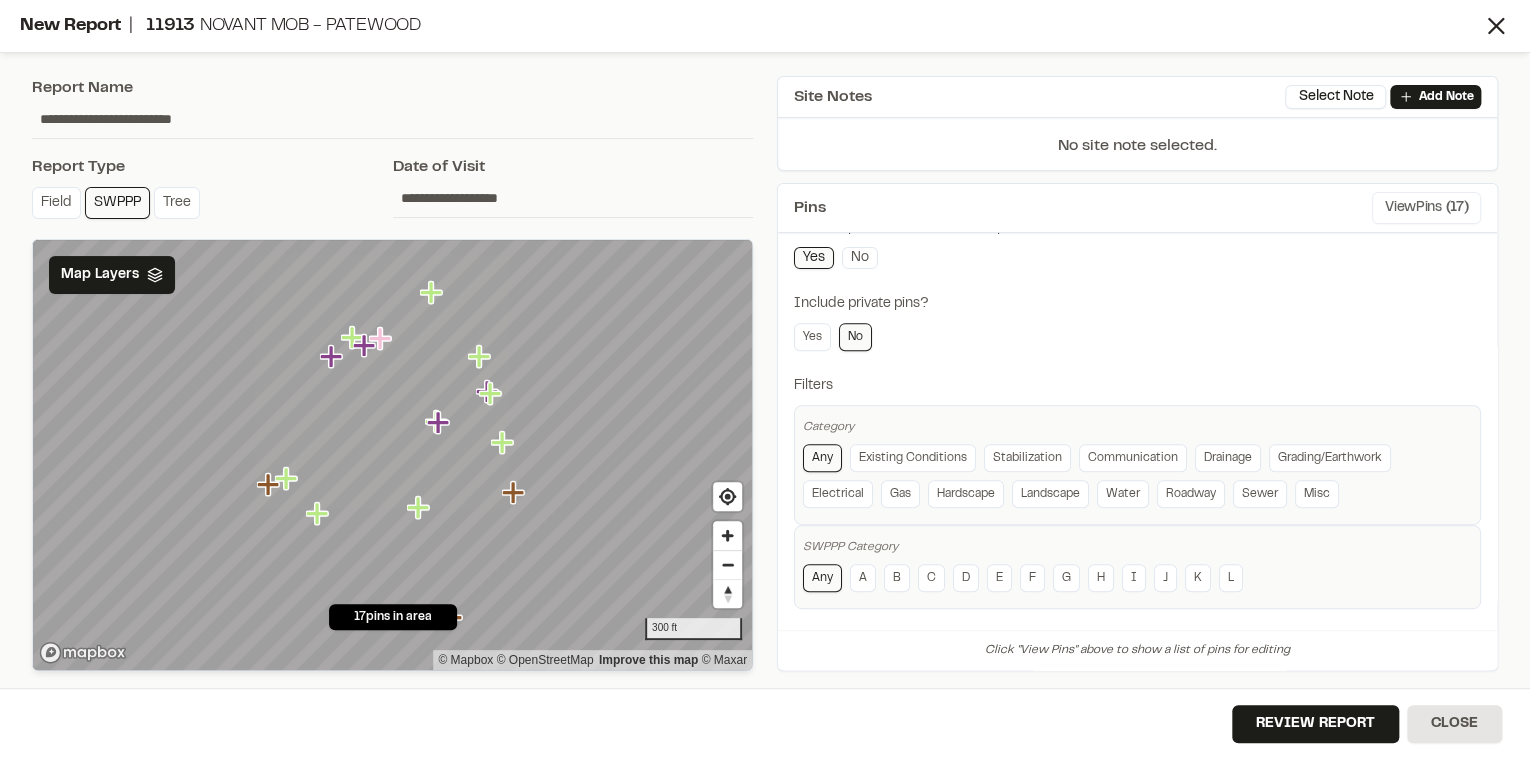 click on "View Pins ( [NUMBER] )" at bounding box center [1426, 208] 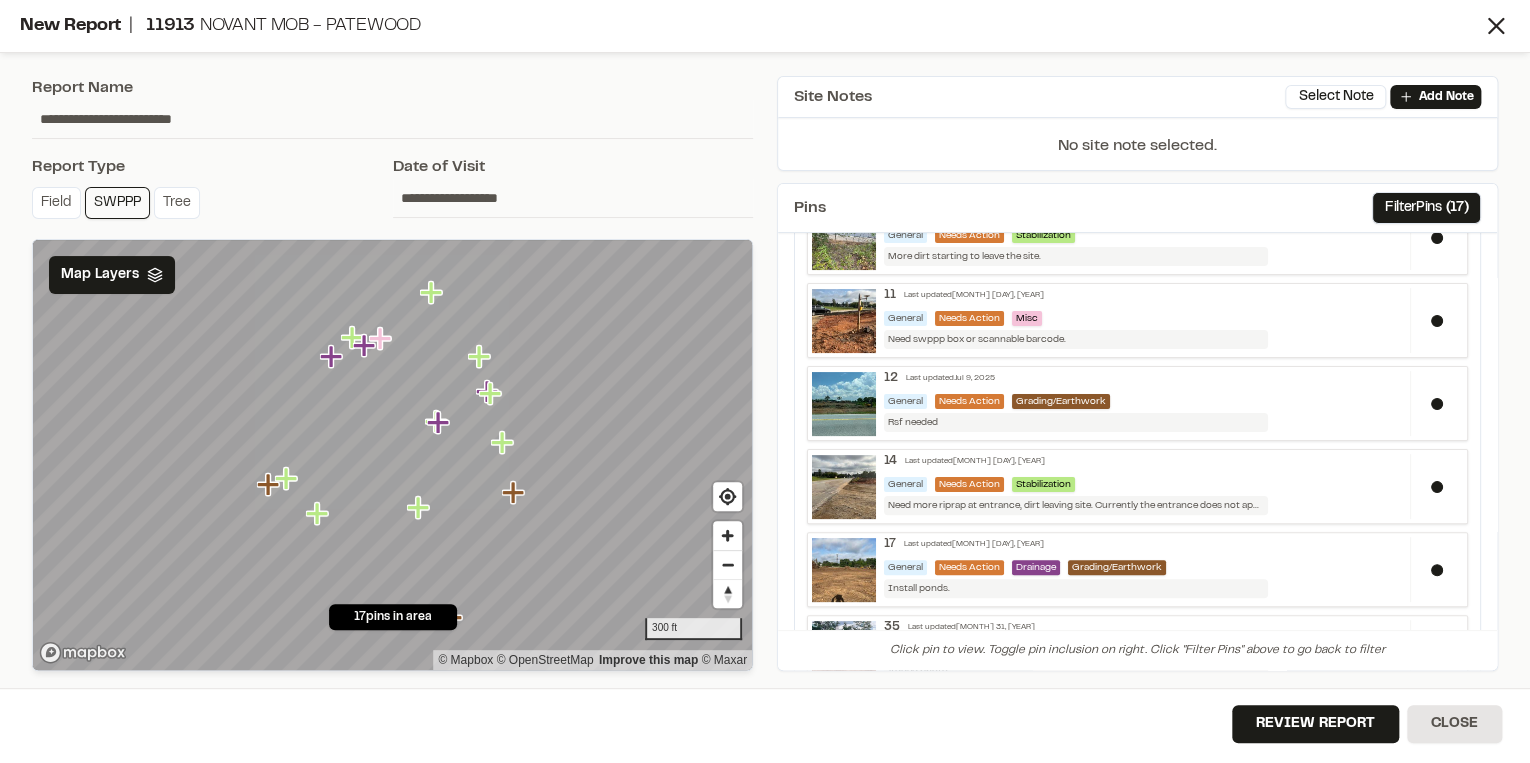 scroll, scrollTop: 0, scrollLeft: 0, axis: both 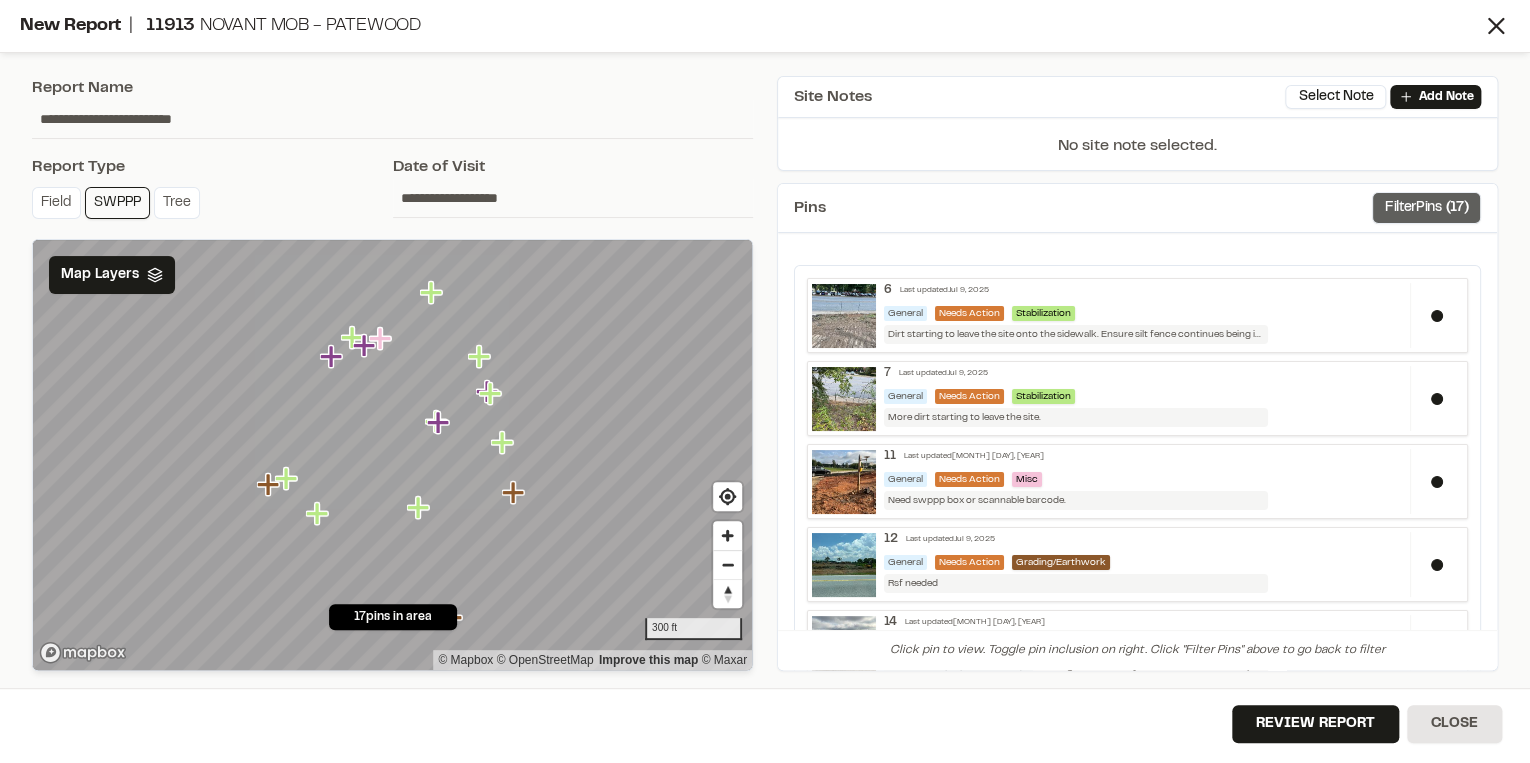 click on "Filter Pins ( [NUMBER] )" at bounding box center (1426, 208) 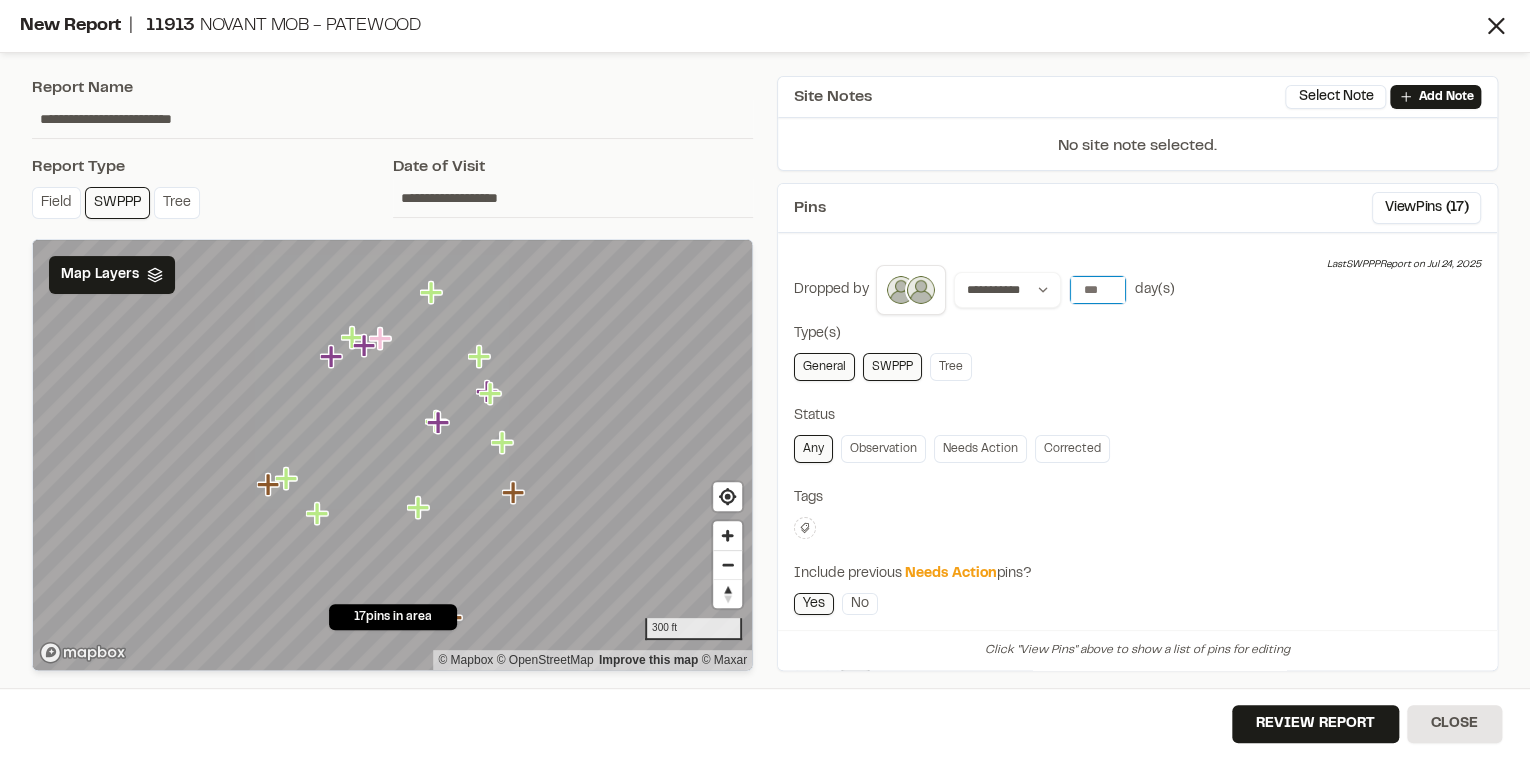 click on "*" at bounding box center [1098, 290] 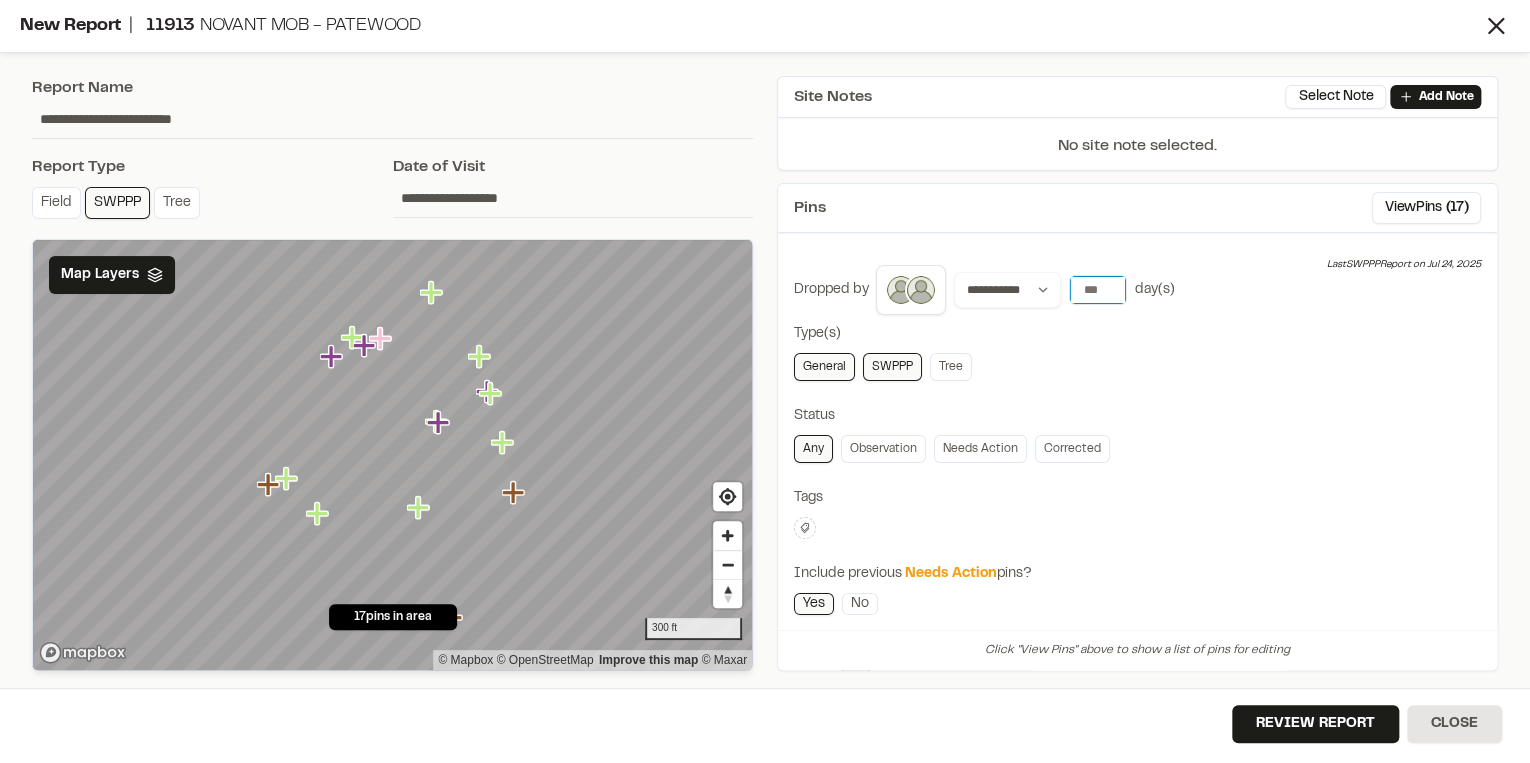 click on "*" at bounding box center (1098, 290) 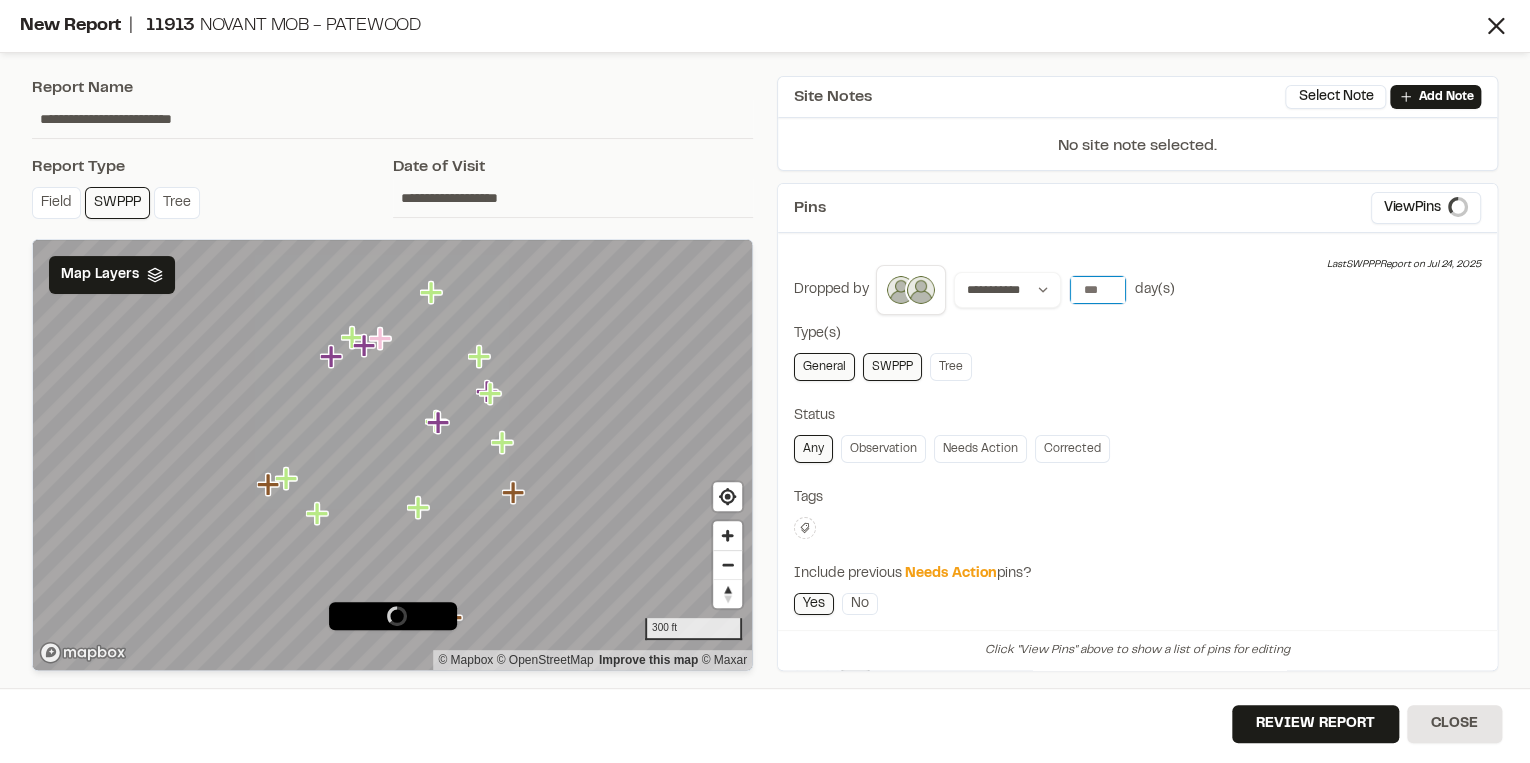 click on "*" at bounding box center (1098, 290) 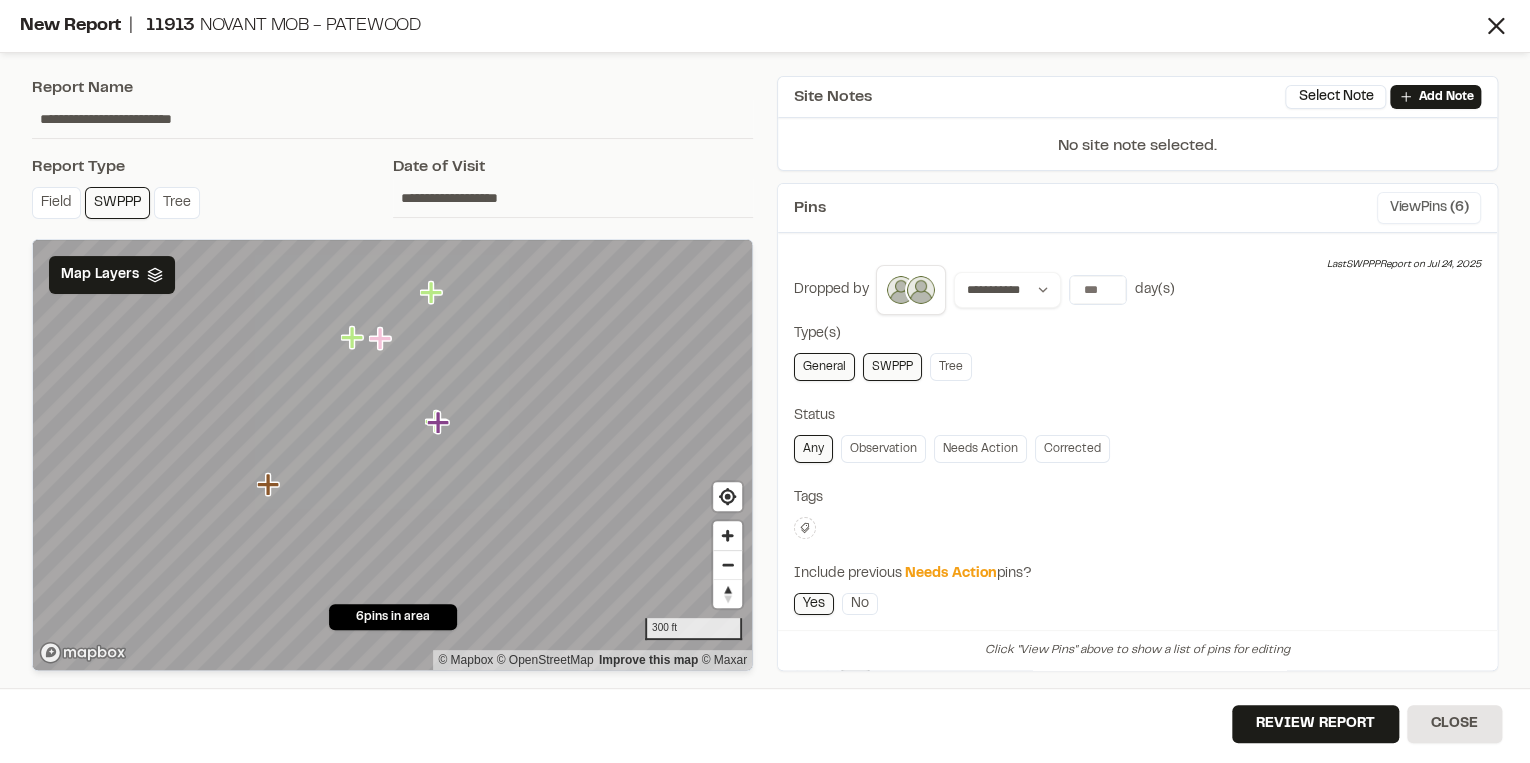 click on "( 6 )" at bounding box center (1459, 208) 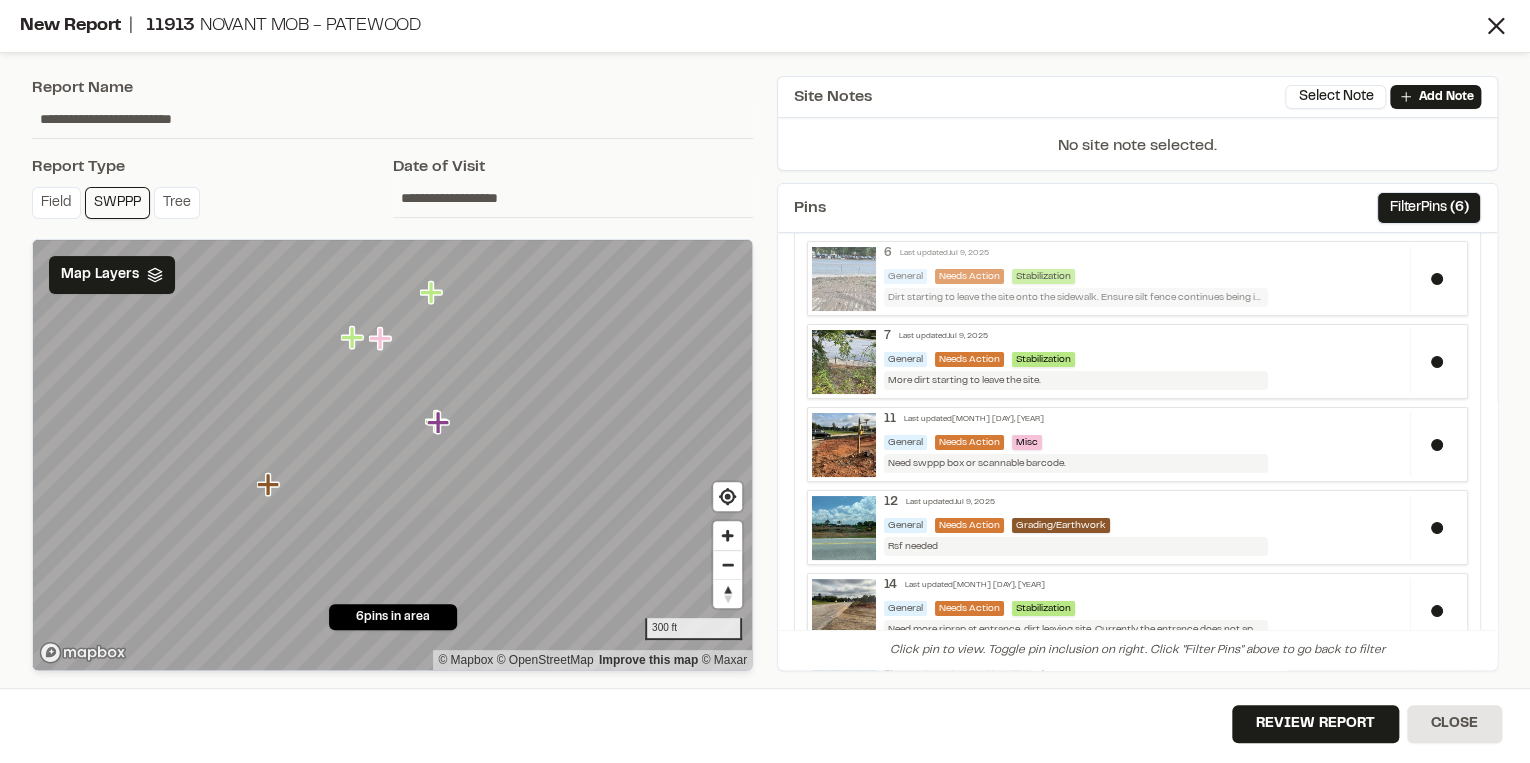 scroll, scrollTop: 0, scrollLeft: 0, axis: both 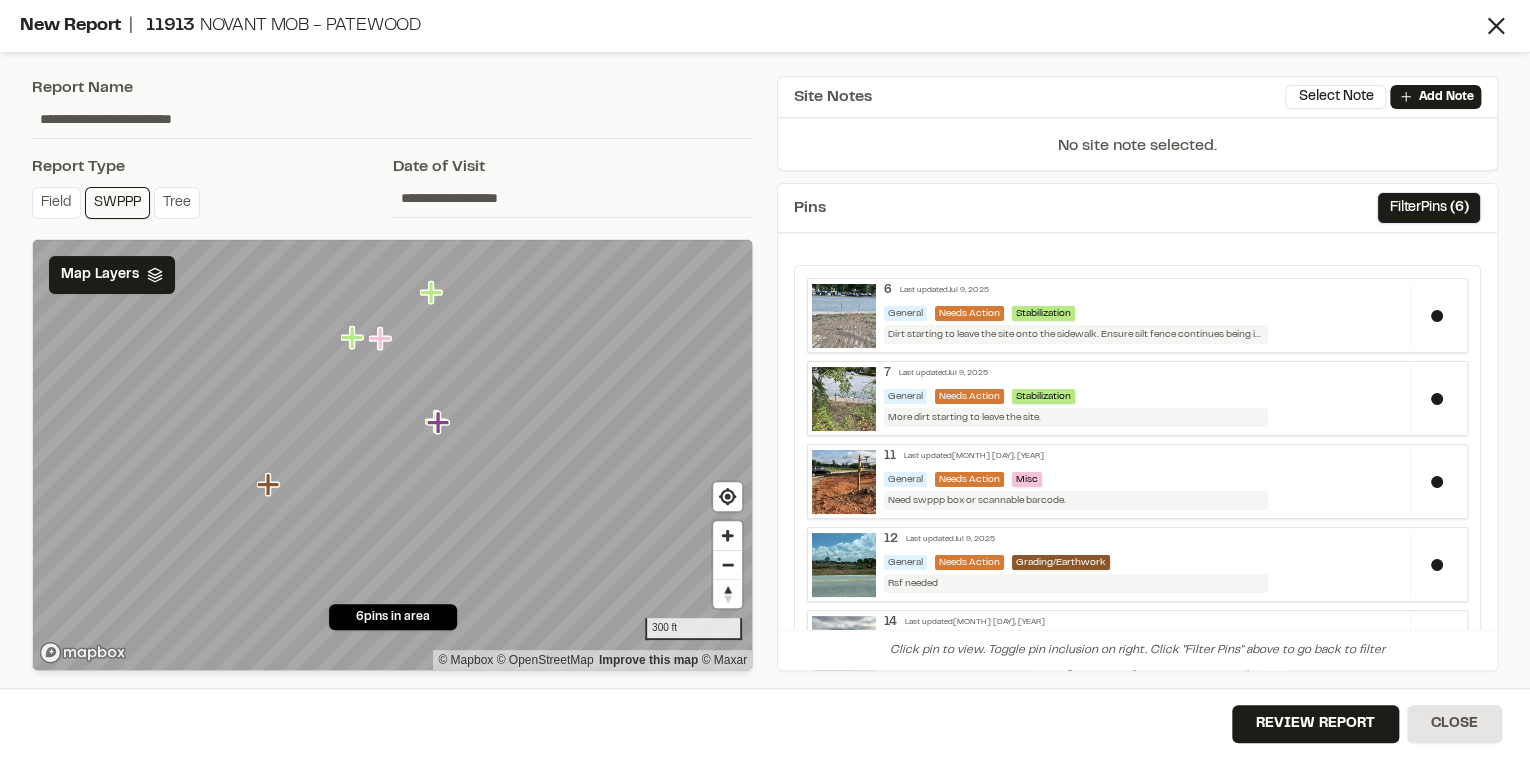 click on "Pins Filter Pins ( 6 )" at bounding box center (1137, 208) 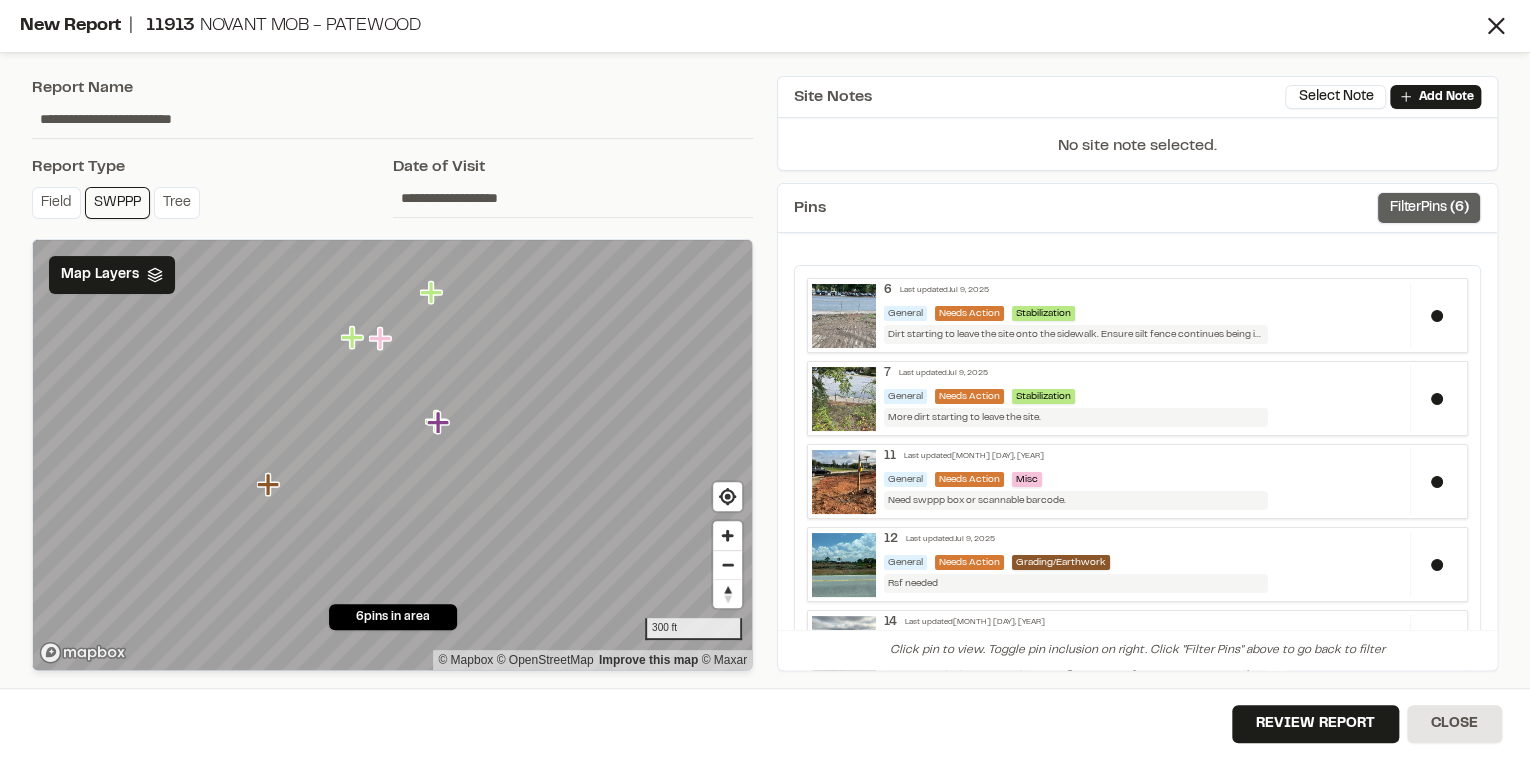 click on "Filter Pins ( [NUMBER] )" at bounding box center [1429, 208] 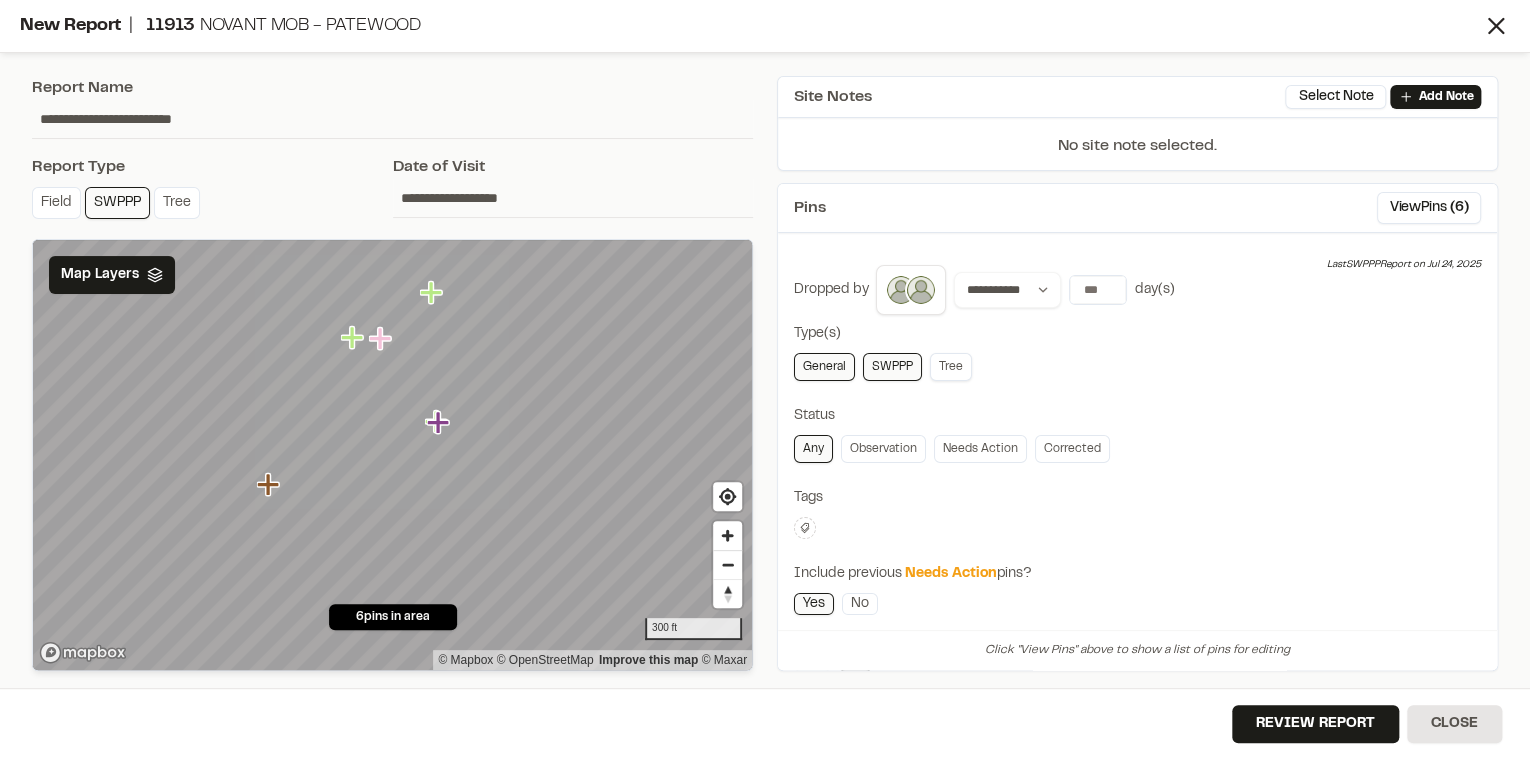 drag, startPoint x: 953, startPoint y: 352, endPoint x: 944, endPoint y: 360, distance: 12.0415945 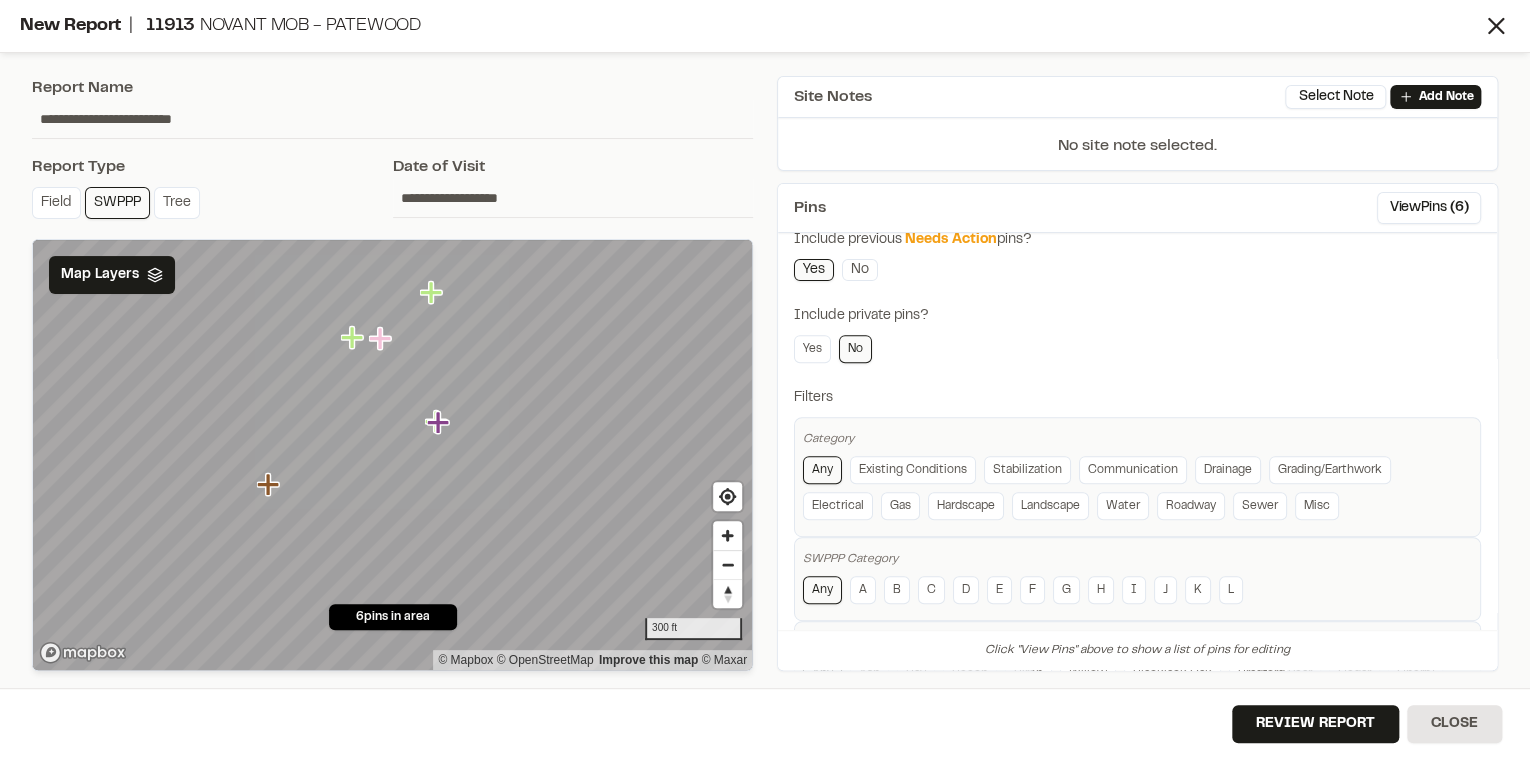 scroll, scrollTop: 400, scrollLeft: 0, axis: vertical 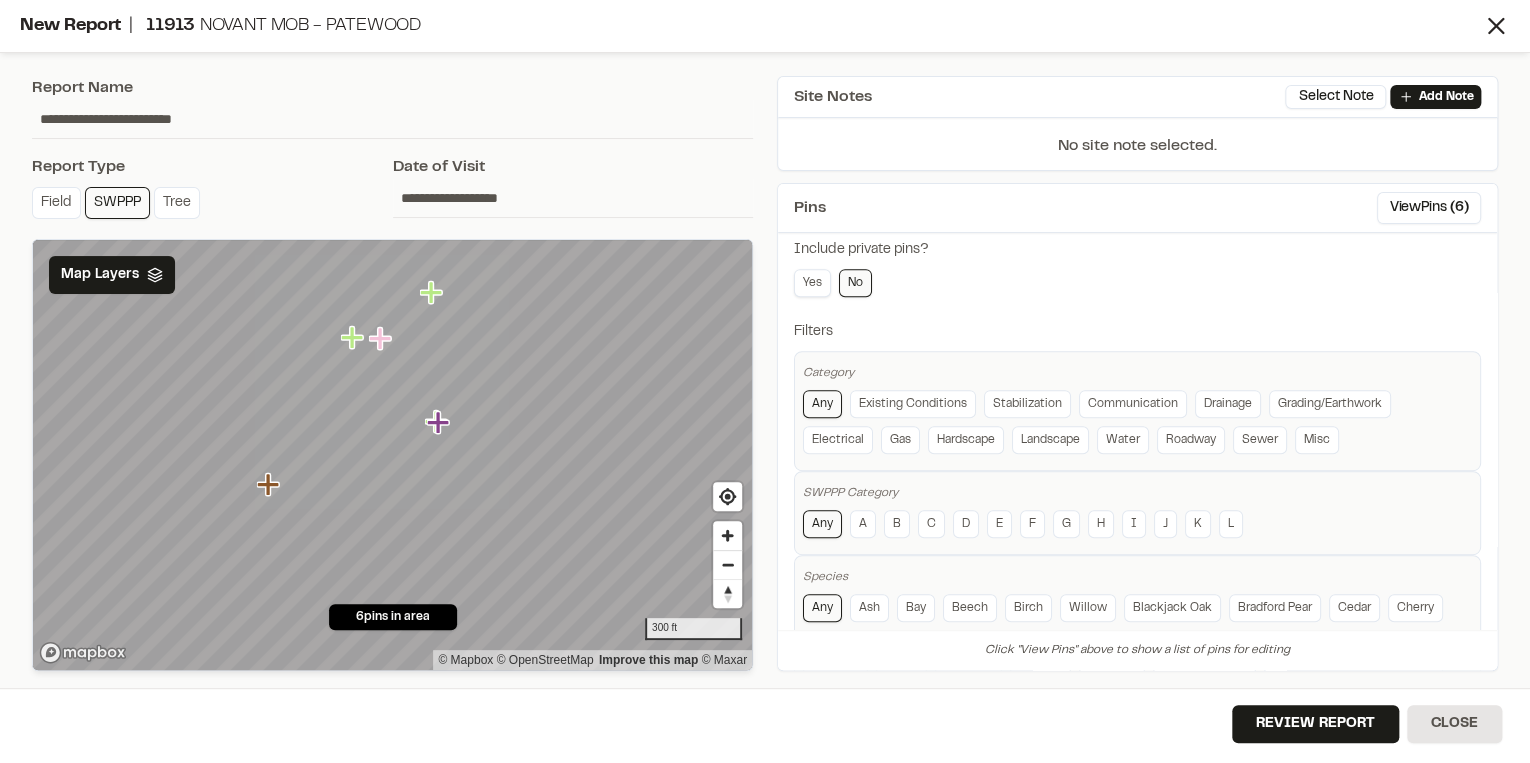 click on "Yes" at bounding box center [812, 283] 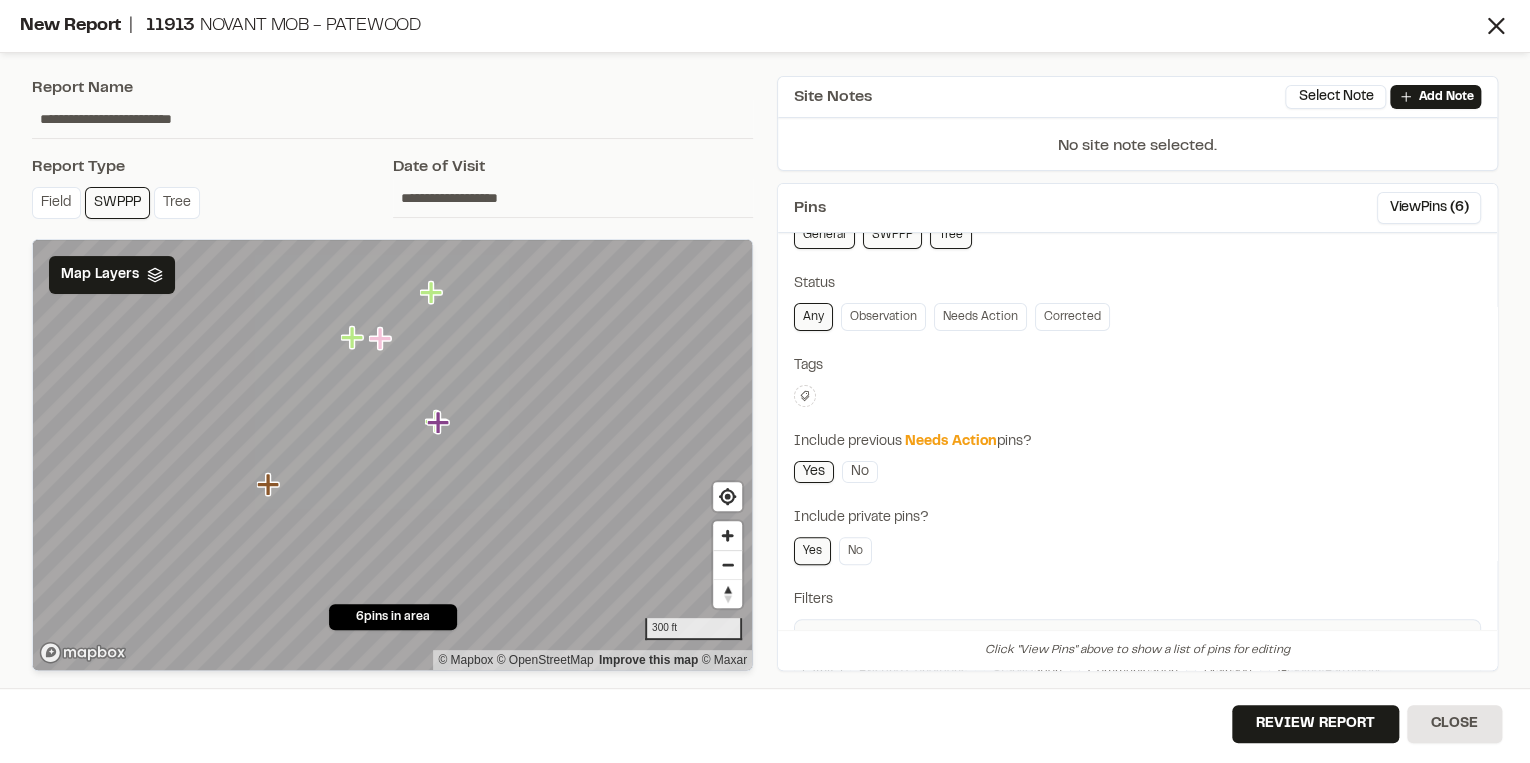 scroll, scrollTop: 0, scrollLeft: 0, axis: both 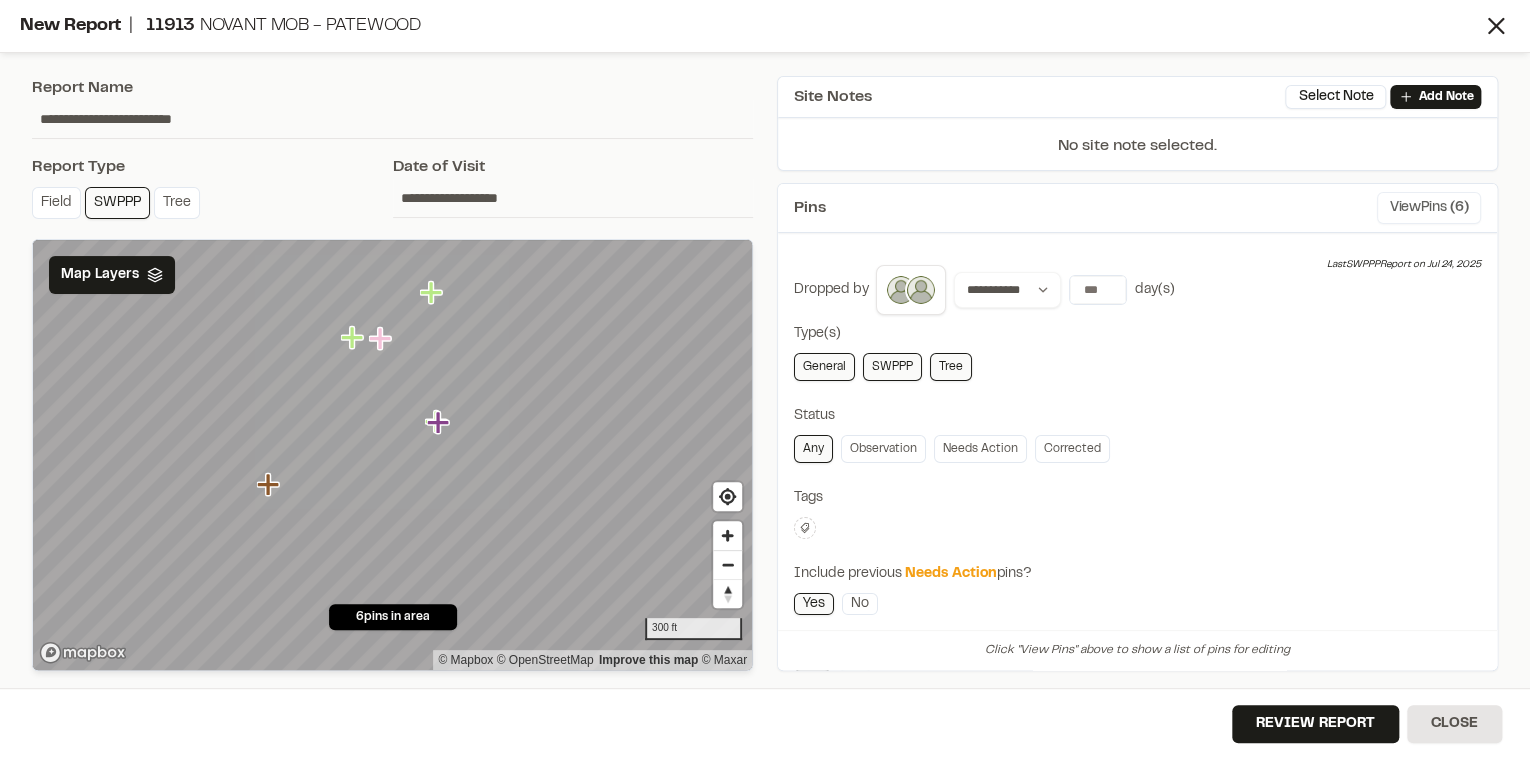 click on "View  Pins   ( 6 )" at bounding box center [1429, 208] 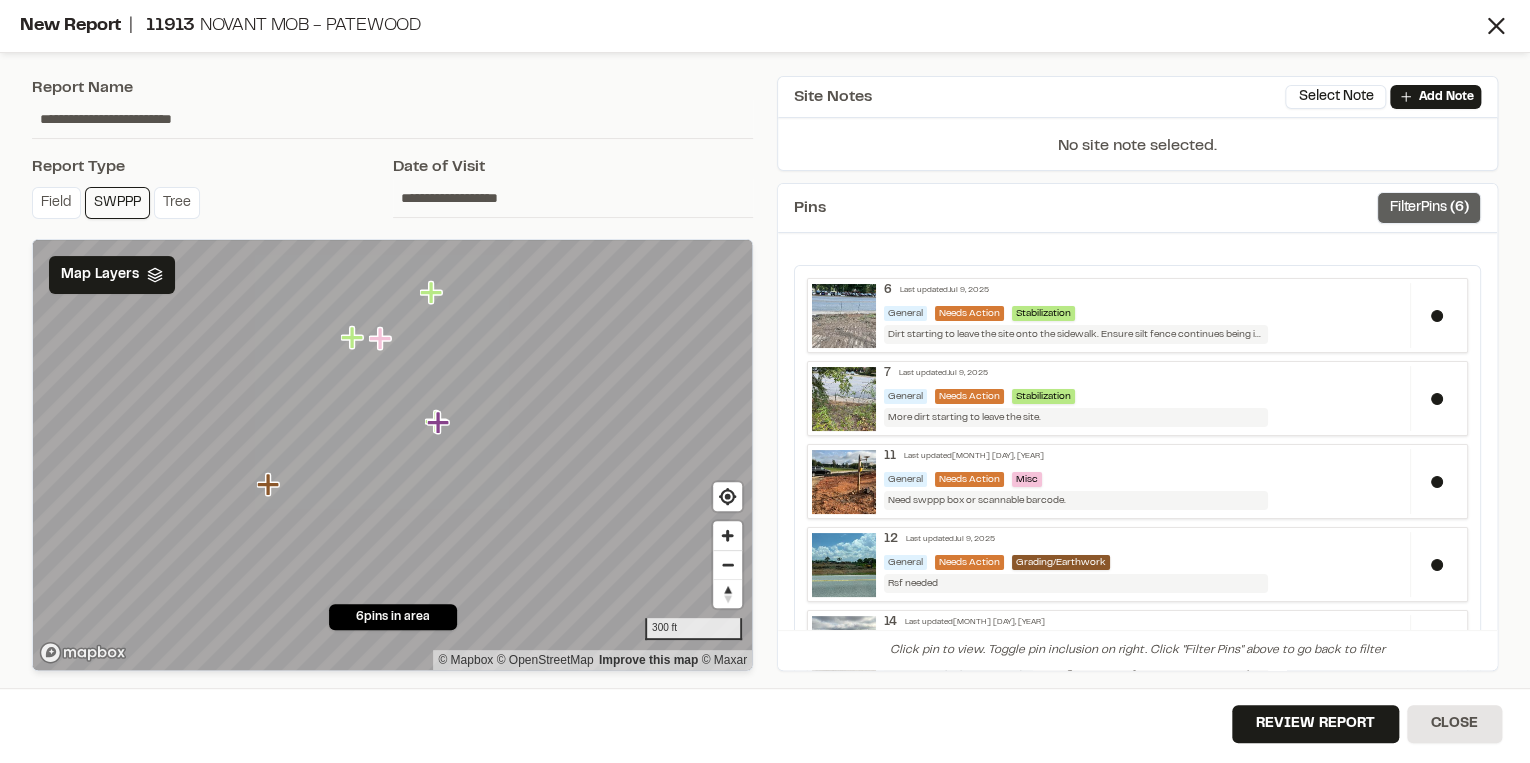 click on "Filter Pins ( [NUMBER] )" at bounding box center (1429, 208) 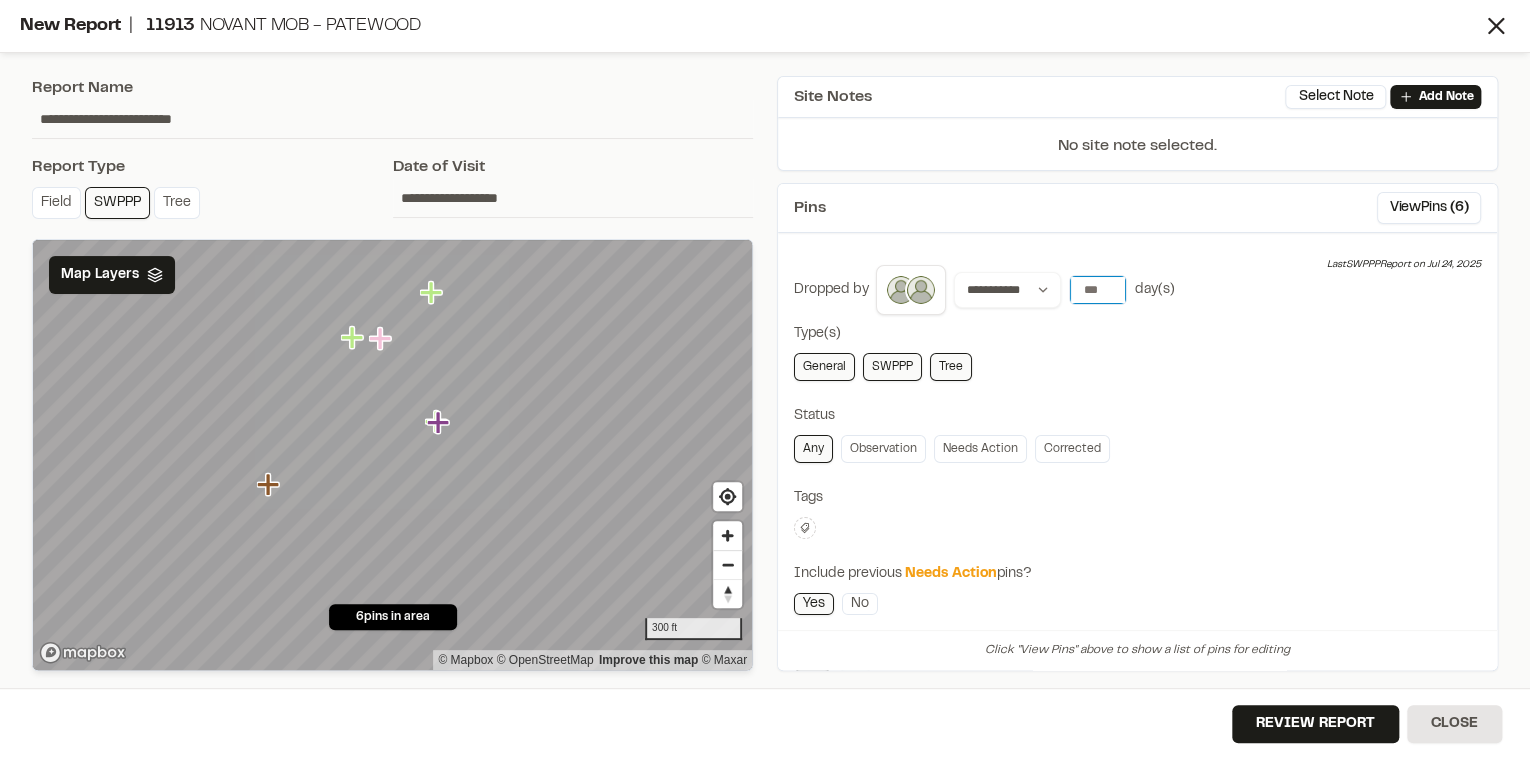 click on "*" at bounding box center (1098, 290) 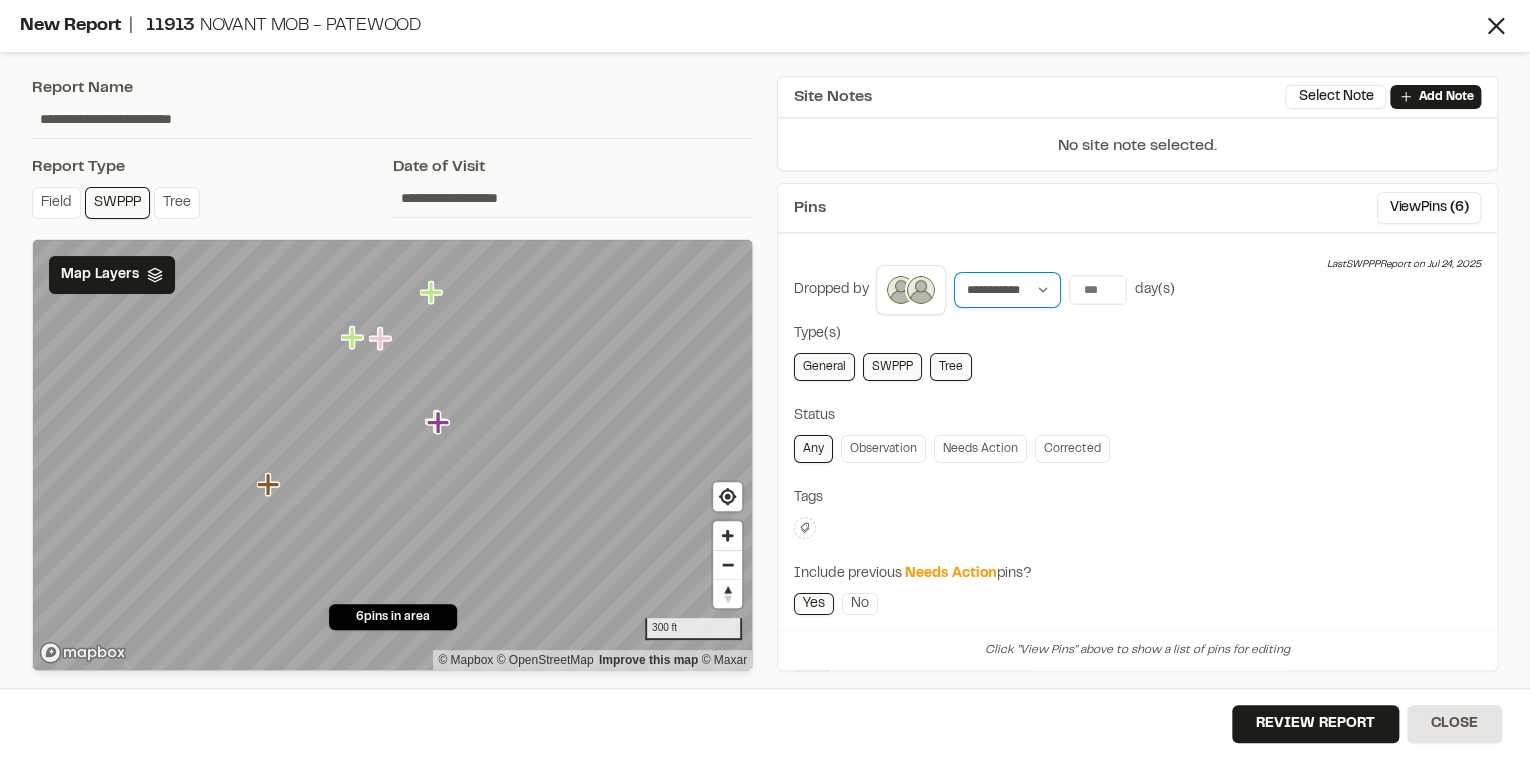 click on "**********" at bounding box center (1007, 290) 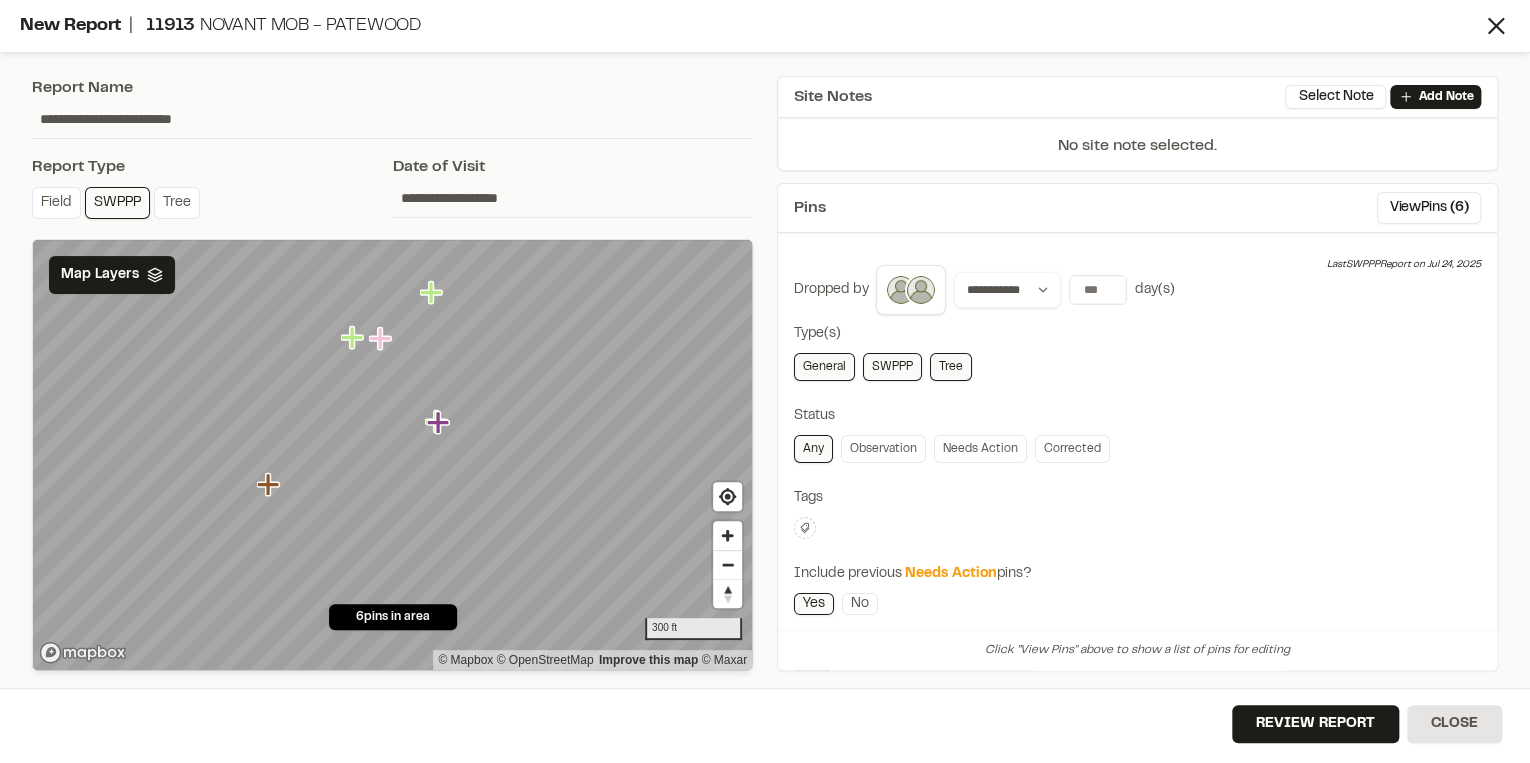 click on "Type(s)" at bounding box center (1137, 334) 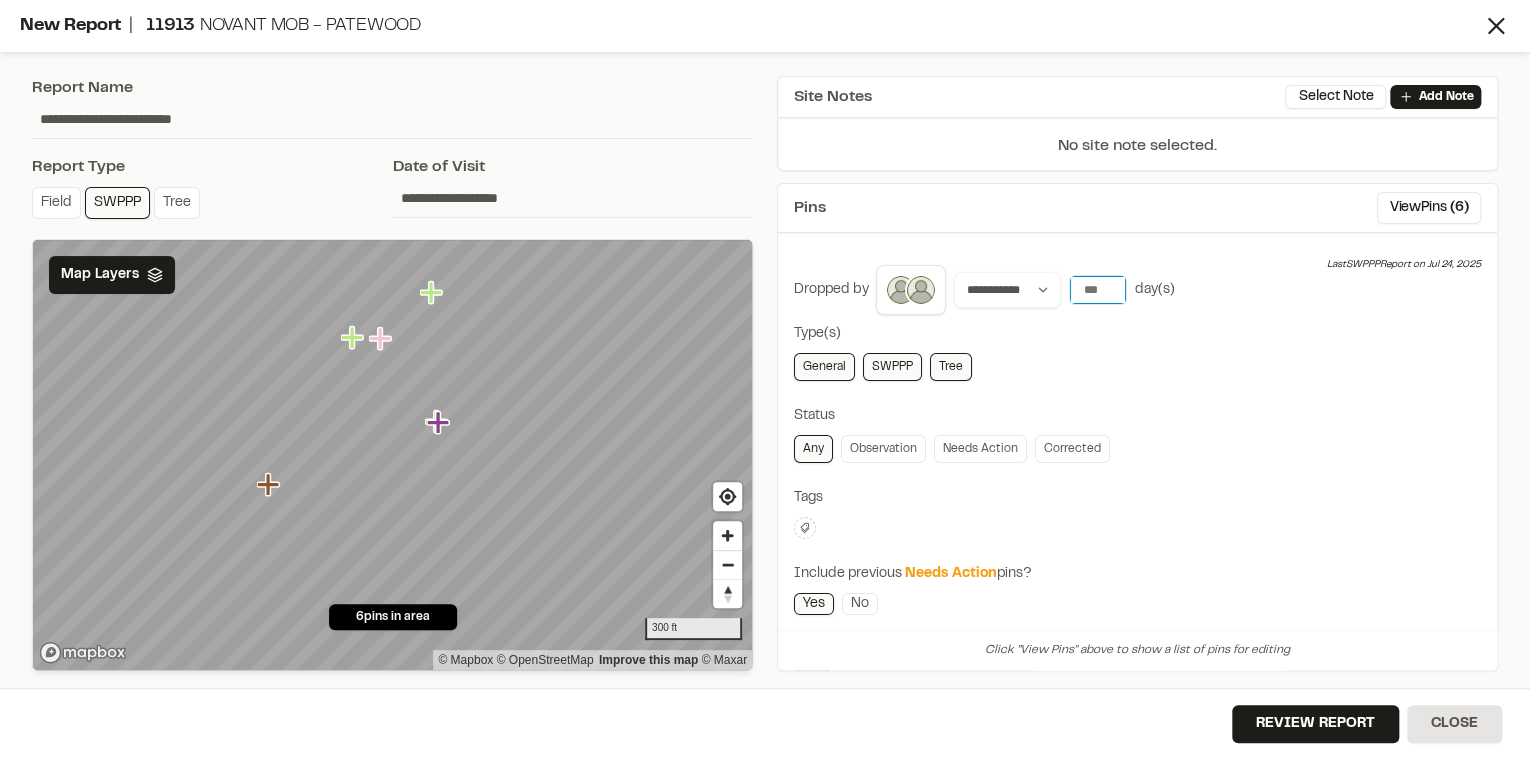 click on "*" at bounding box center (1098, 290) 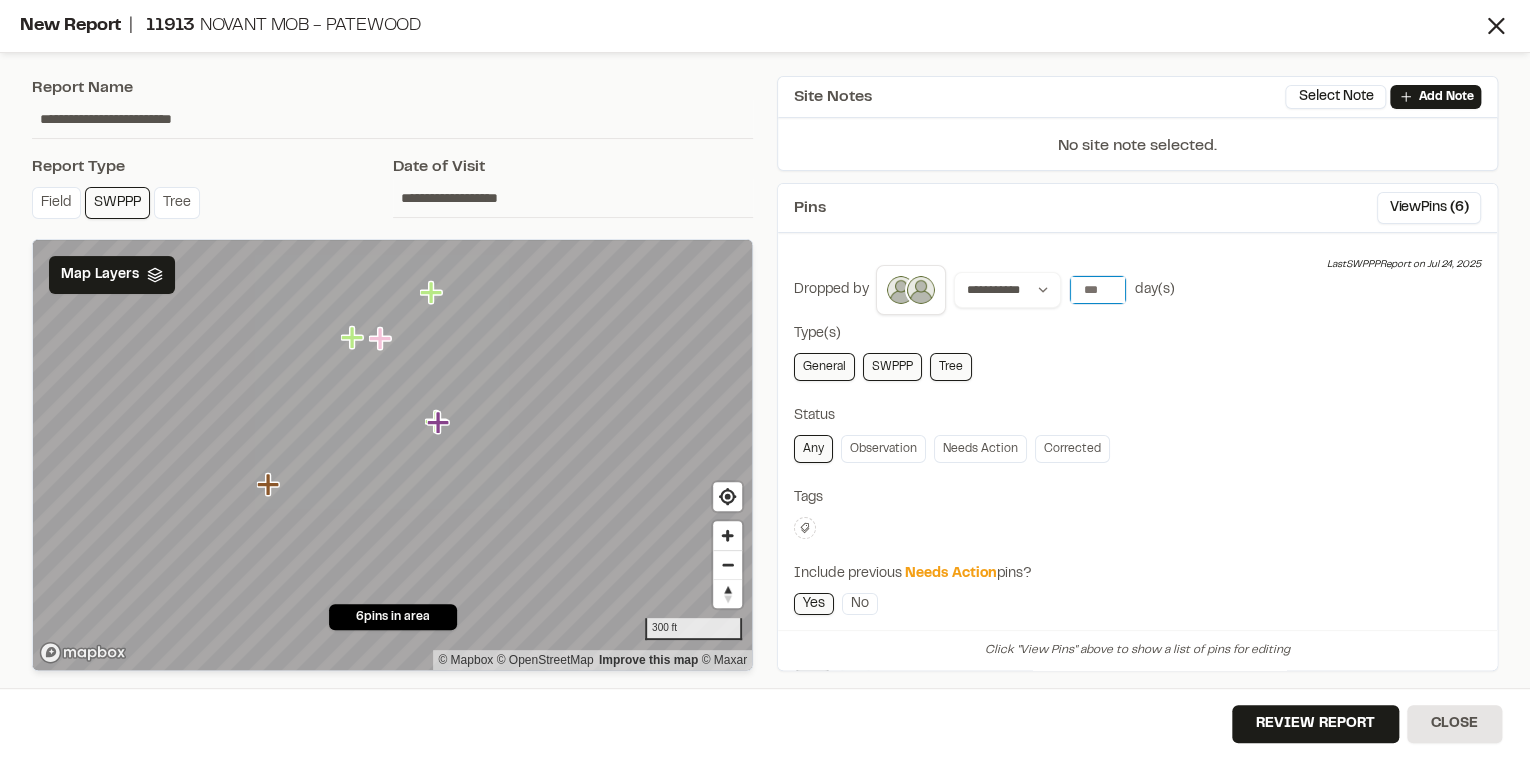 click on "*" at bounding box center (1098, 290) 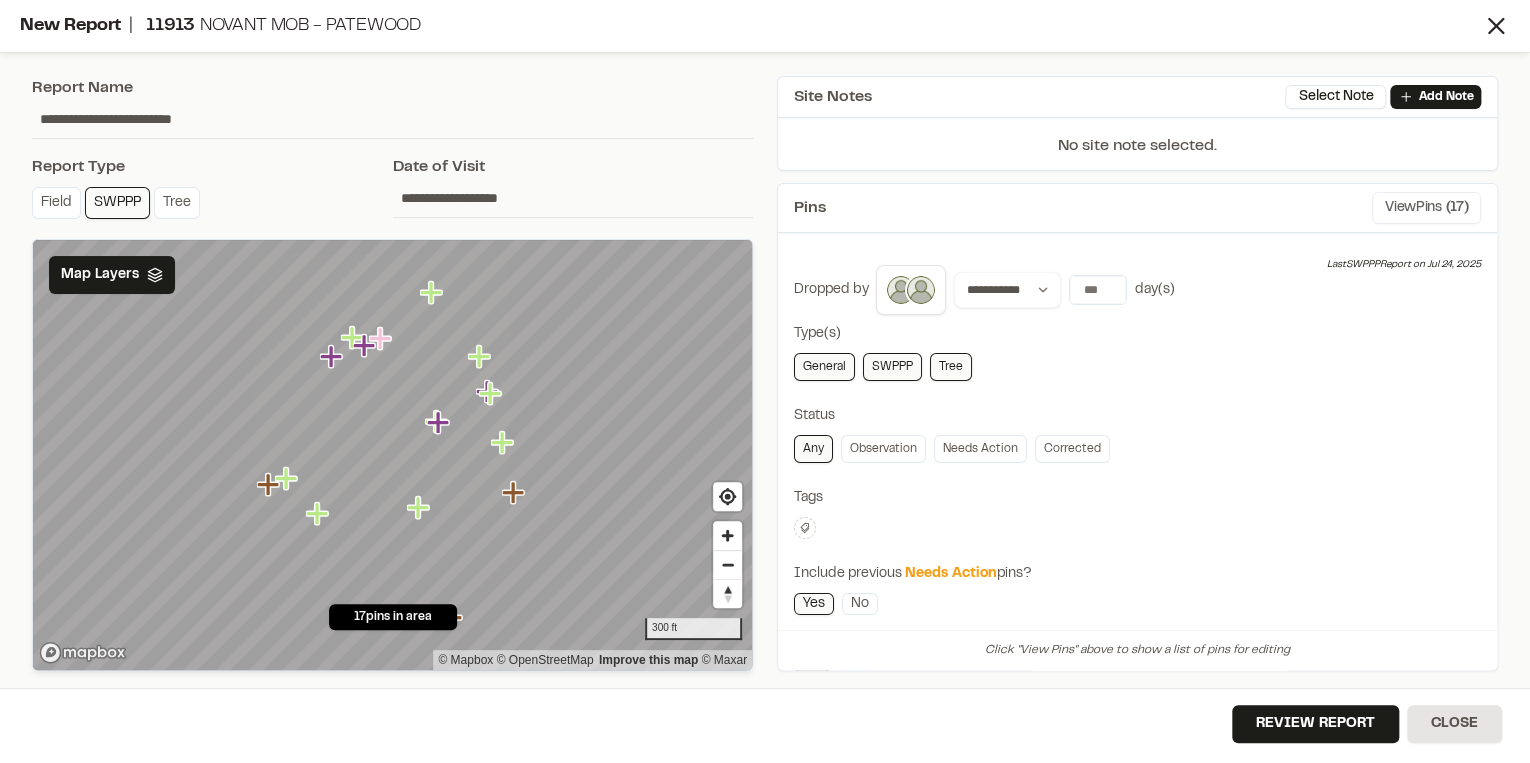 click on "View Pins ( [NUMBER] )" at bounding box center [1426, 208] 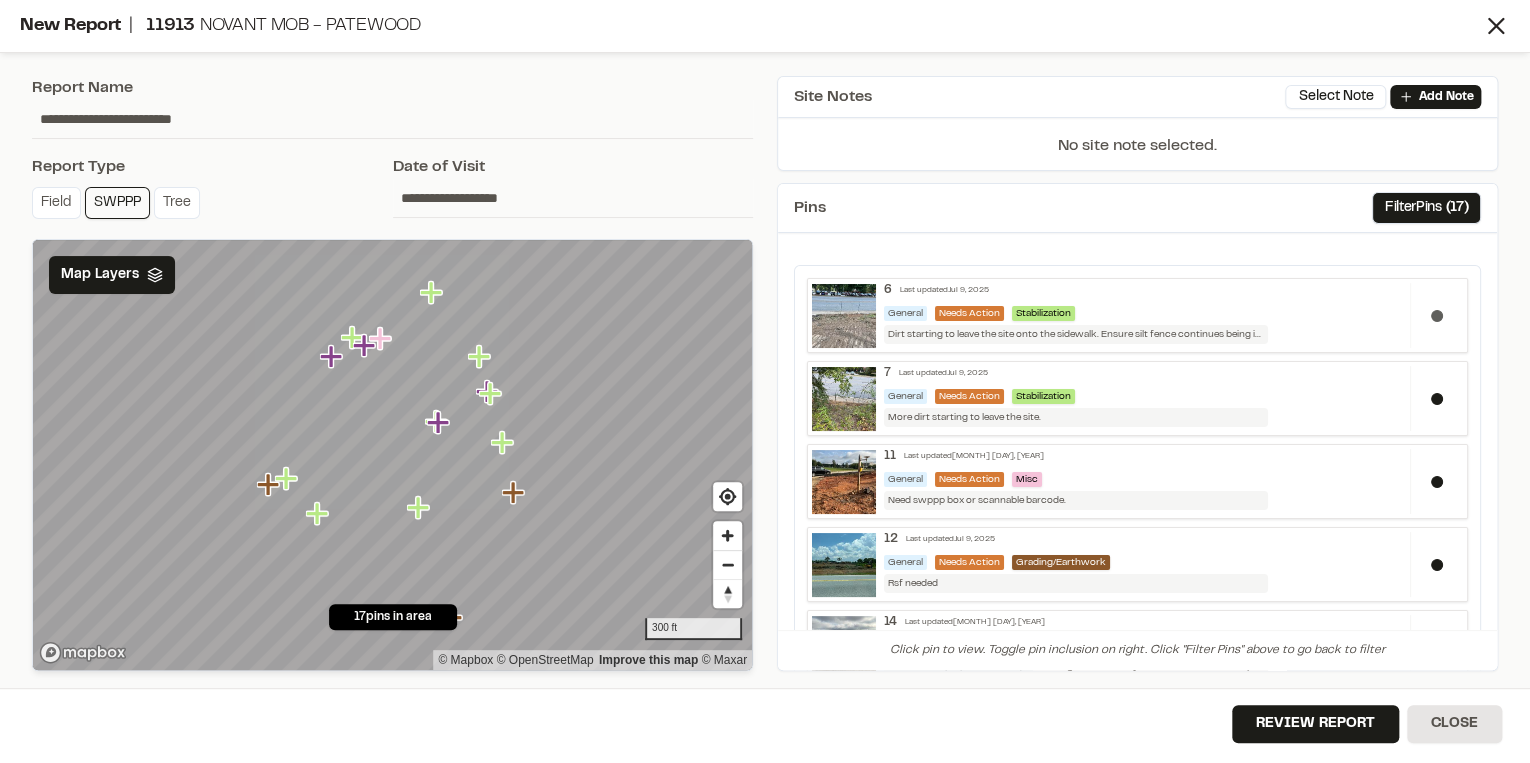 click at bounding box center (1436, 315) 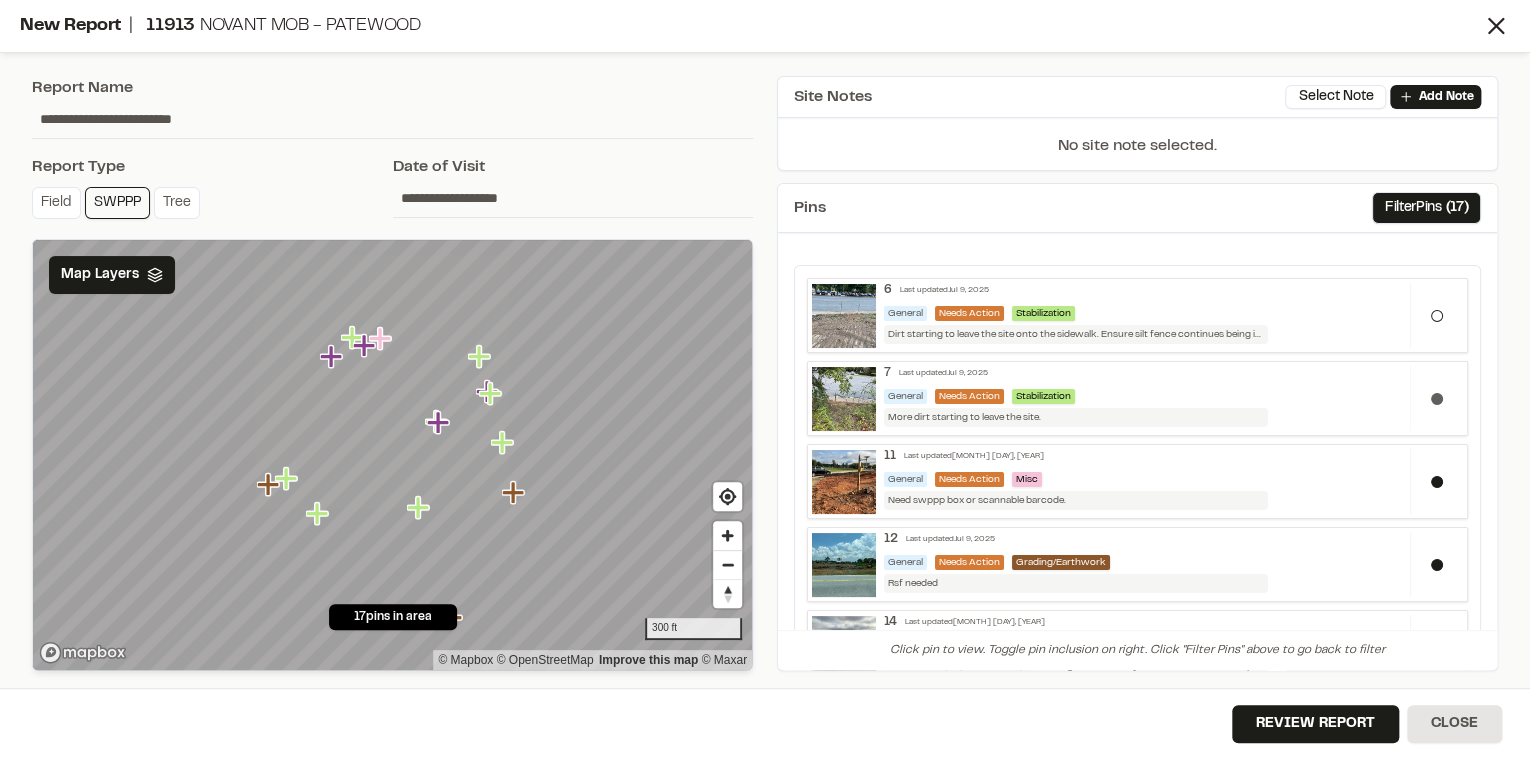 click at bounding box center (1436, 398) 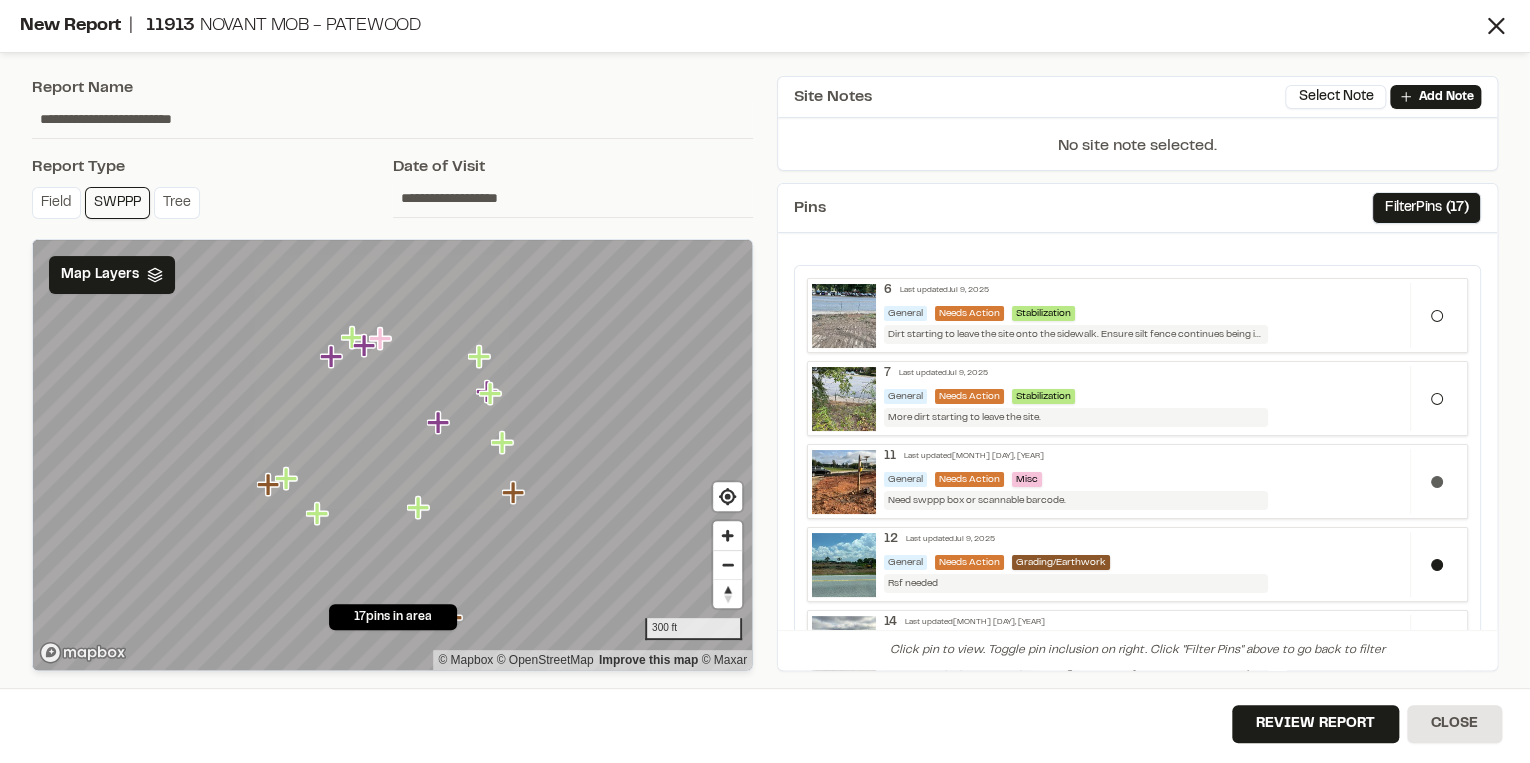 click at bounding box center (1436, 481) 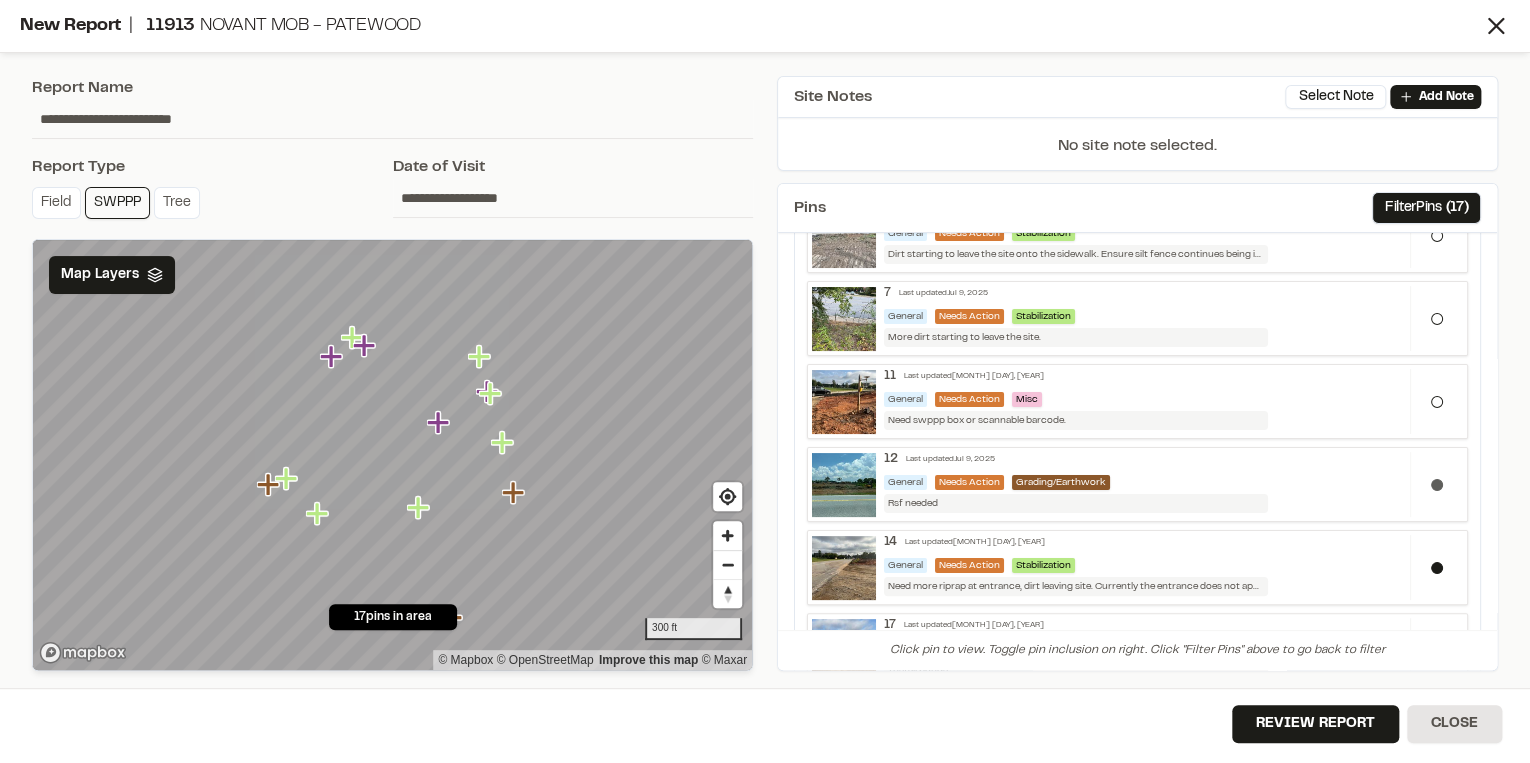 scroll, scrollTop: 160, scrollLeft: 0, axis: vertical 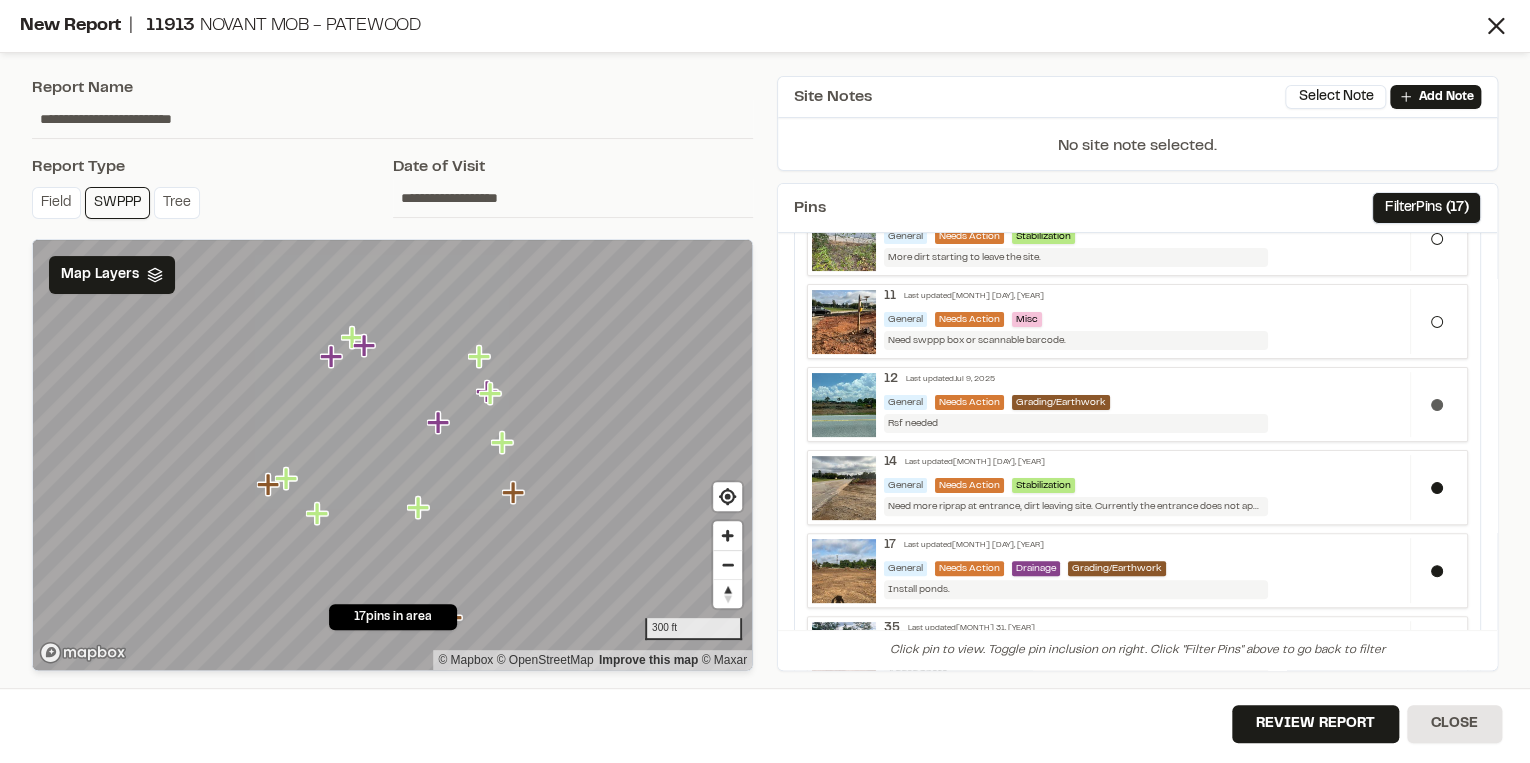 click at bounding box center [1437, 405] 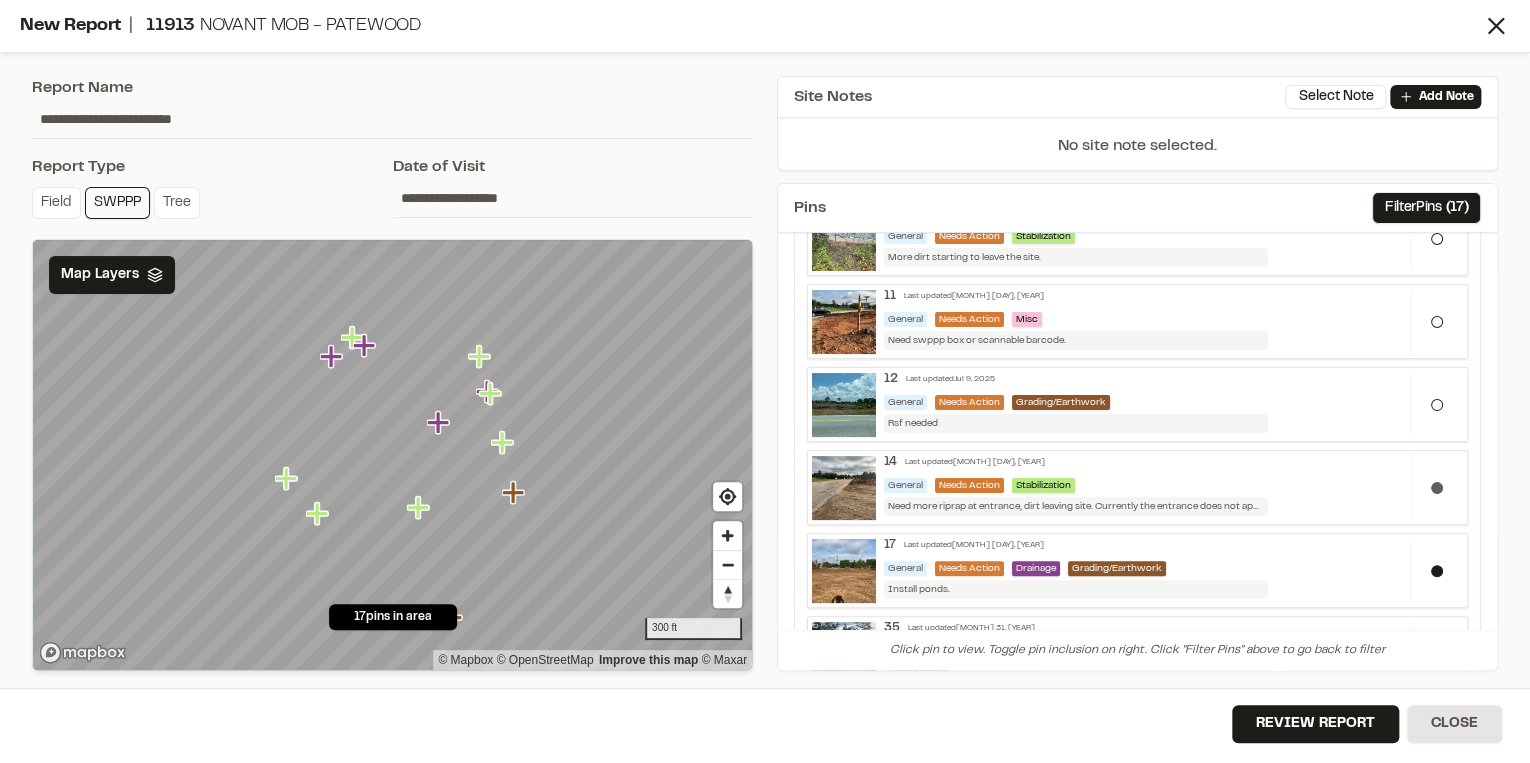 click at bounding box center (1436, 487) 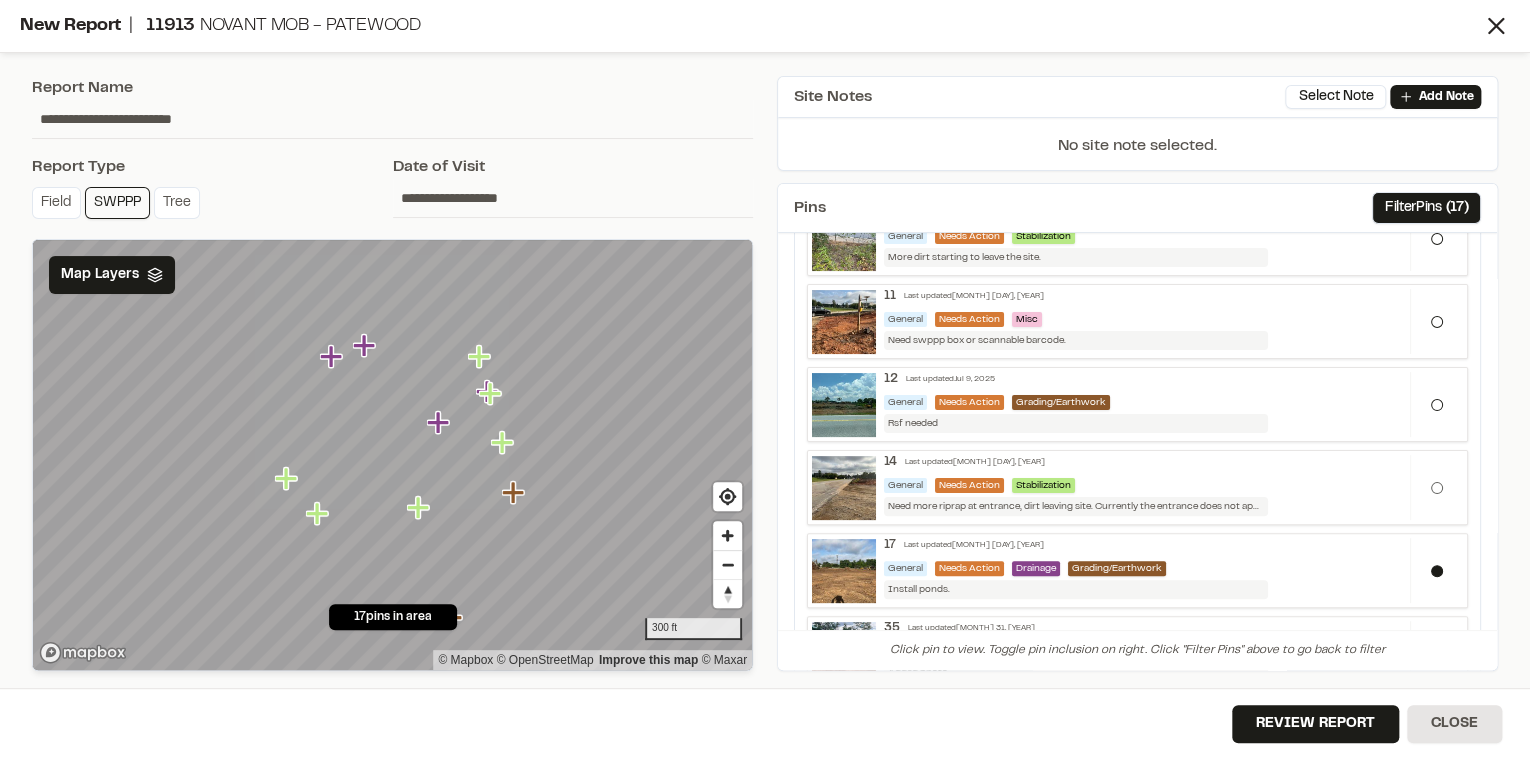 scroll, scrollTop: 240, scrollLeft: 0, axis: vertical 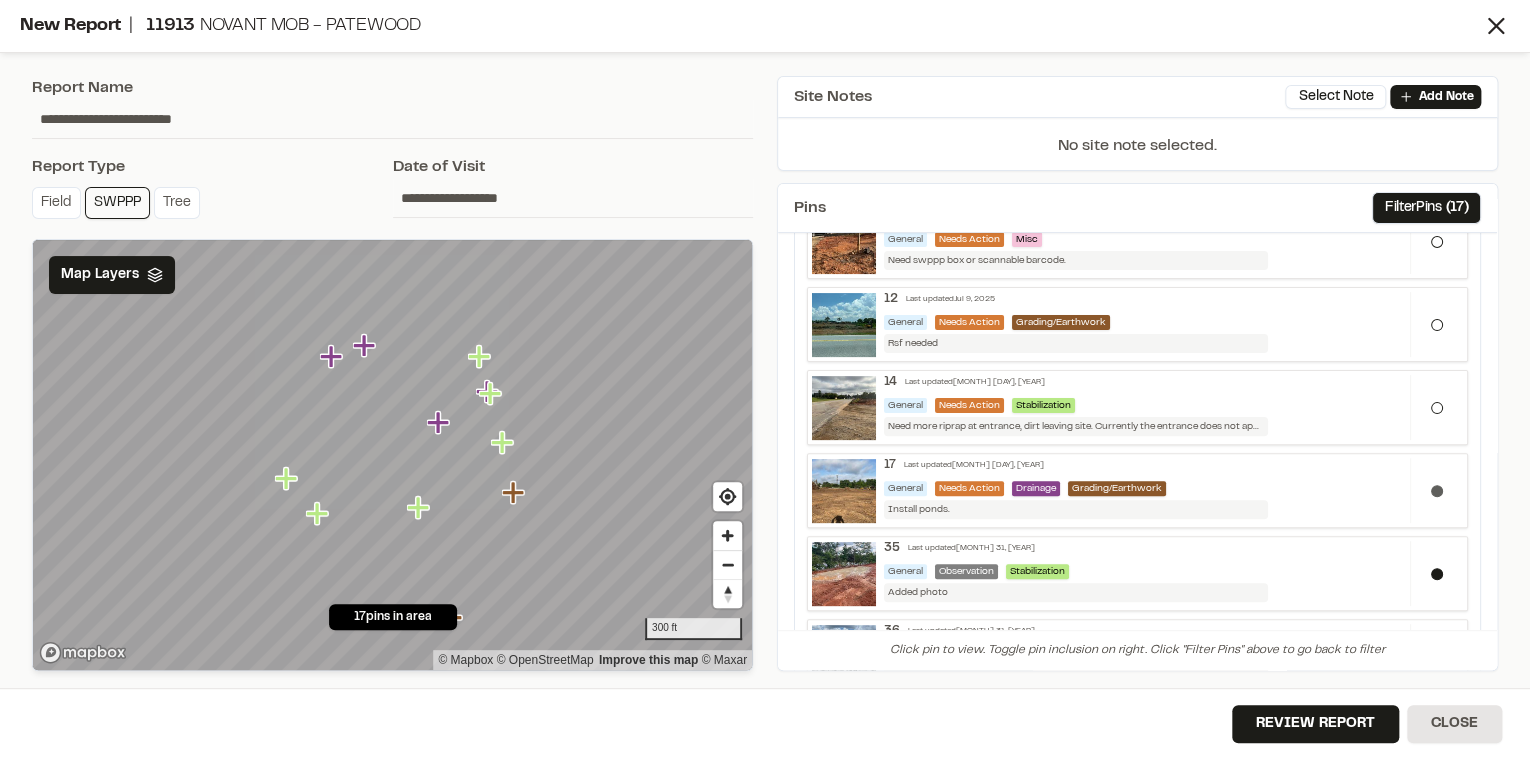 click at bounding box center (1437, 491) 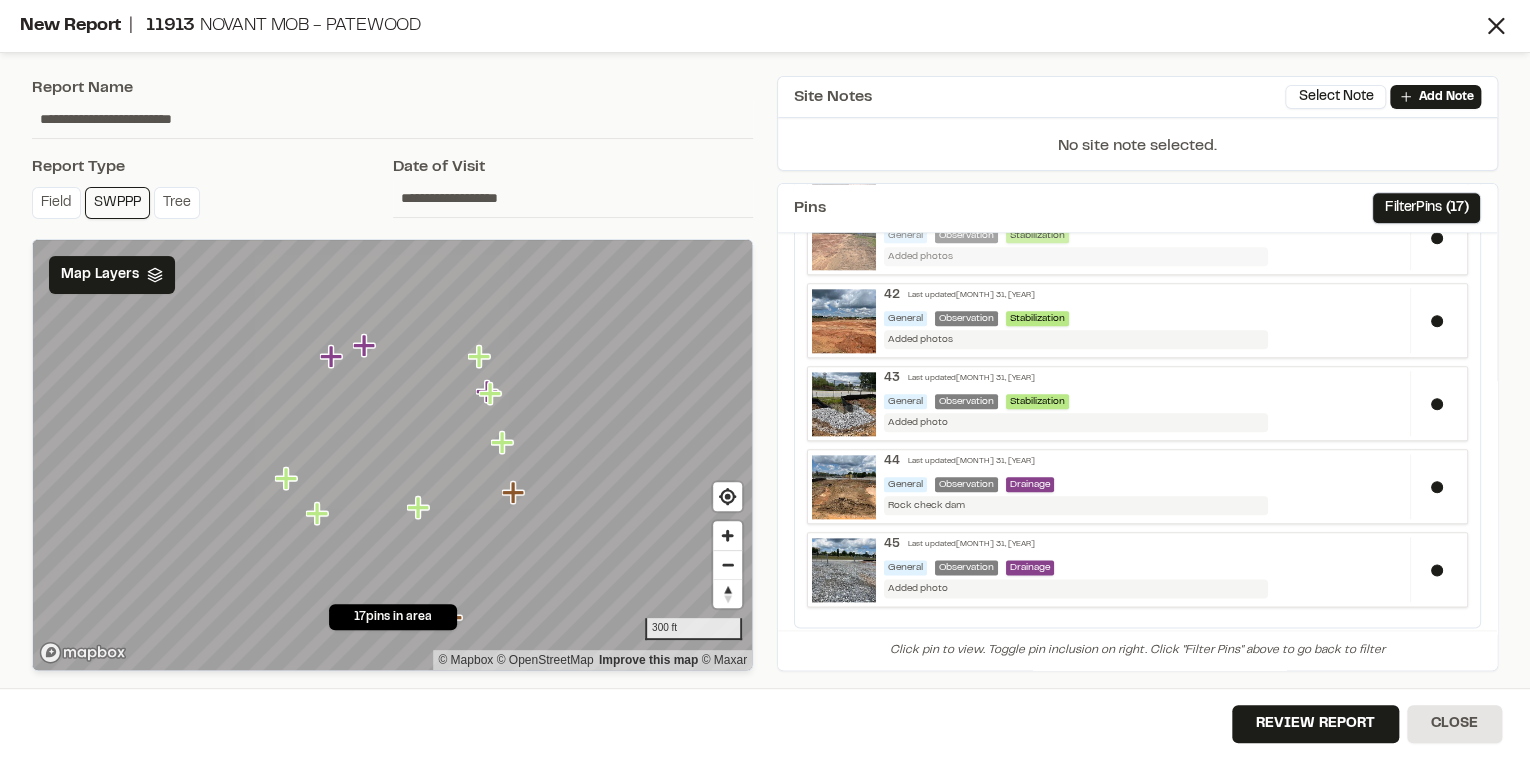scroll, scrollTop: 1091, scrollLeft: 0, axis: vertical 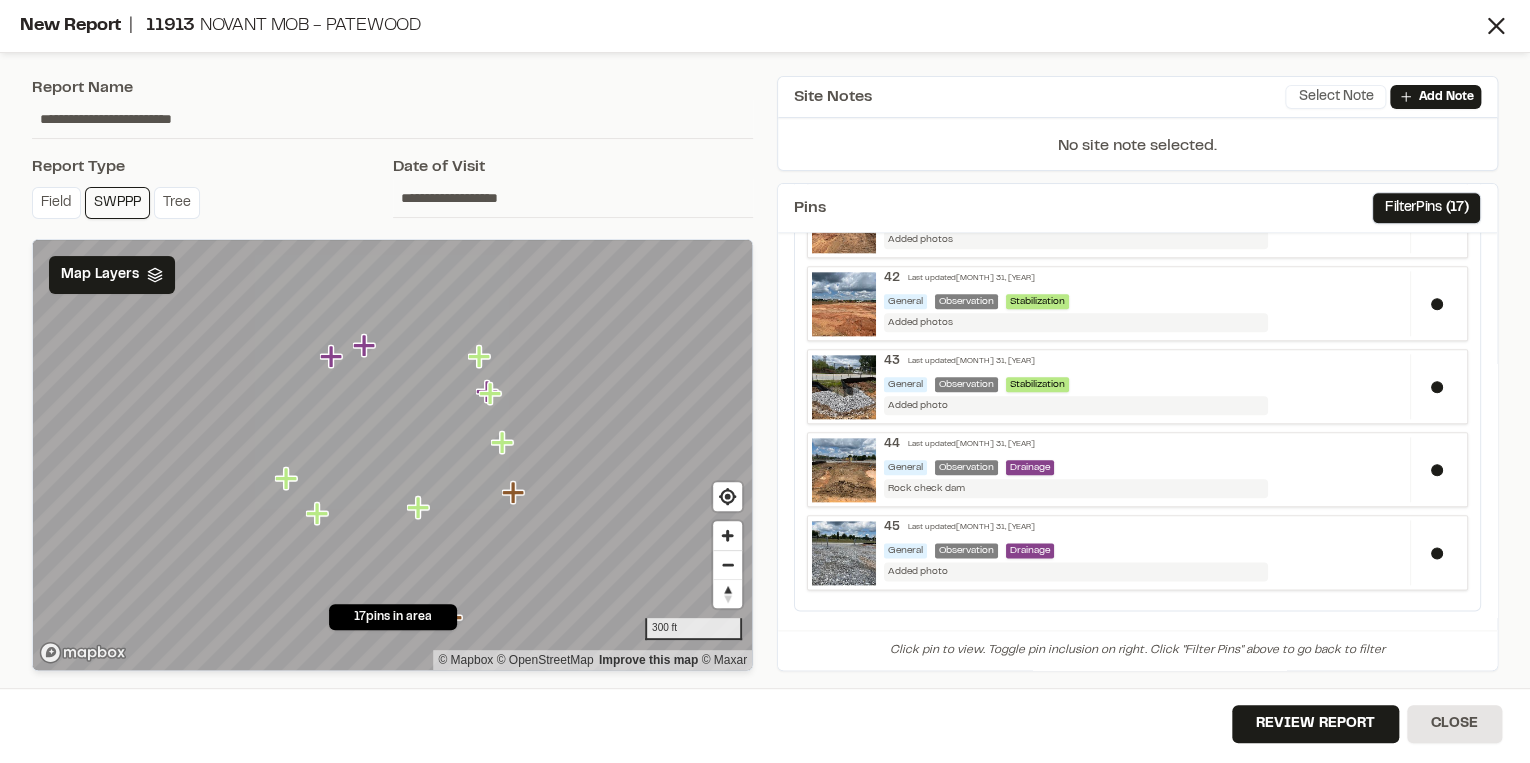 click on "Select Note" at bounding box center [1335, 97] 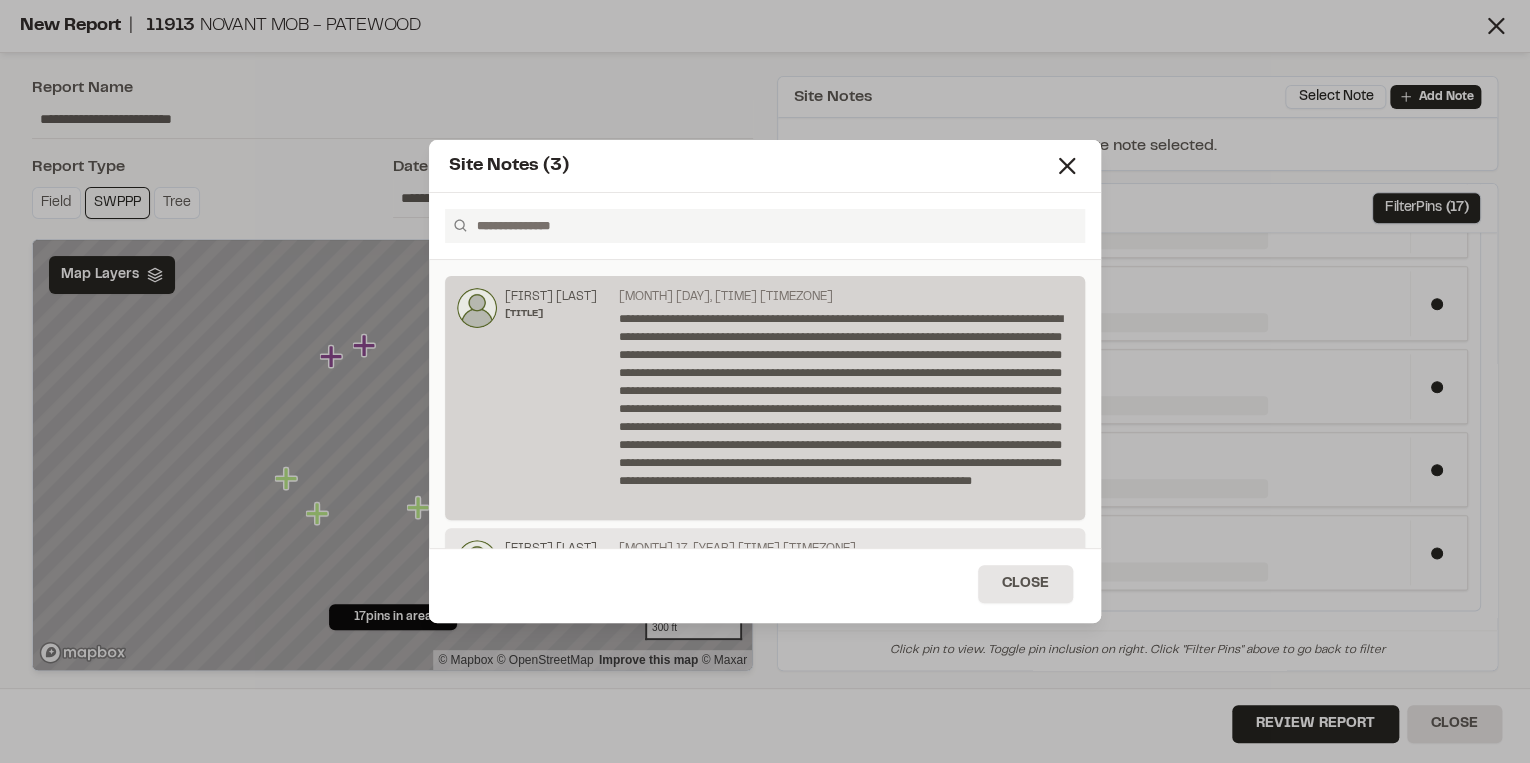 click on "**********" at bounding box center [841, 409] 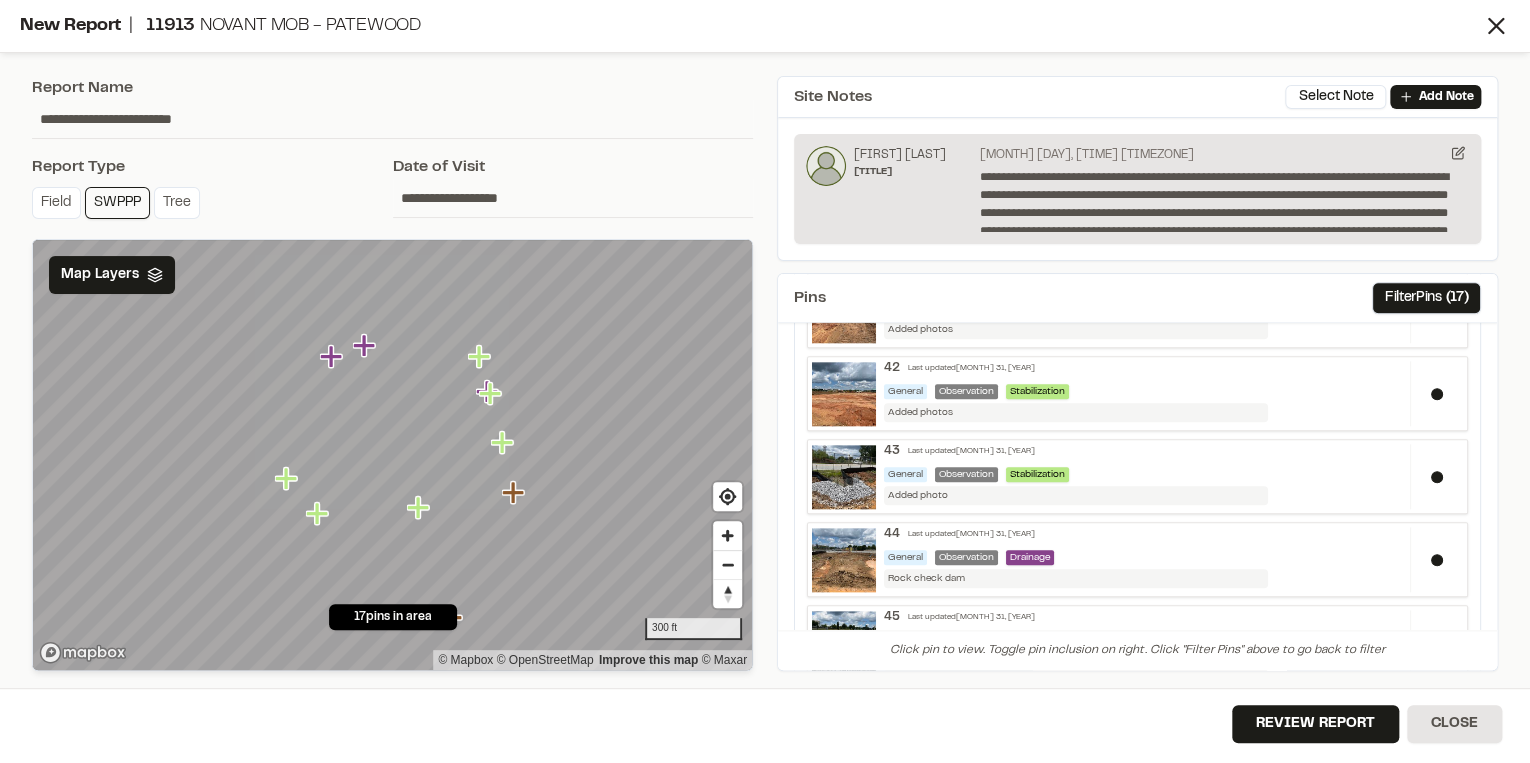 scroll, scrollTop: 1091, scrollLeft: 0, axis: vertical 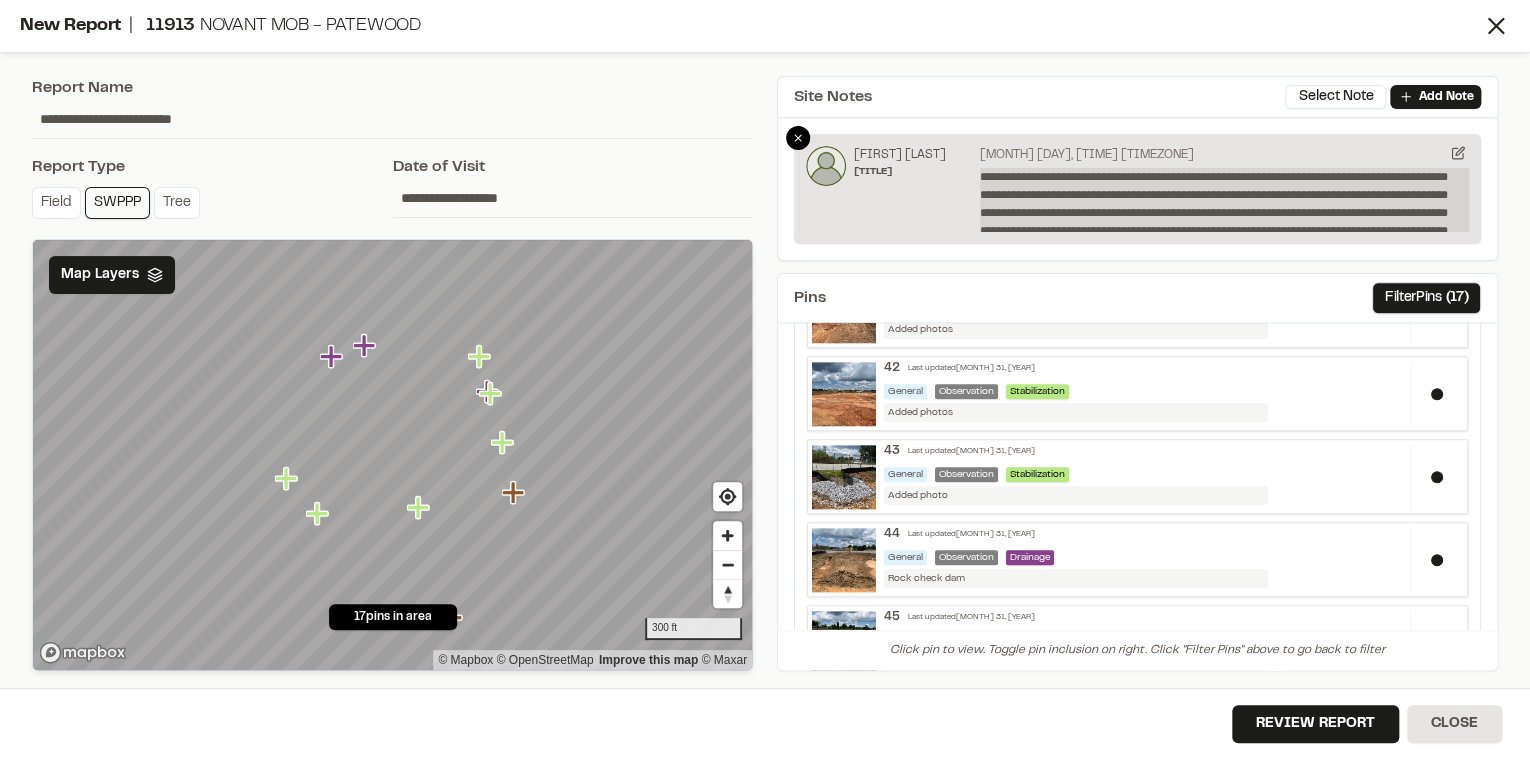 click on "**********" at bounding box center [1224, 200] 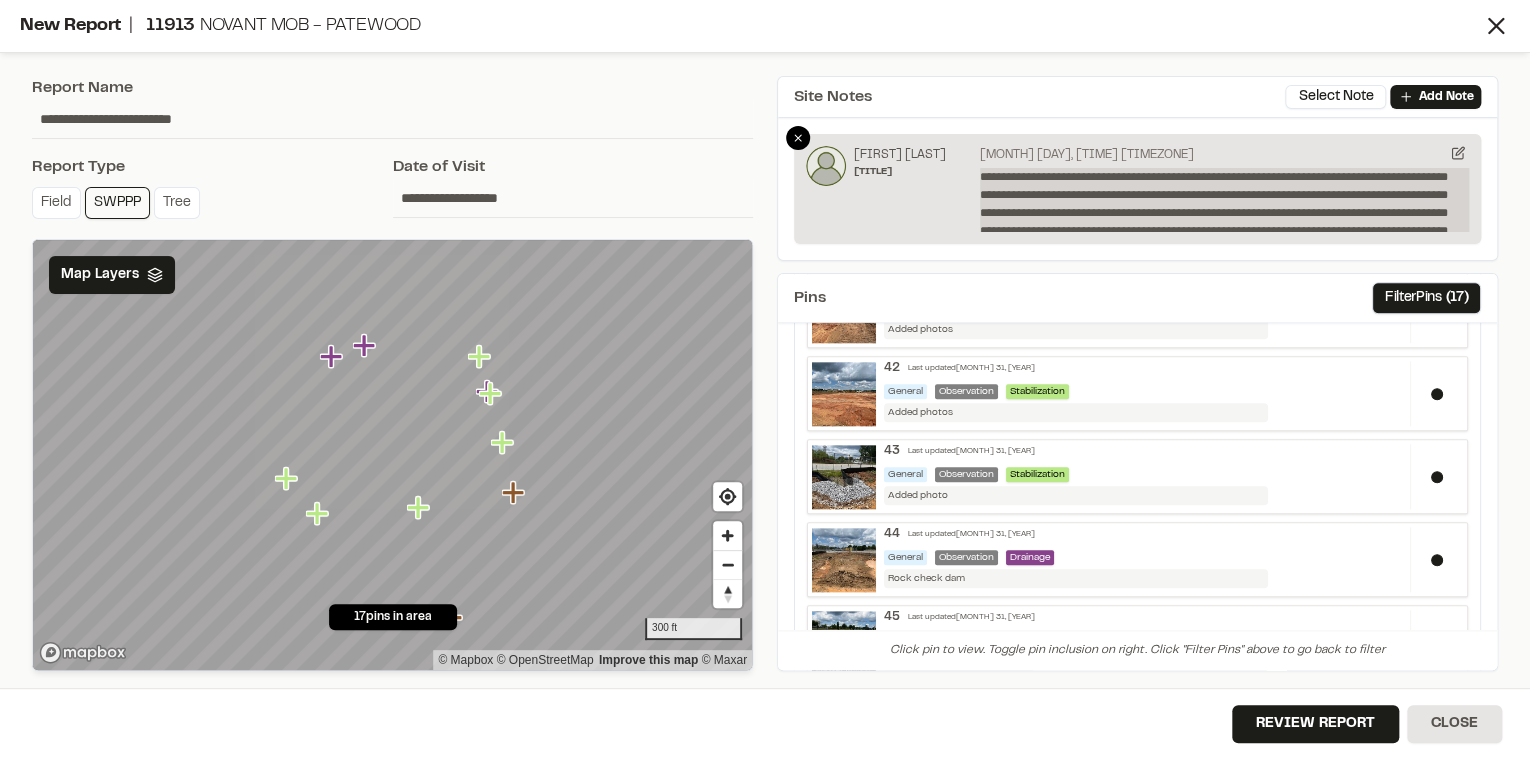 click on "**********" at bounding box center [1224, 200] 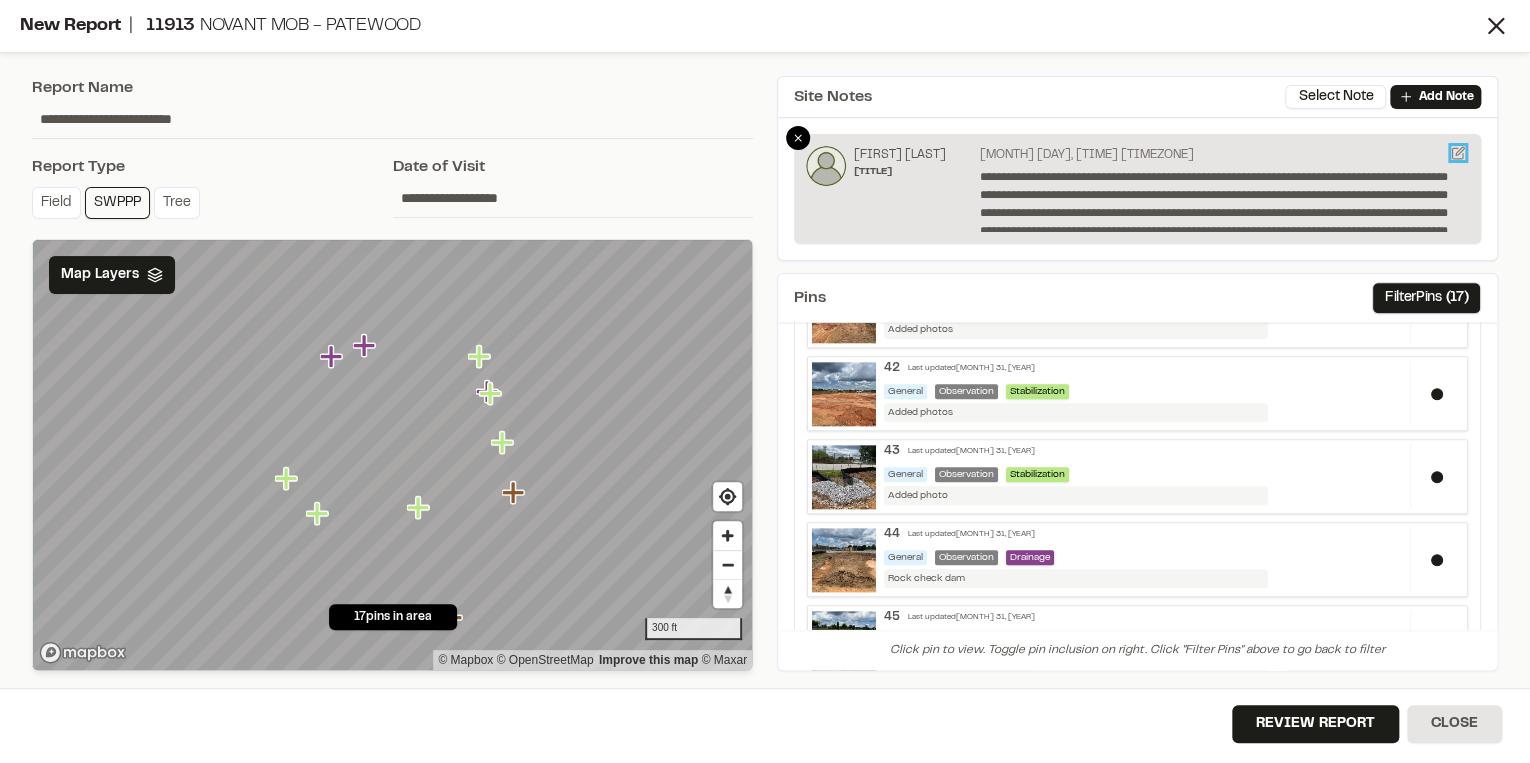 click 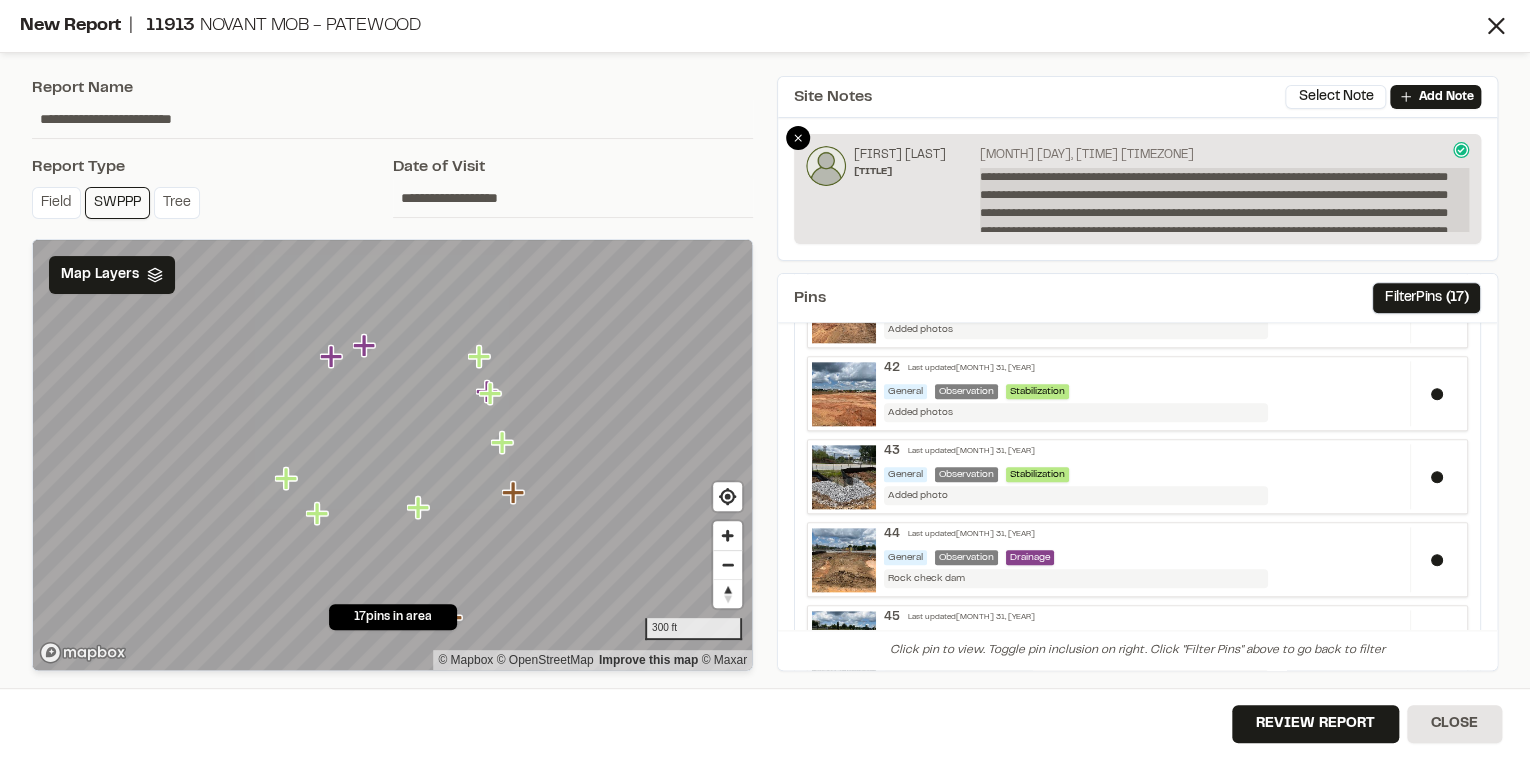 click on "**********" at bounding box center [1224, 200] 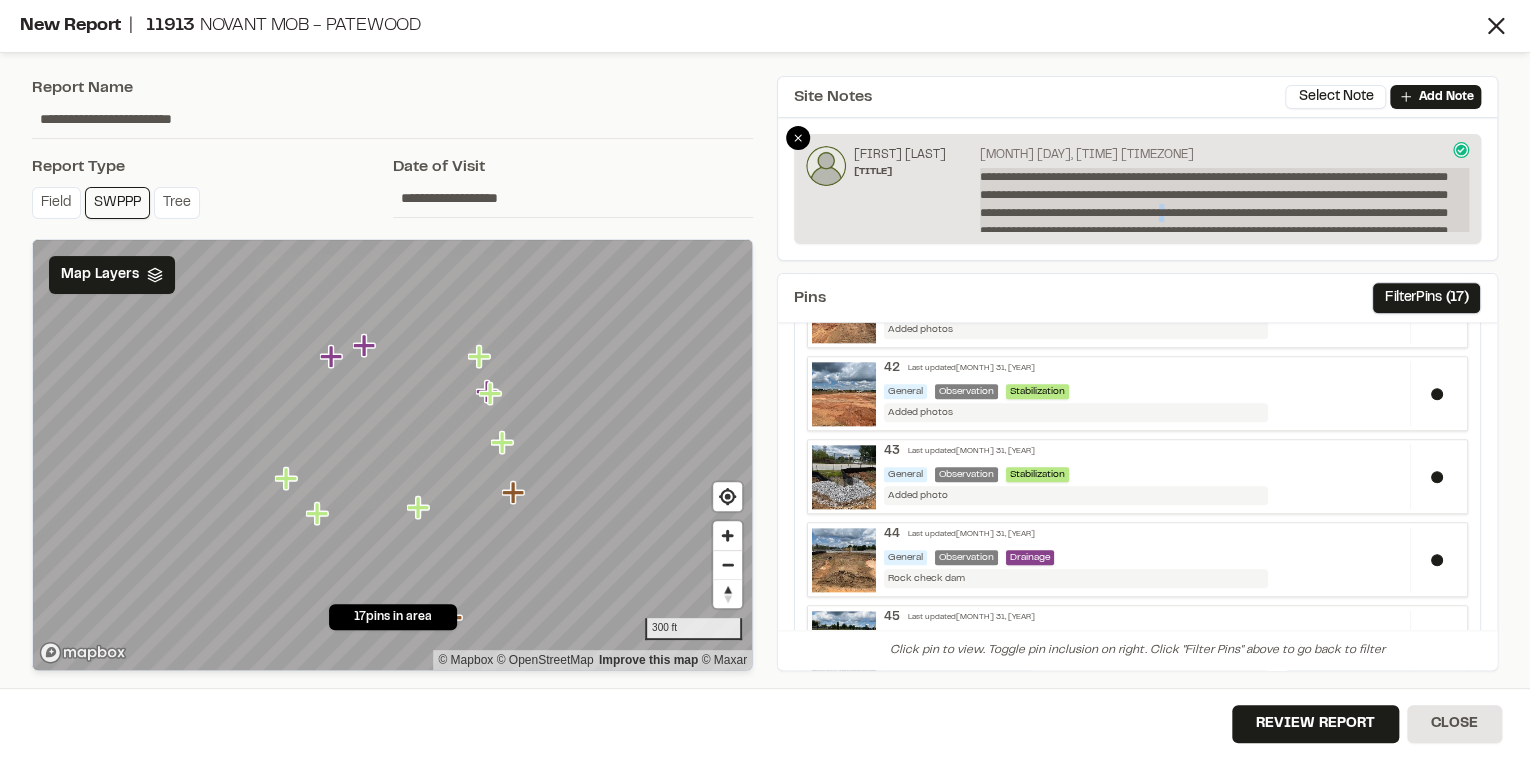 click on "**********" at bounding box center (1224, 200) 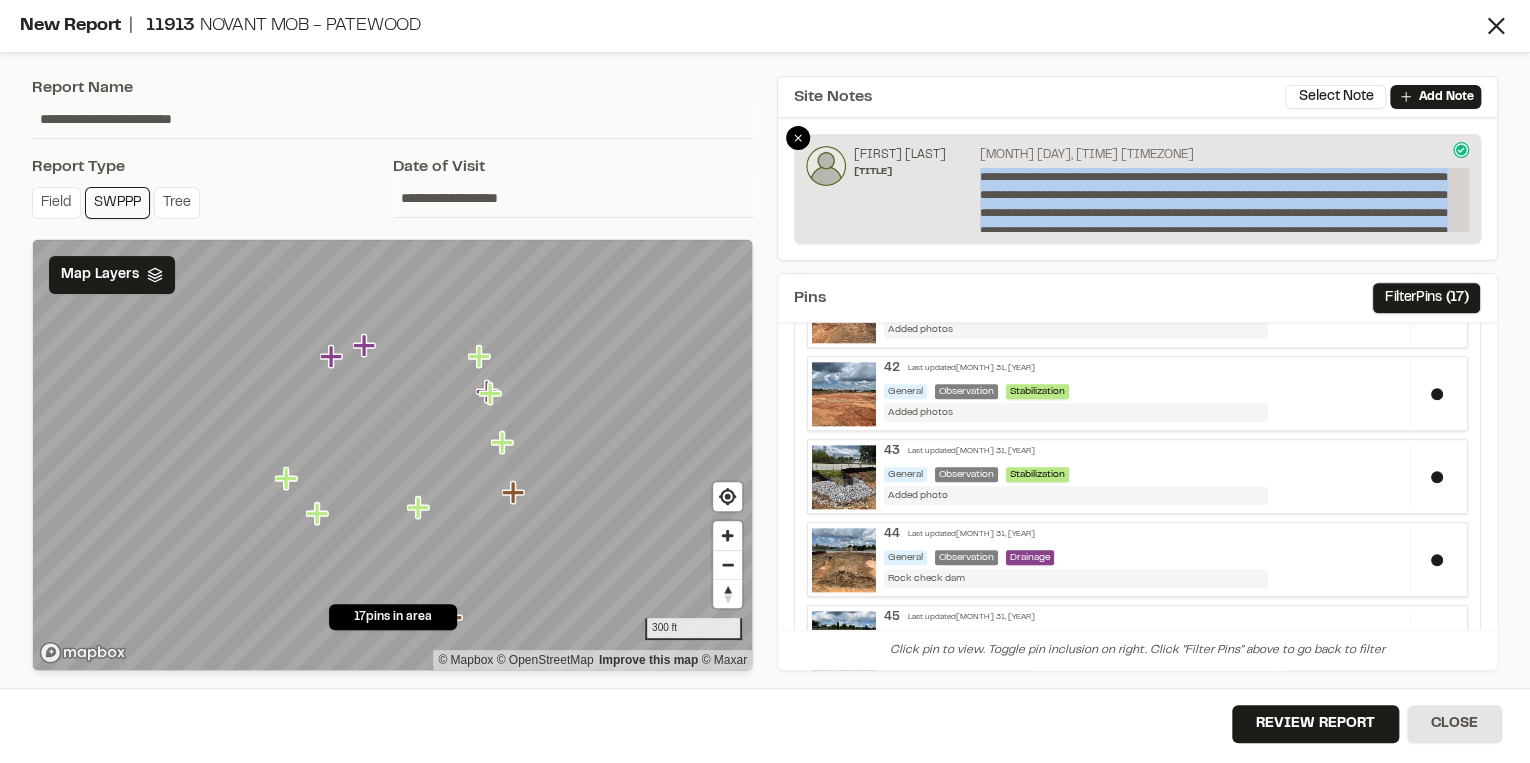 click on "**********" at bounding box center [1224, 200] 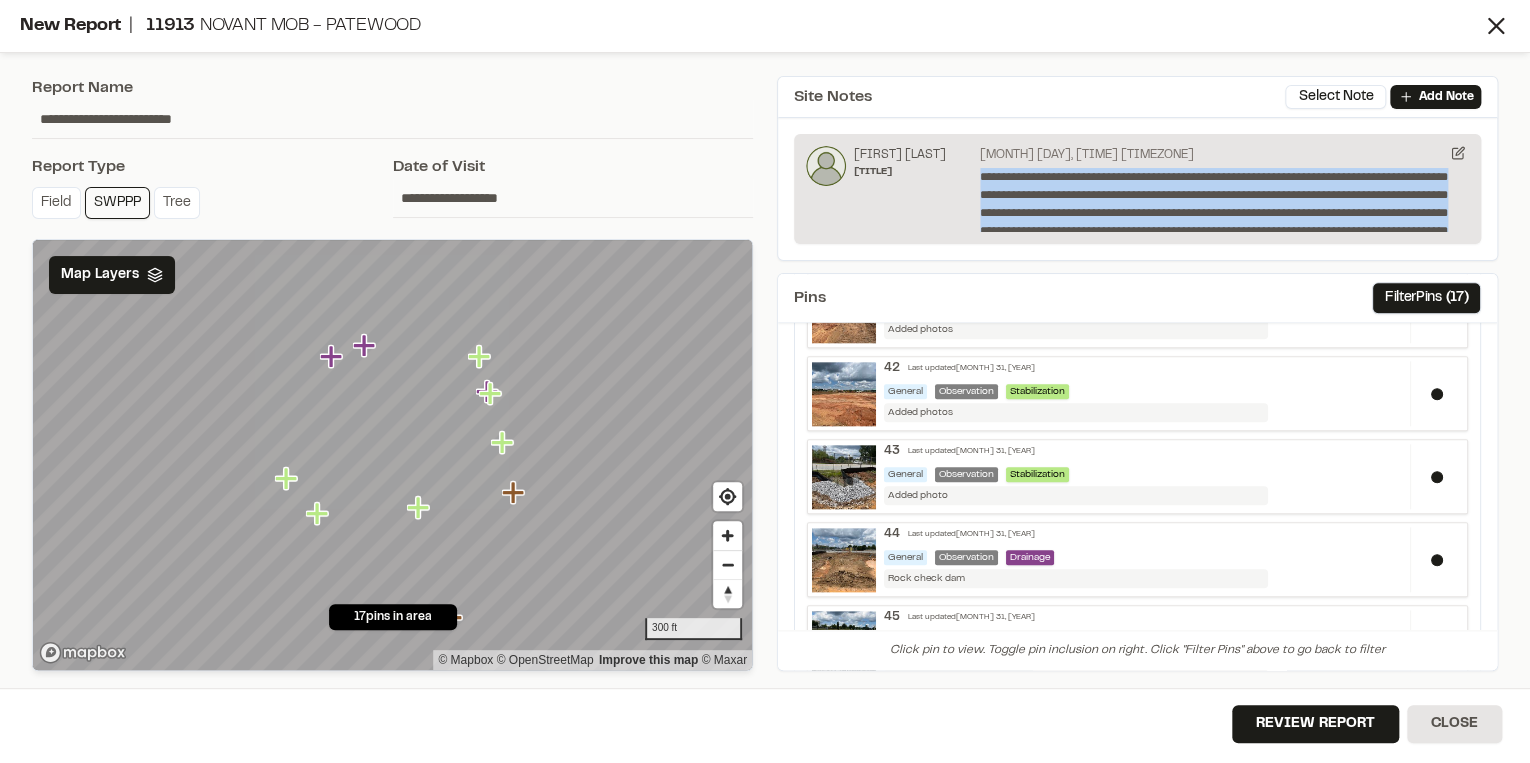 copy on "**********" 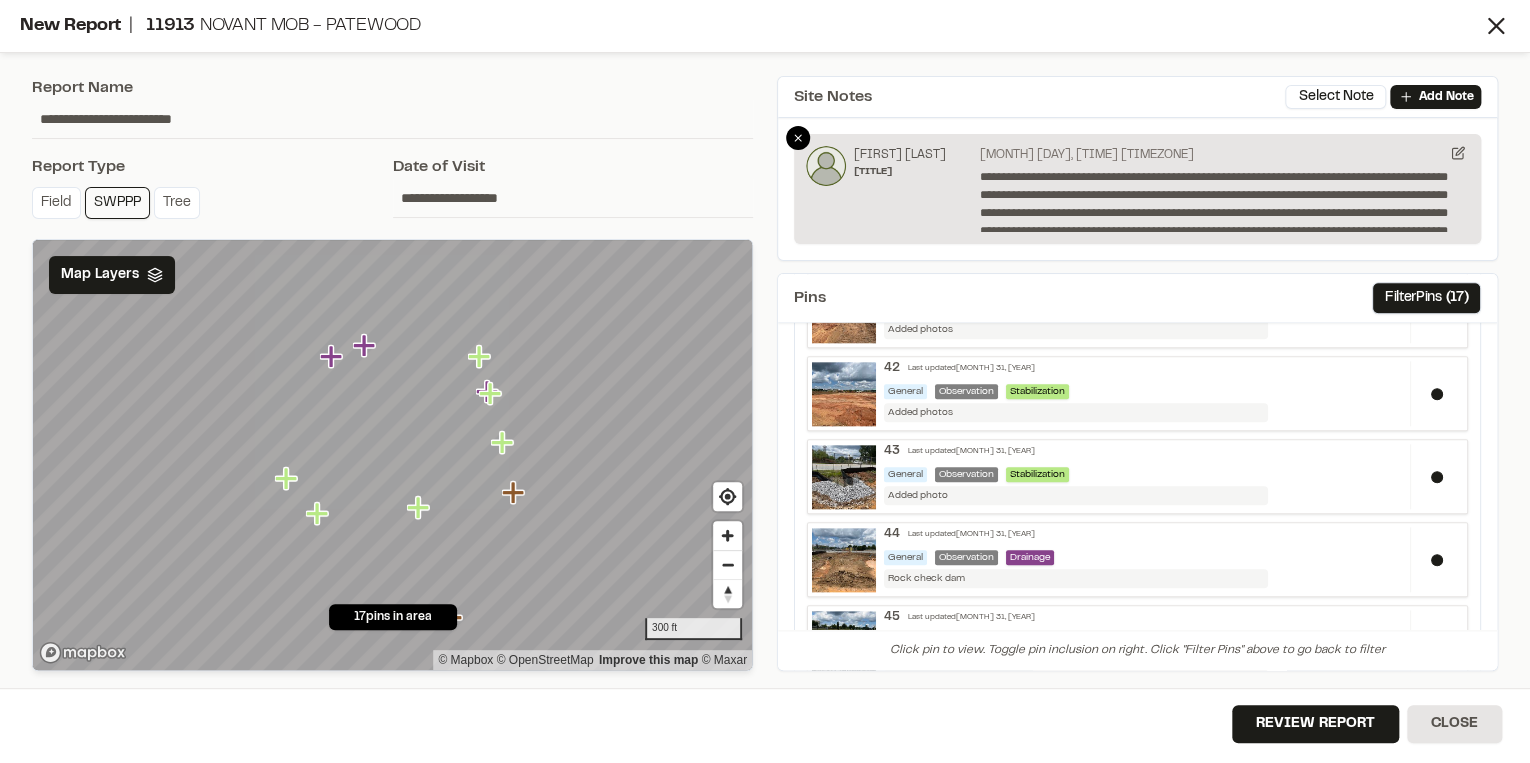 click at bounding box center (798, 138) 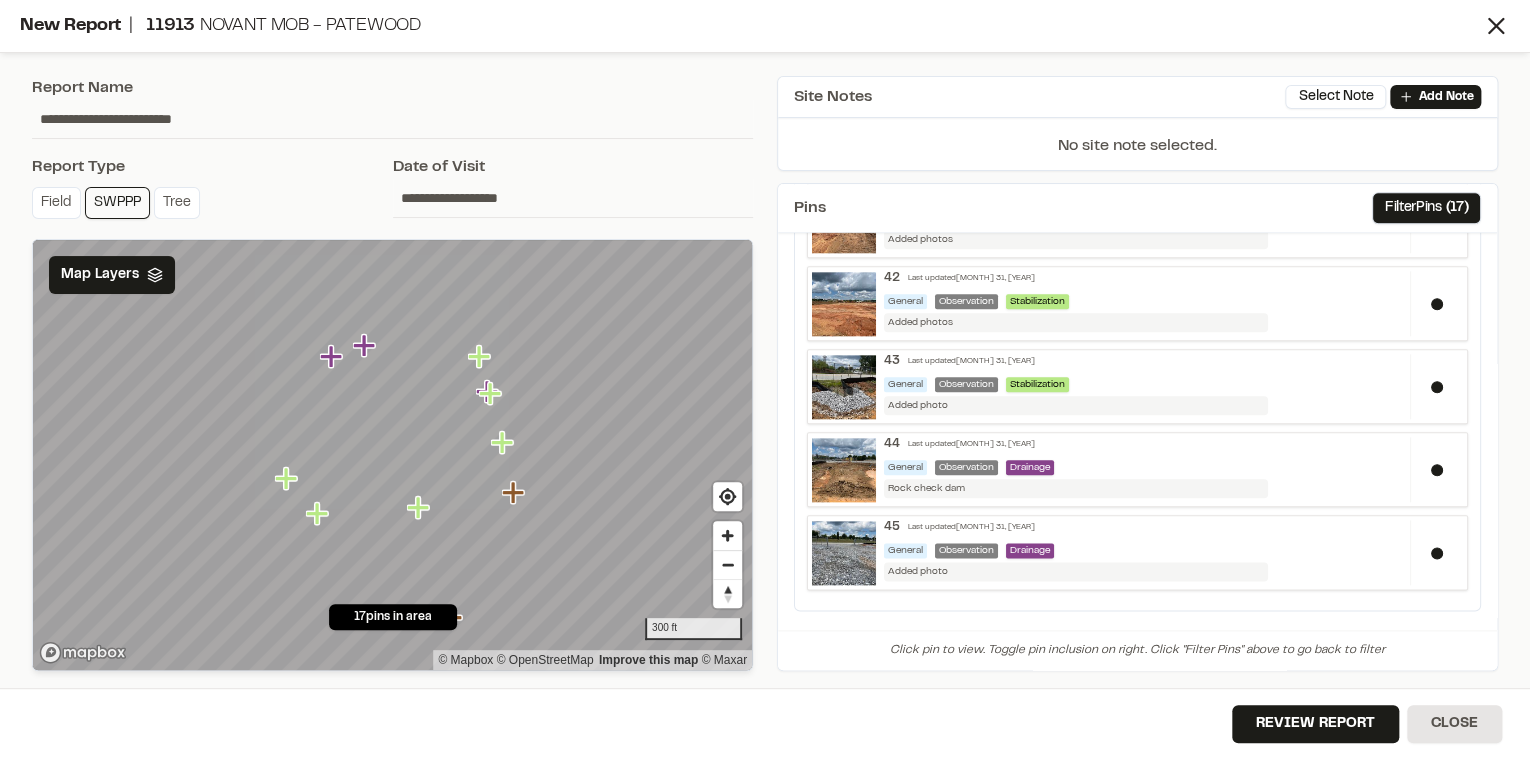 drag, startPoint x: 1429, startPoint y: 103, endPoint x: 1345, endPoint y: 123, distance: 86.34813 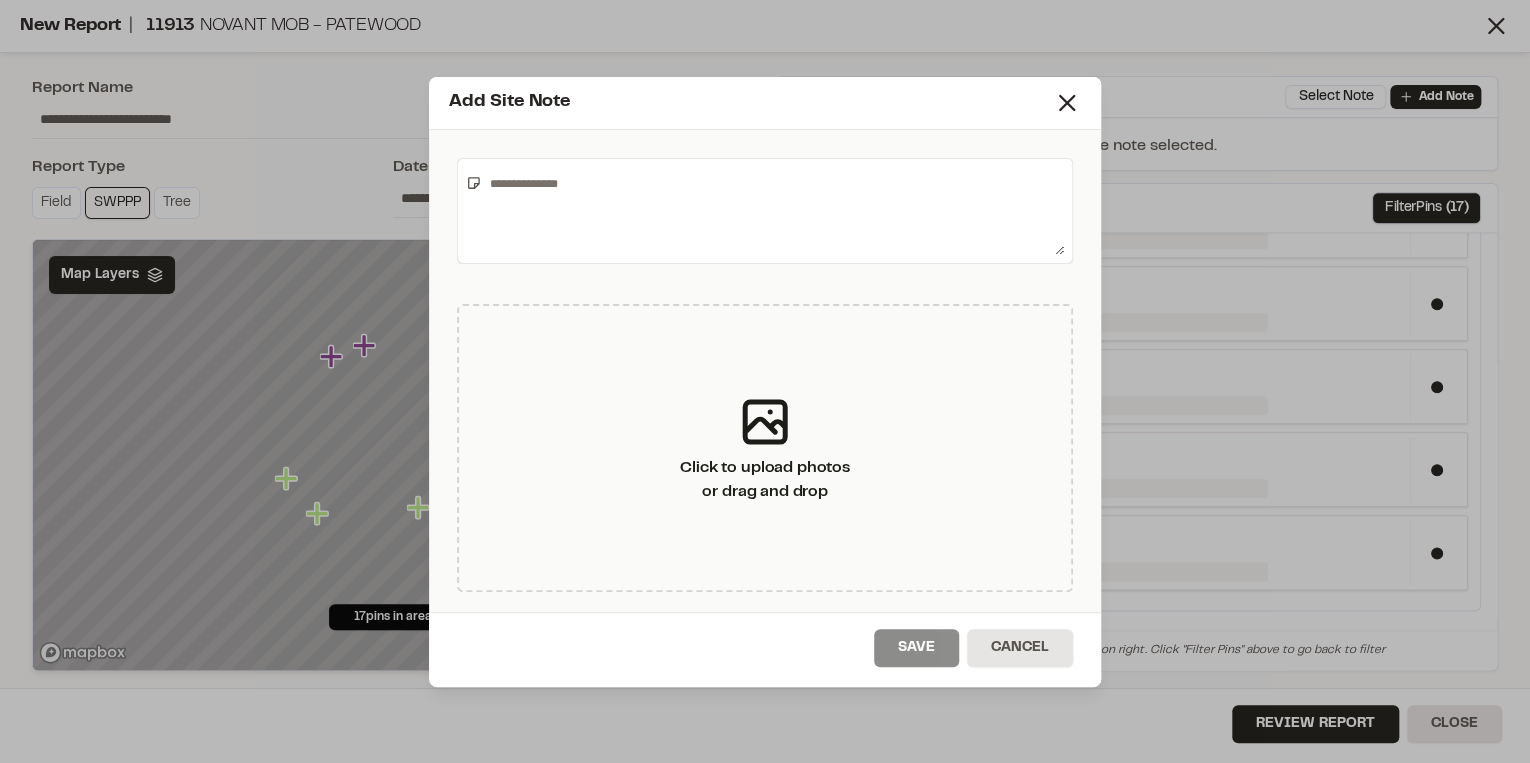 click at bounding box center (773, 211) 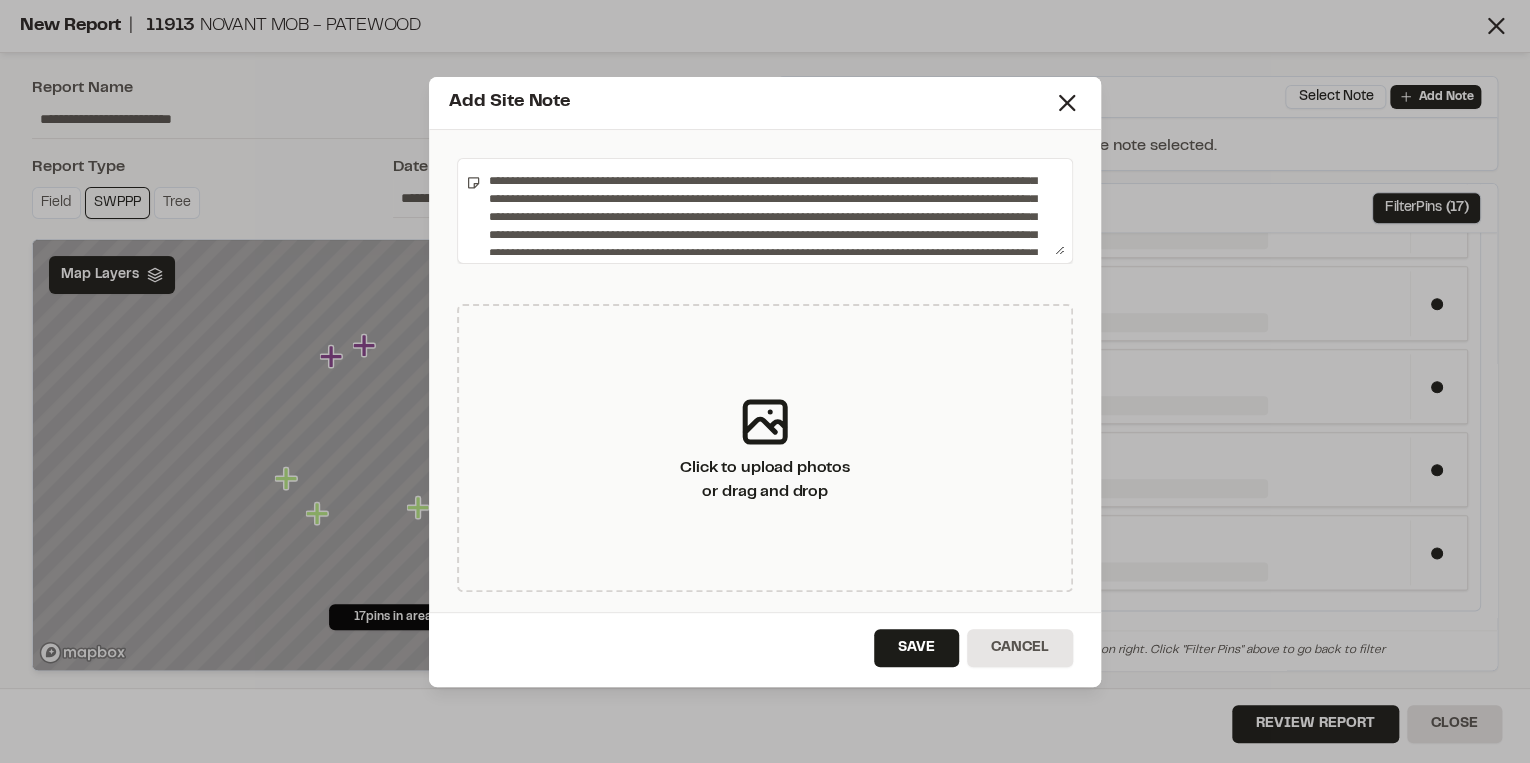 scroll, scrollTop: 0, scrollLeft: 0, axis: both 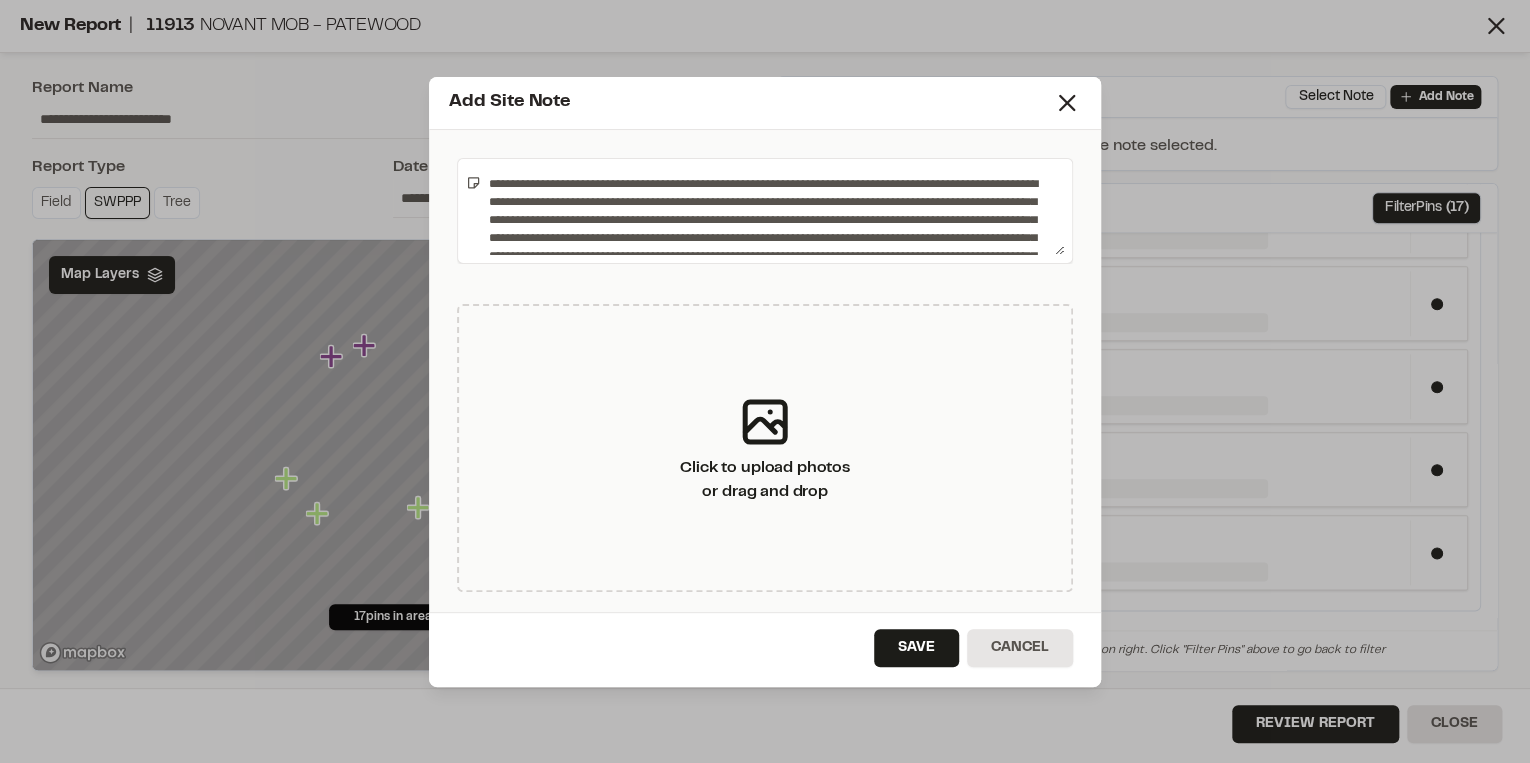 click on "**********" at bounding box center (772, 211) 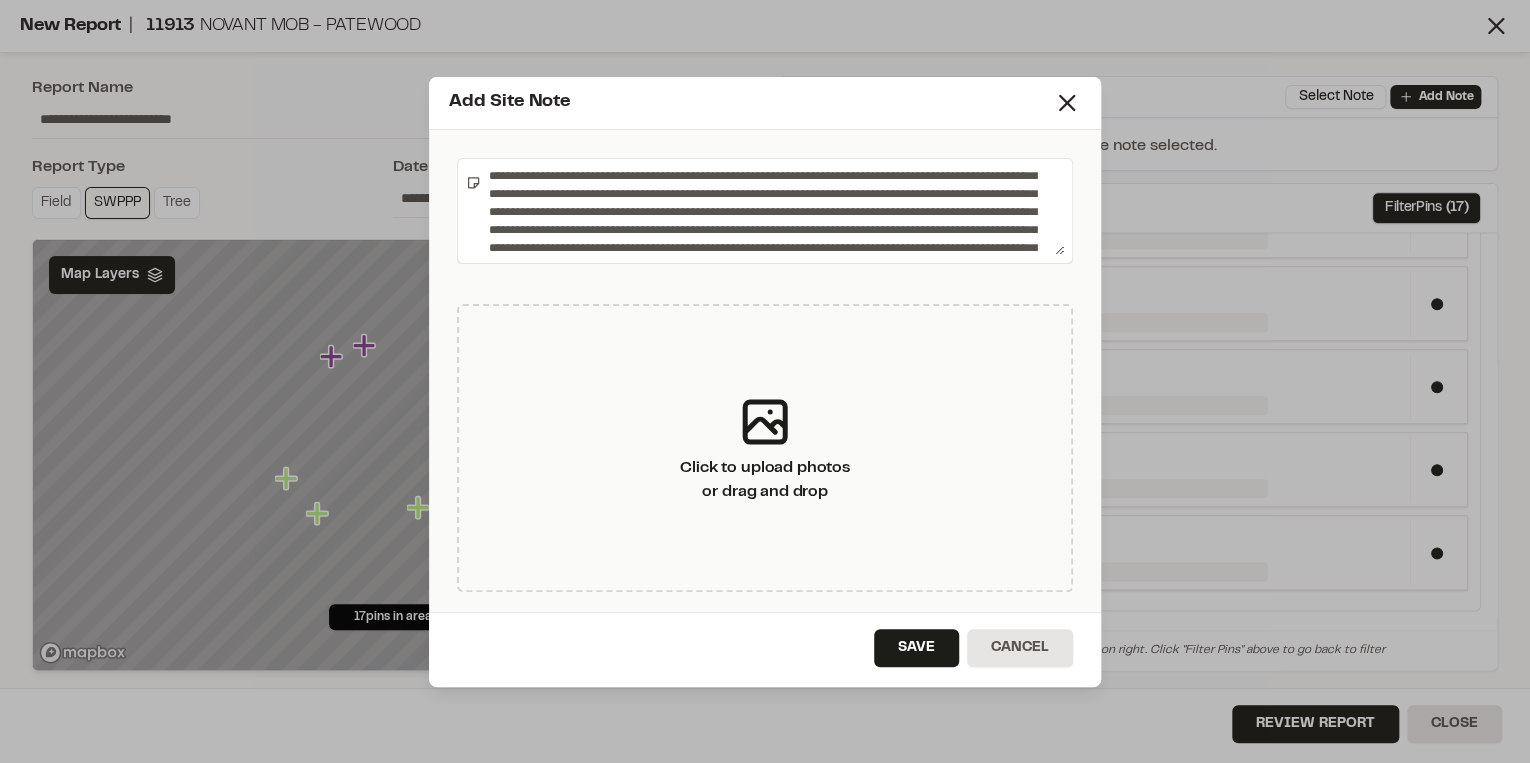 scroll, scrollTop: 0, scrollLeft: 0, axis: both 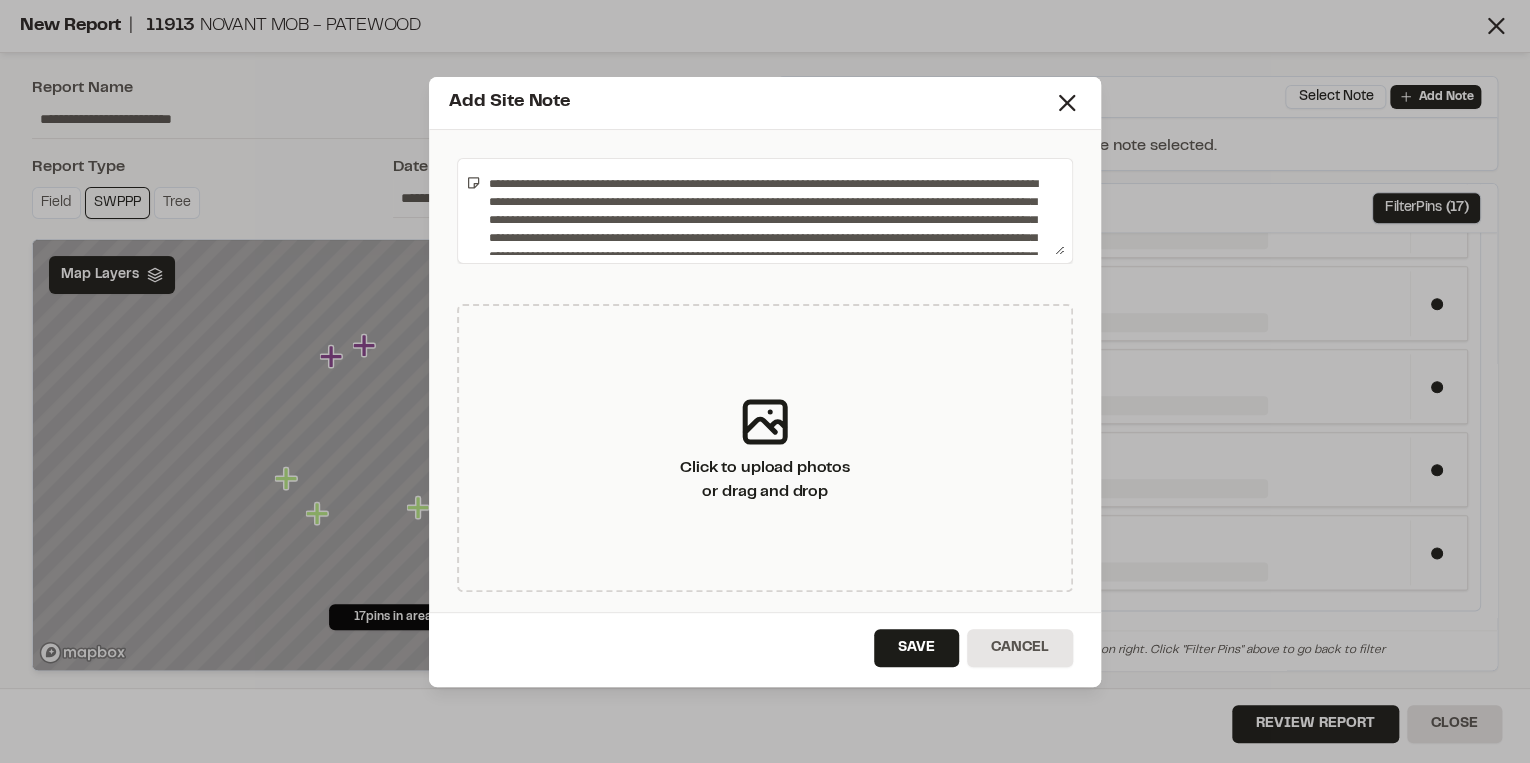 click on "**********" at bounding box center (772, 211) 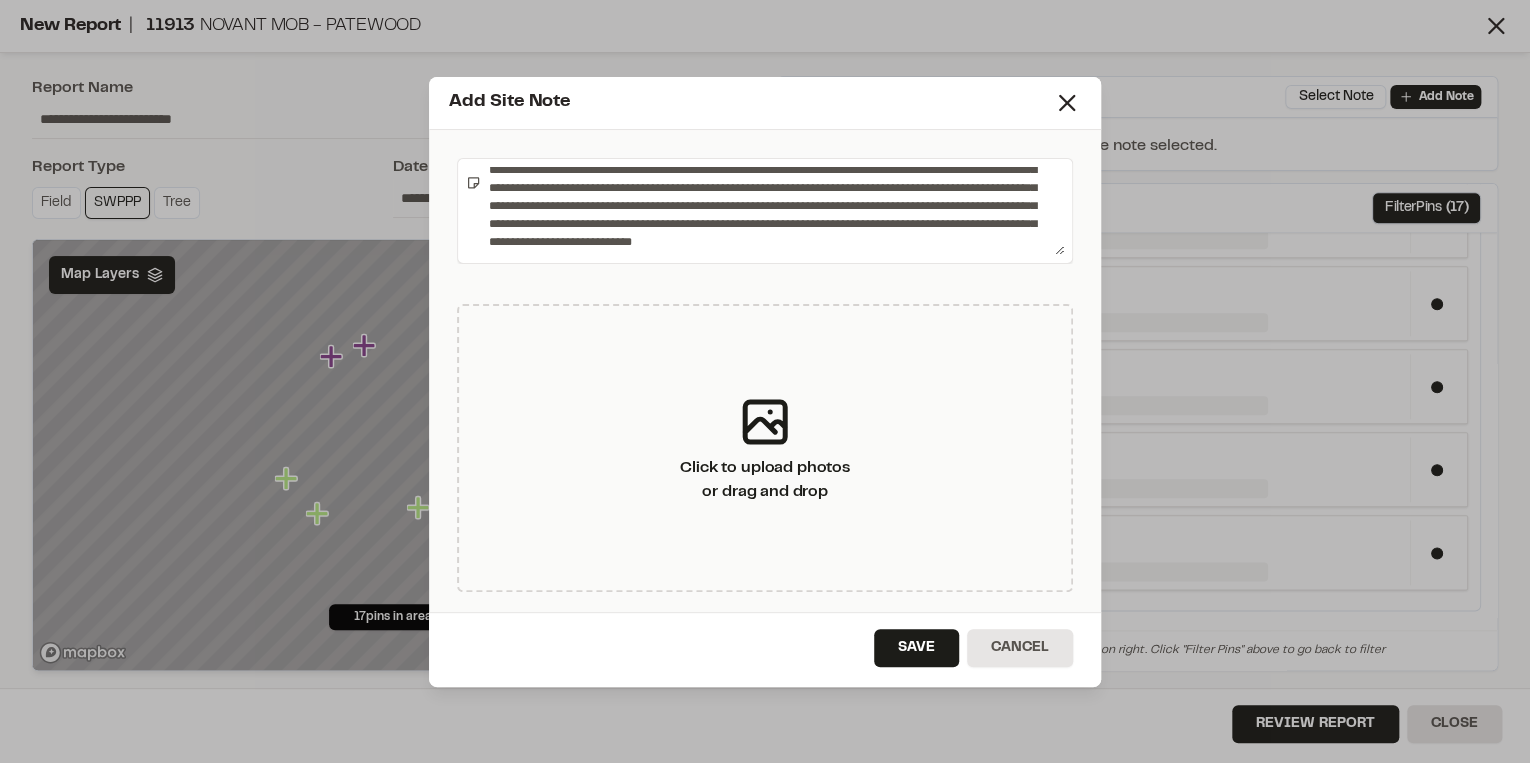 scroll, scrollTop: 126, scrollLeft: 0, axis: vertical 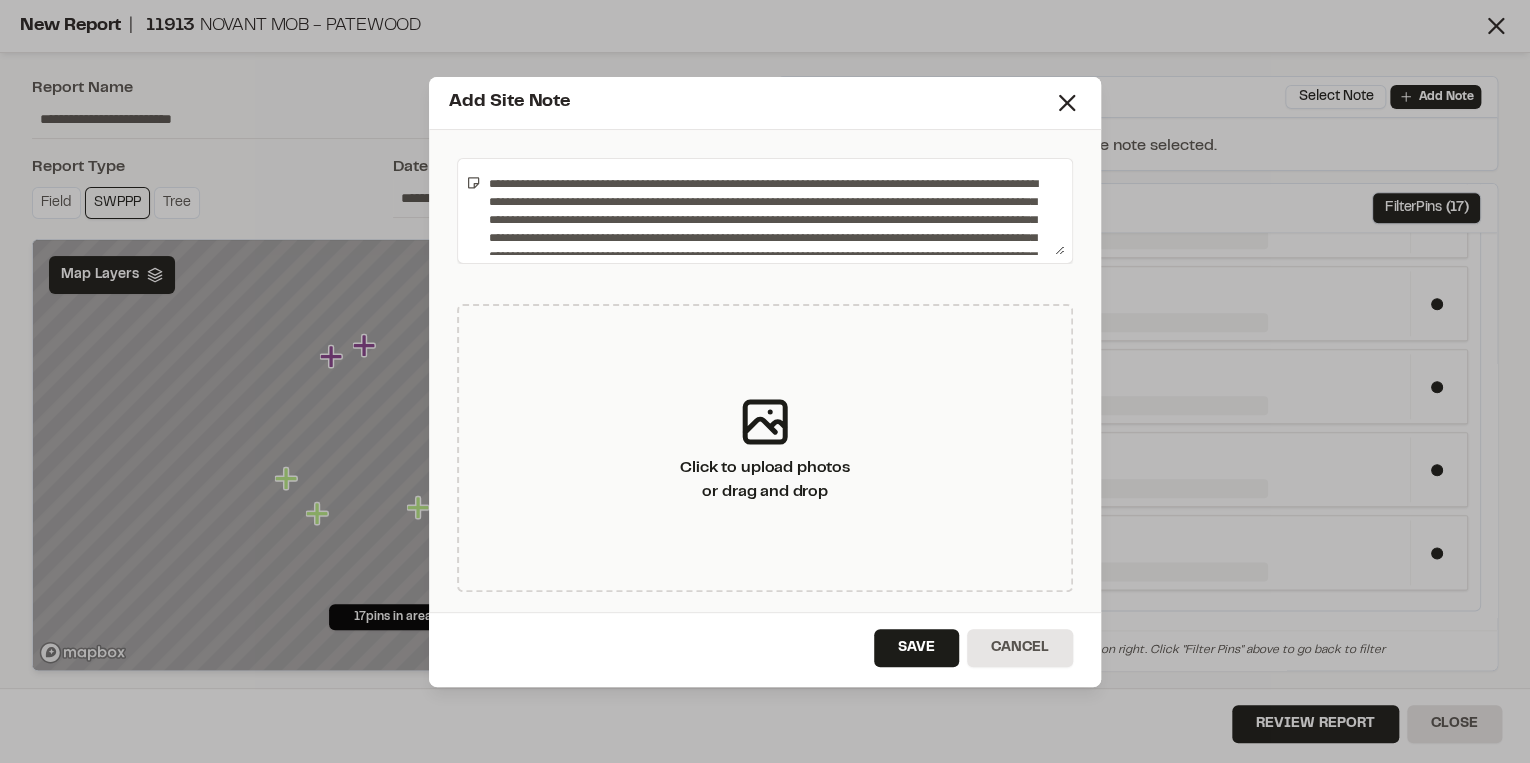 drag, startPoint x: 902, startPoint y: 236, endPoint x: 970, endPoint y: 221, distance: 69.63476 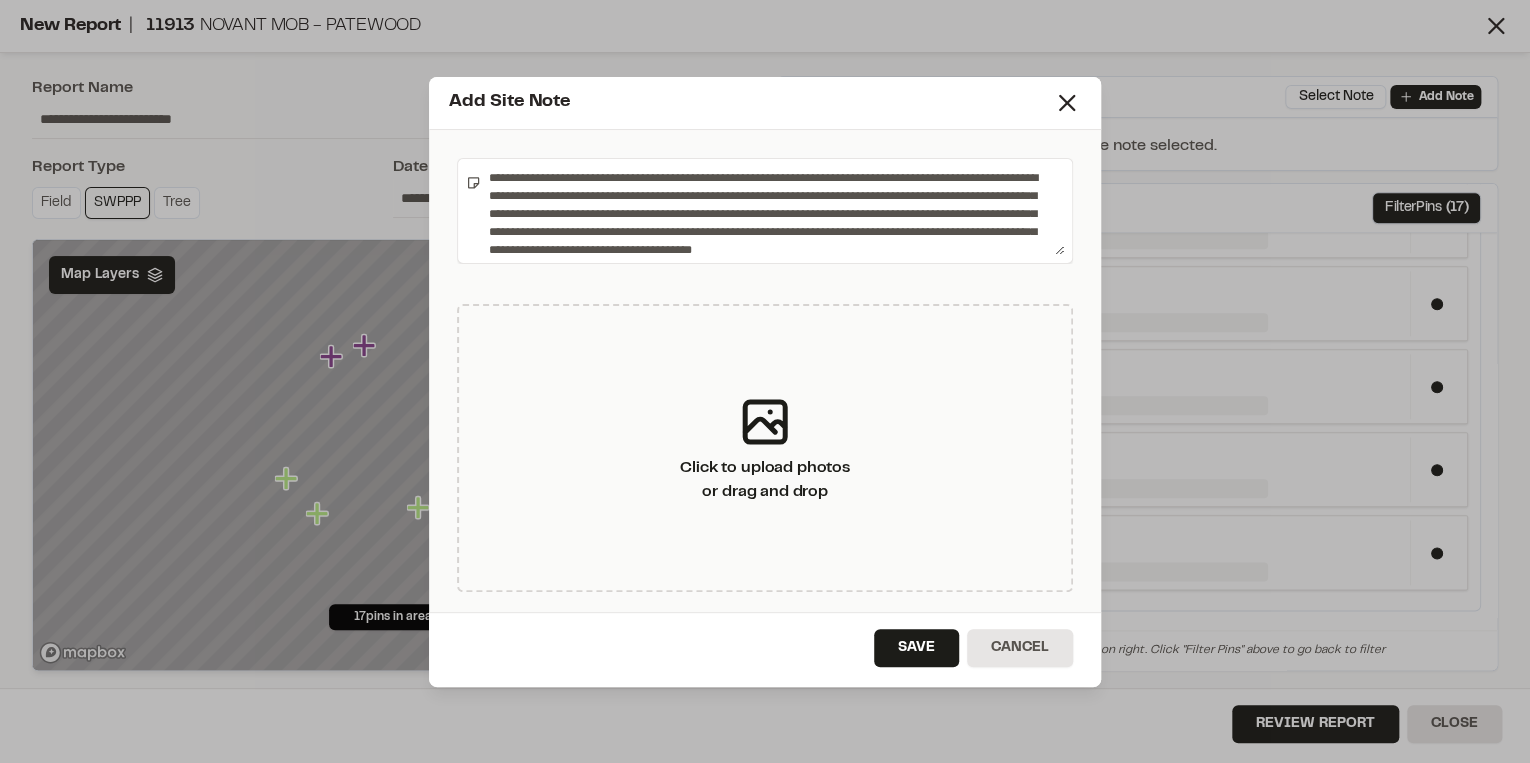 scroll, scrollTop: 24, scrollLeft: 0, axis: vertical 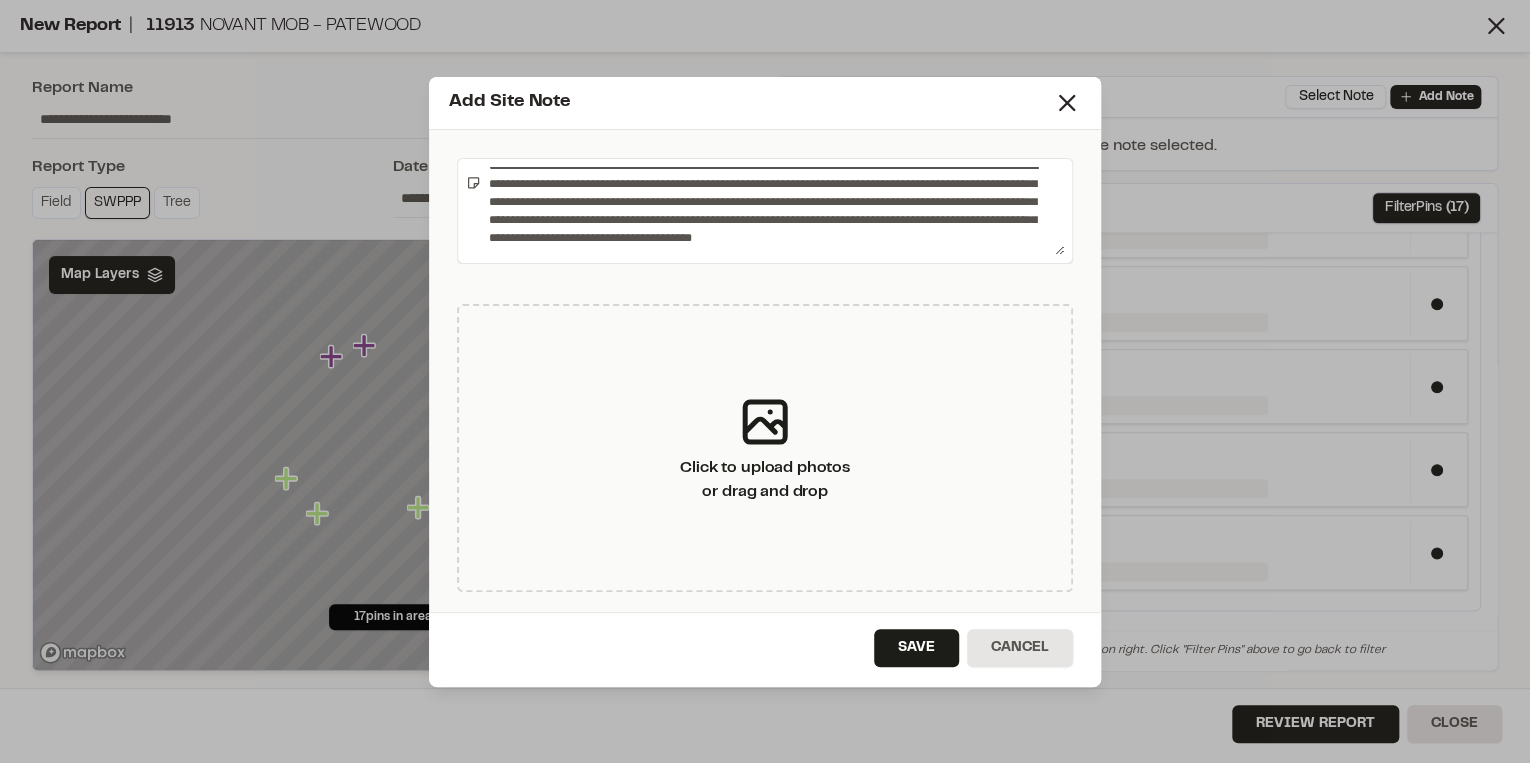type on "**********" 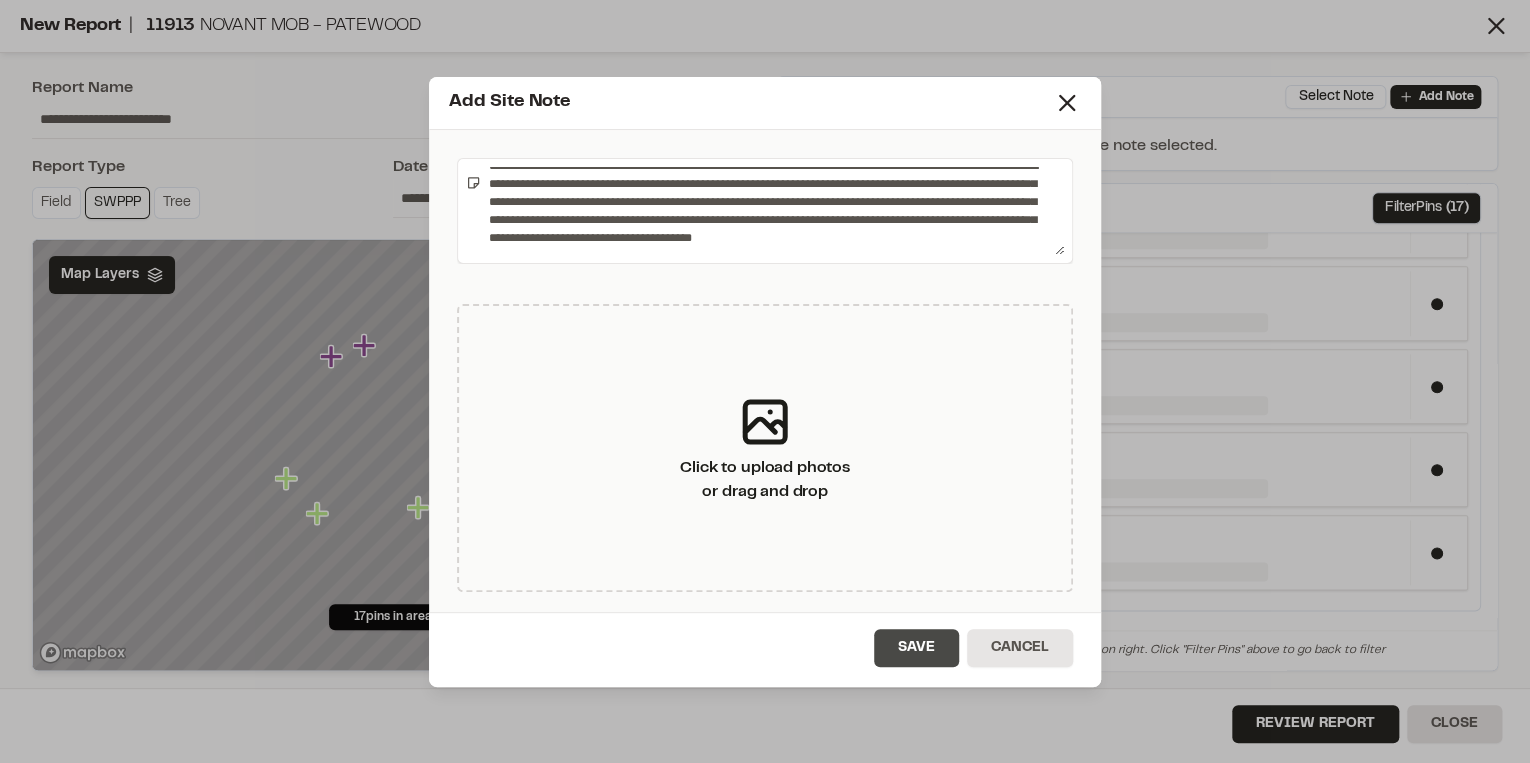 click on "Save" at bounding box center [916, 648] 